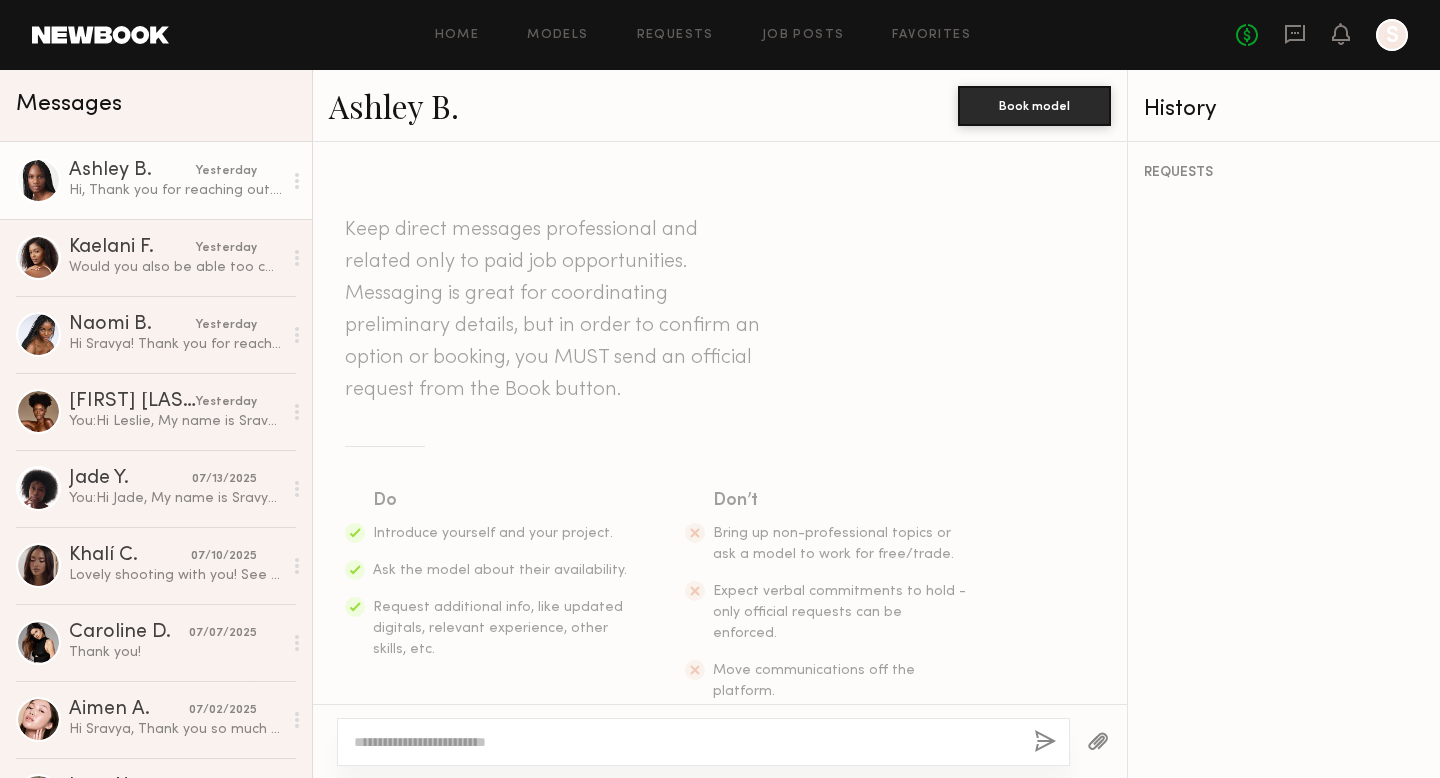scroll, scrollTop: 0, scrollLeft: 0, axis: both 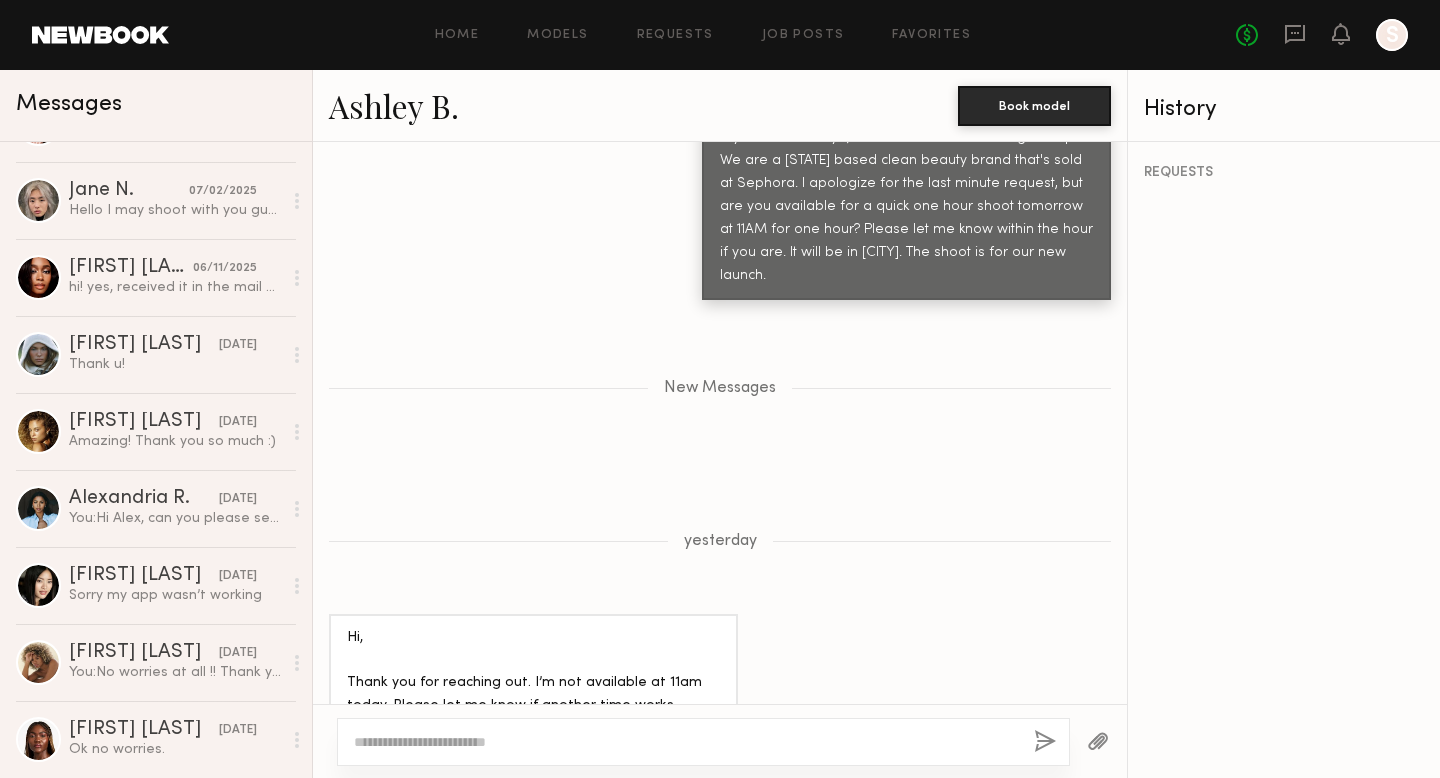 click on "Home Models Requests Job Posts Favorites Sign Out No fees up to $5,000 S" 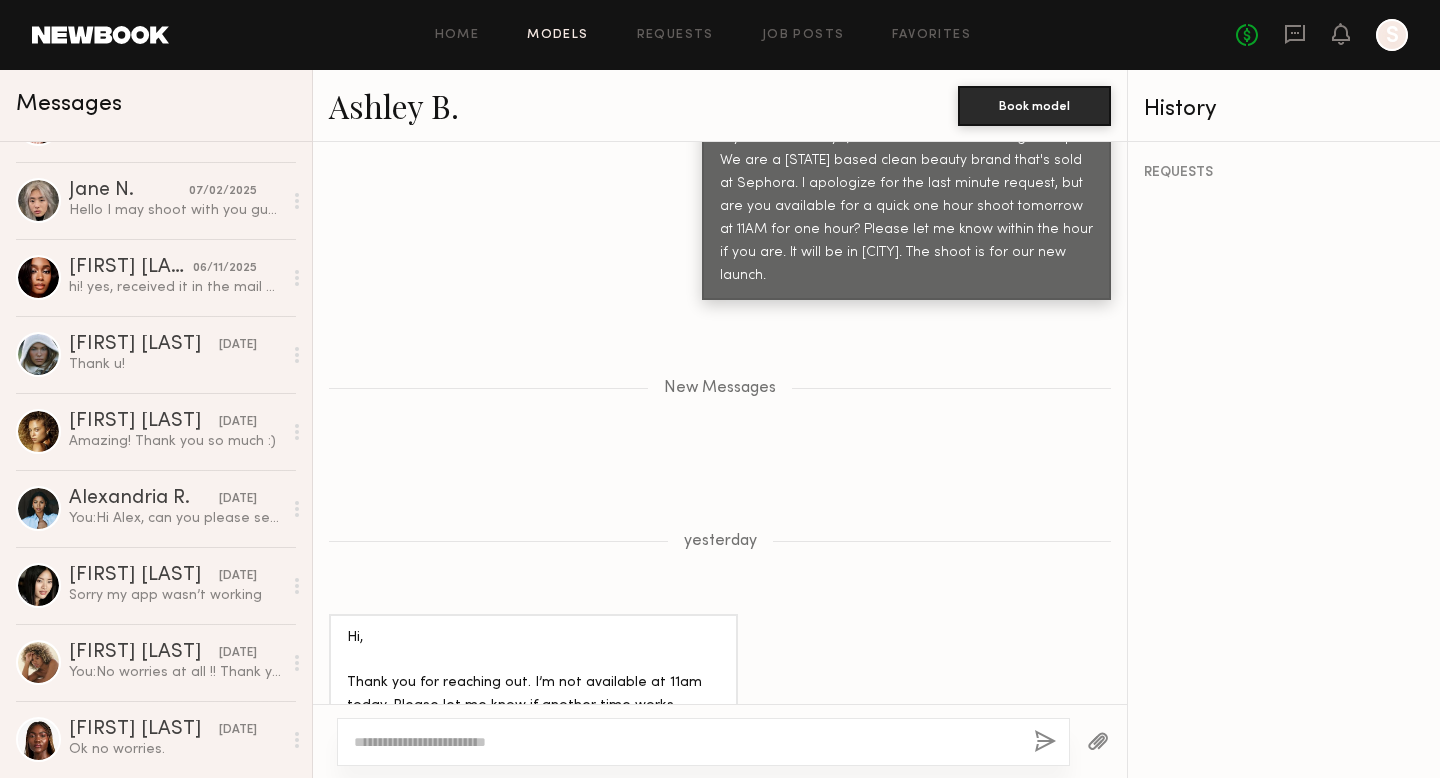click on "Models" 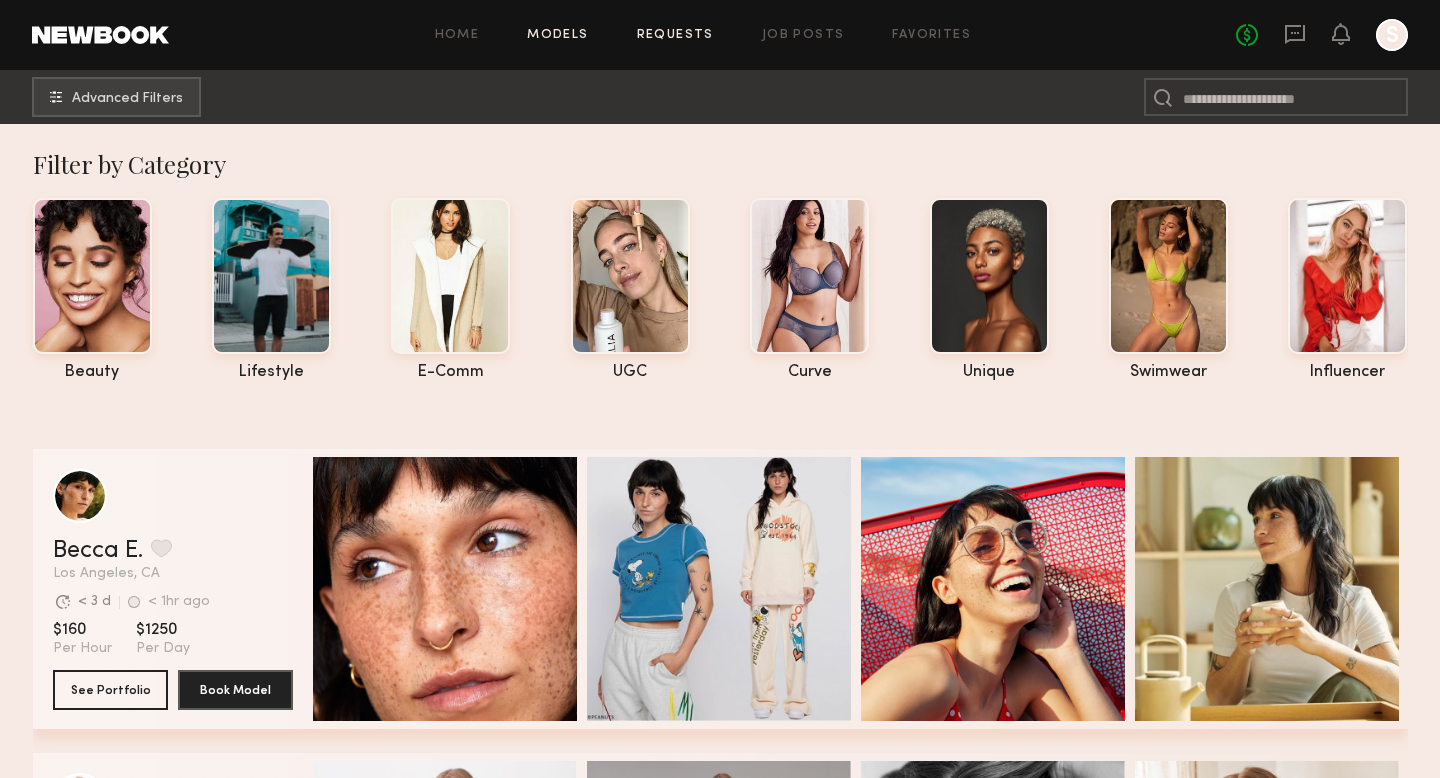 click on "Requests" 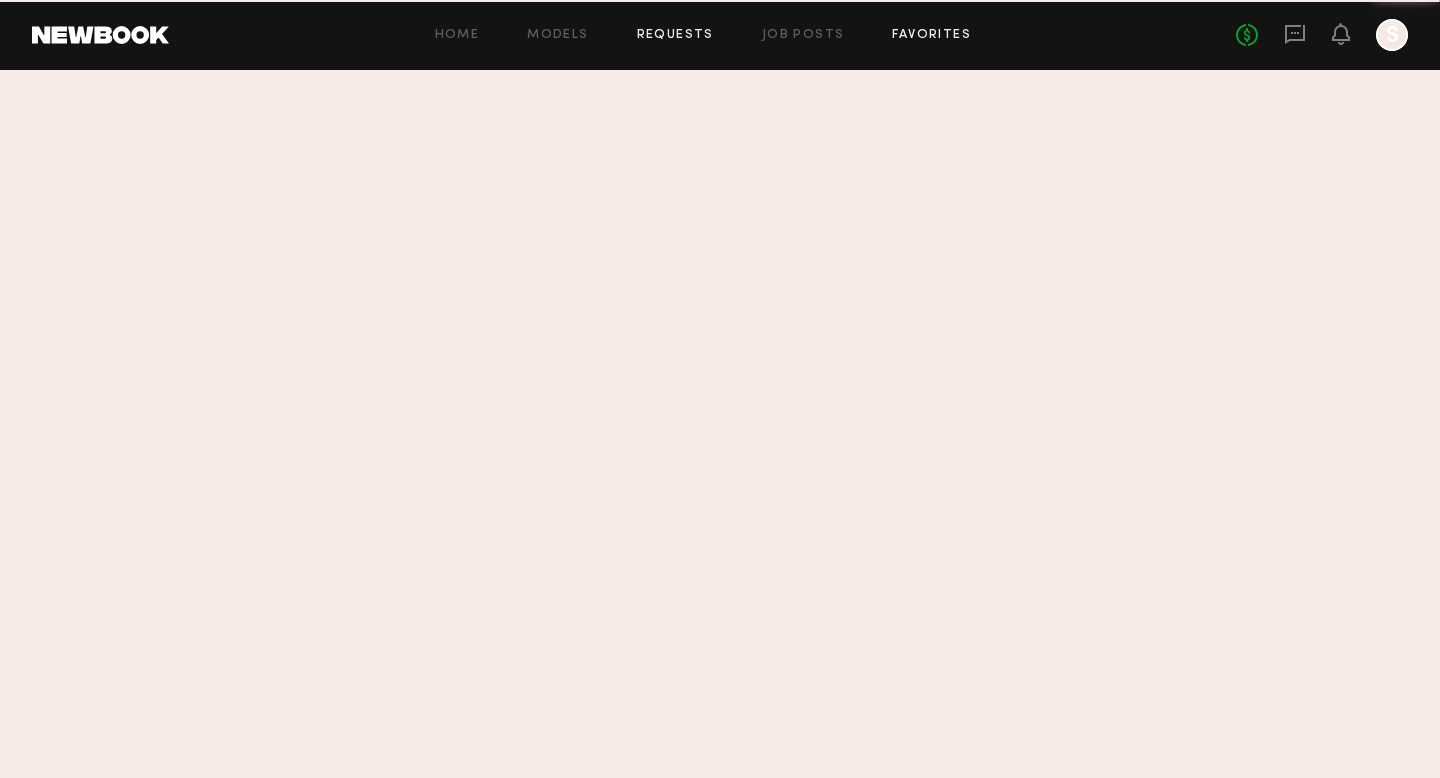click on "Favorites" 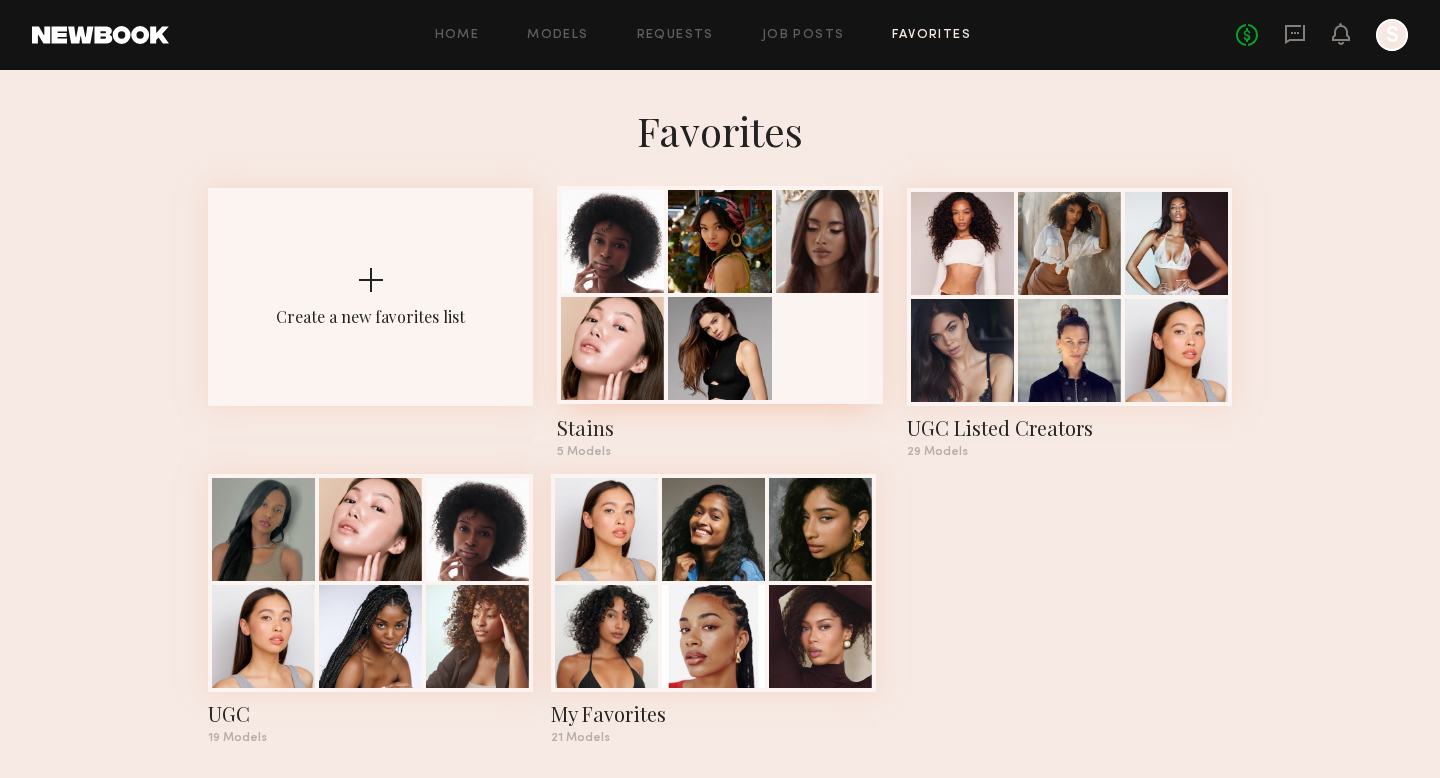 scroll, scrollTop: 14, scrollLeft: 0, axis: vertical 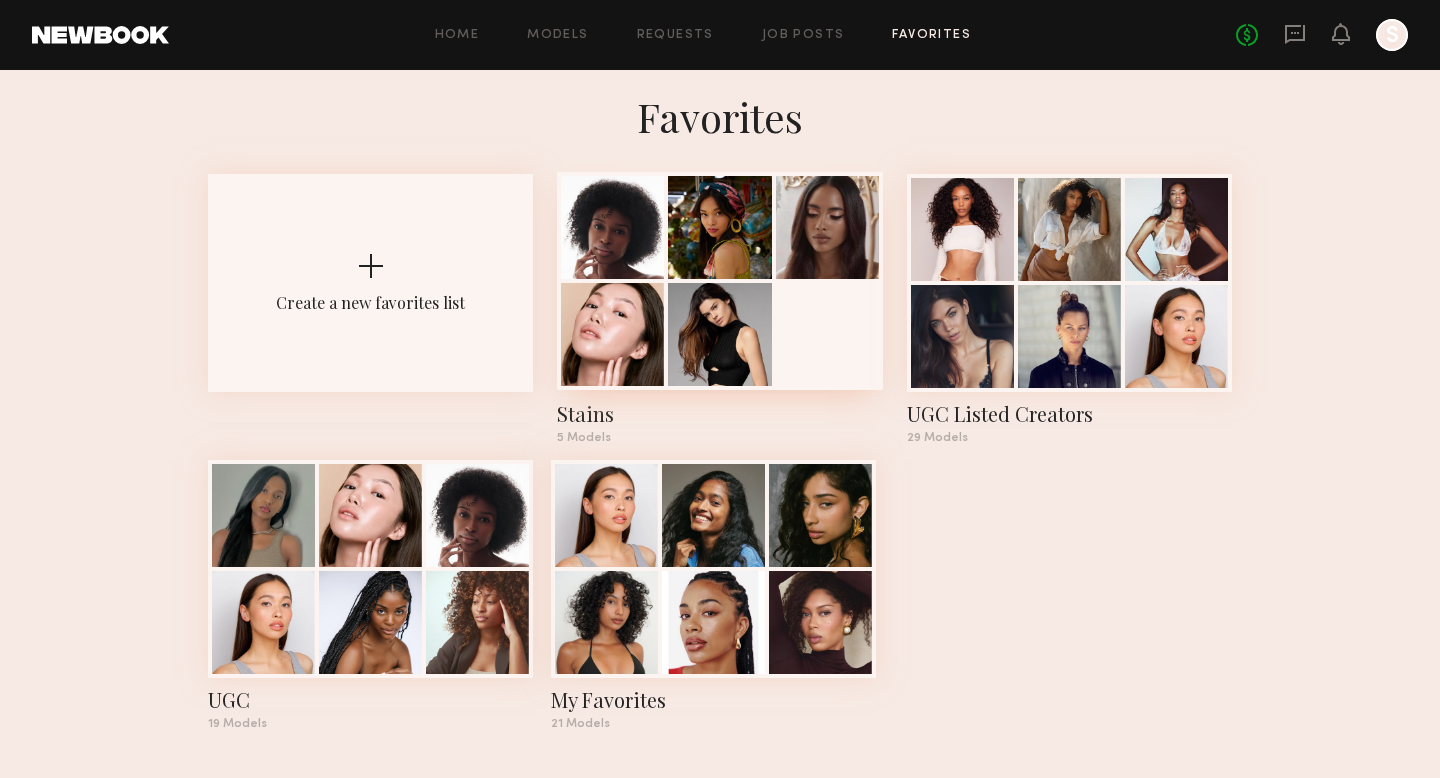 click on "Stains" 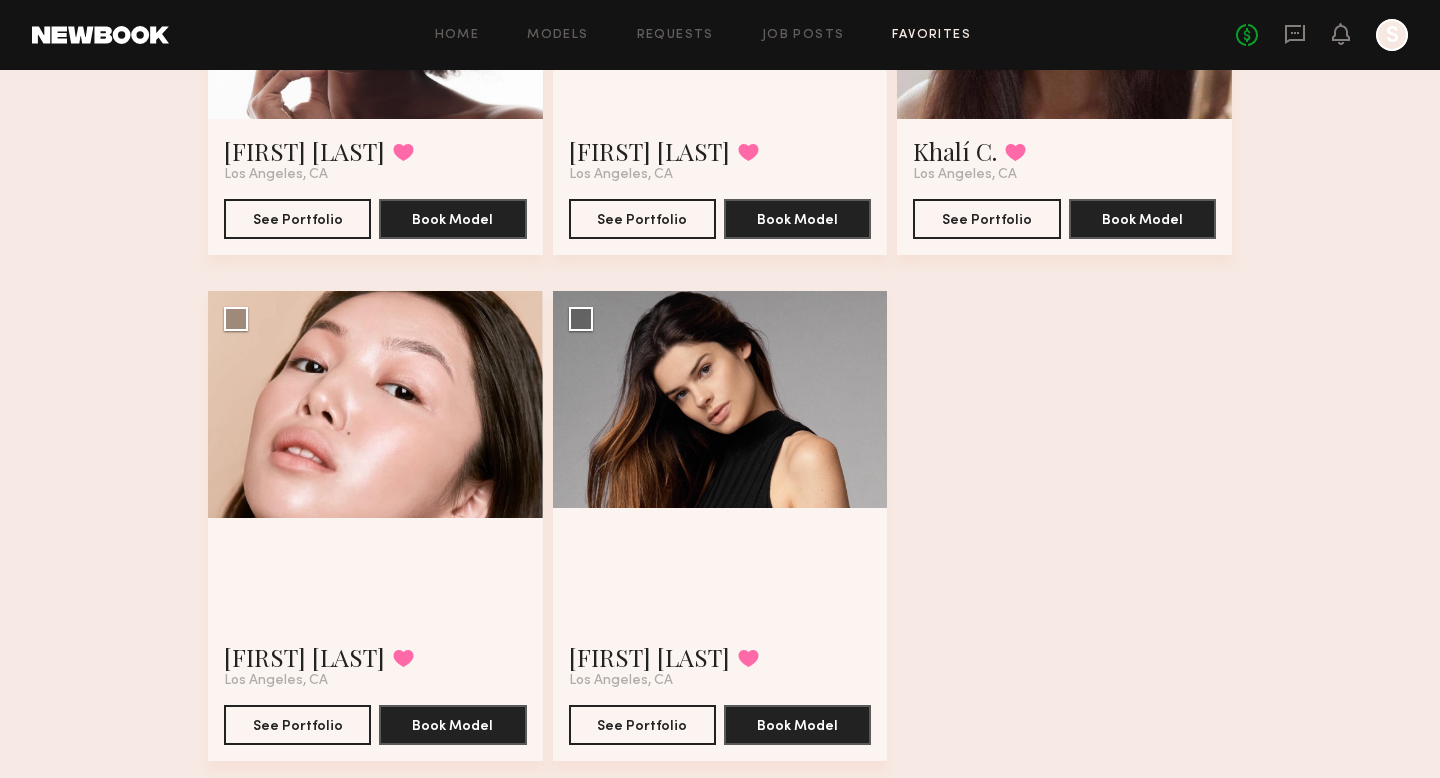 scroll, scrollTop: 446, scrollLeft: 0, axis: vertical 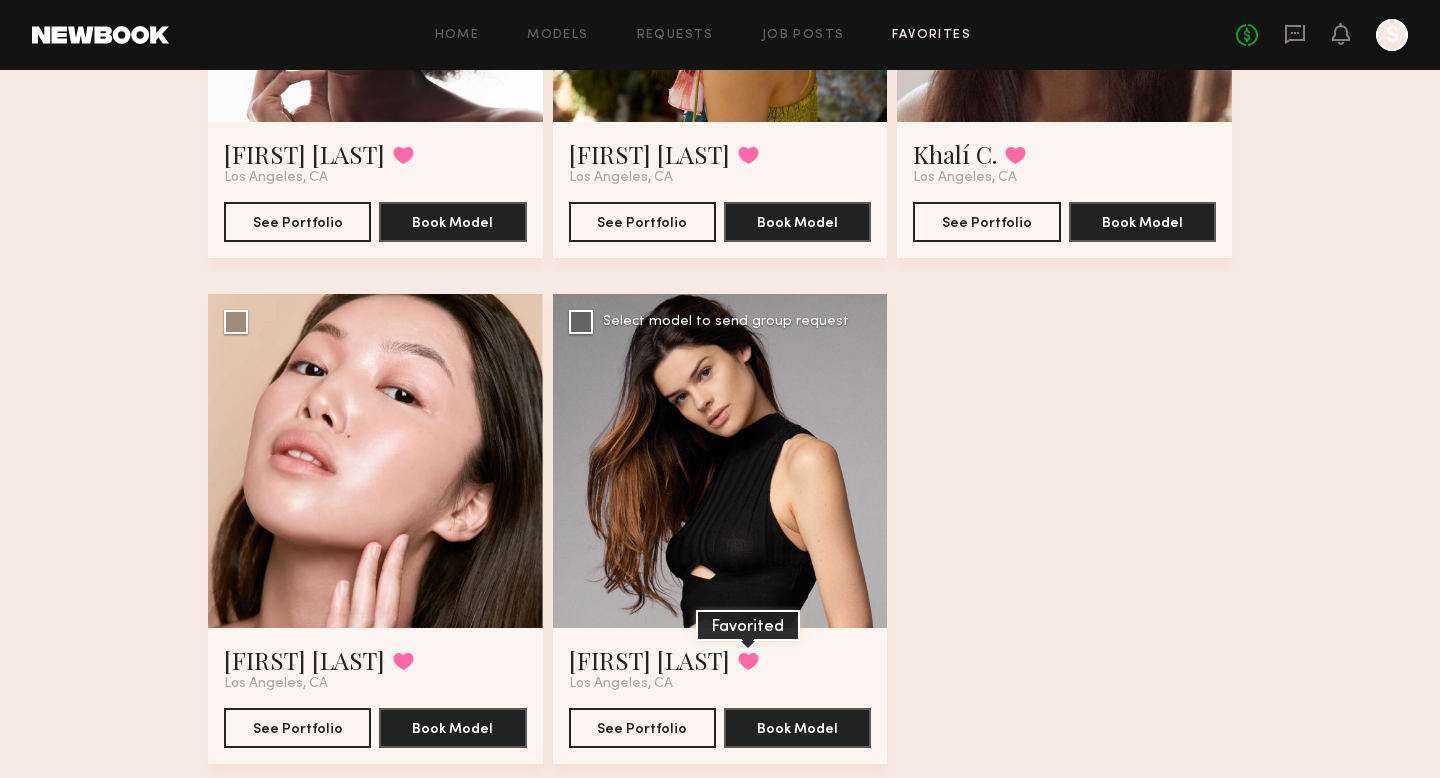 click 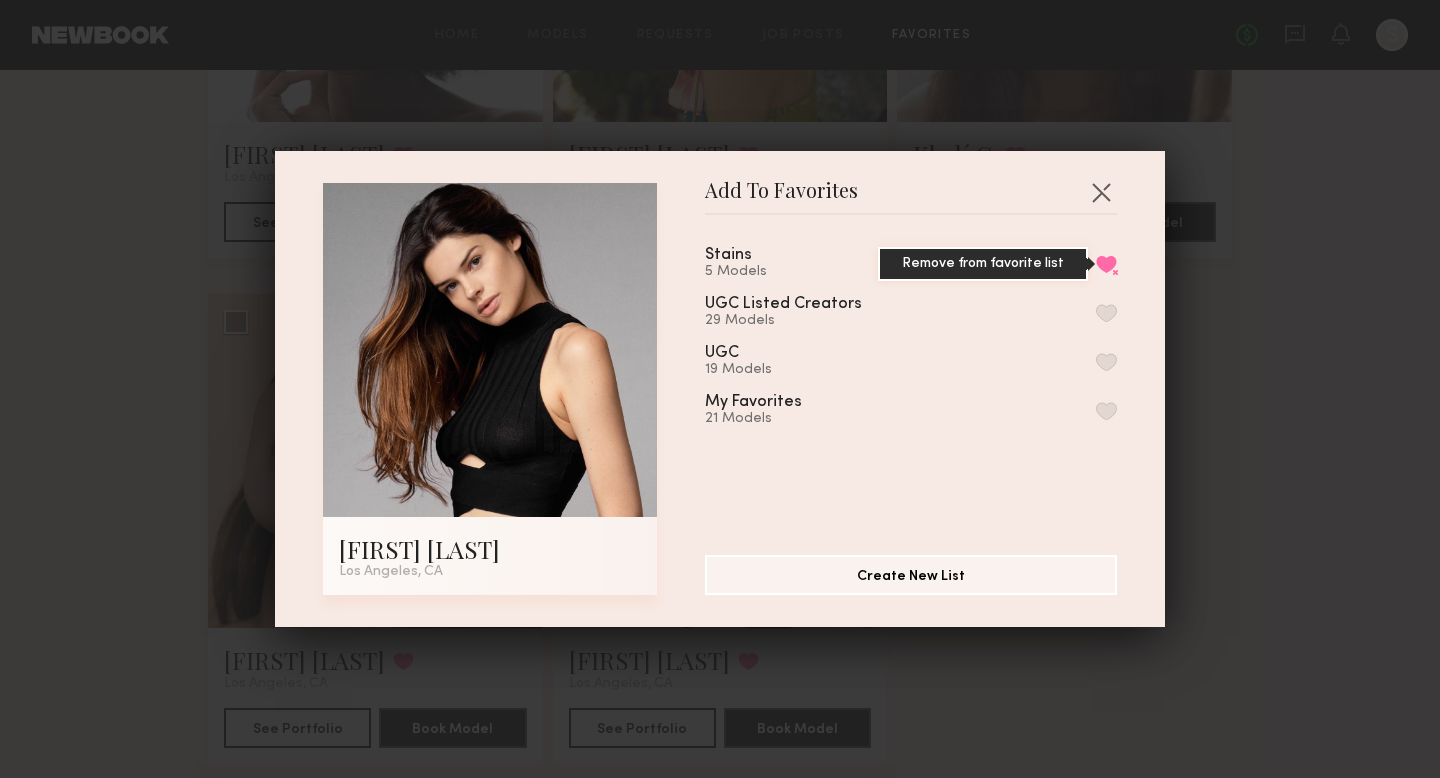 click on "Remove from favorite list" at bounding box center (1106, 264) 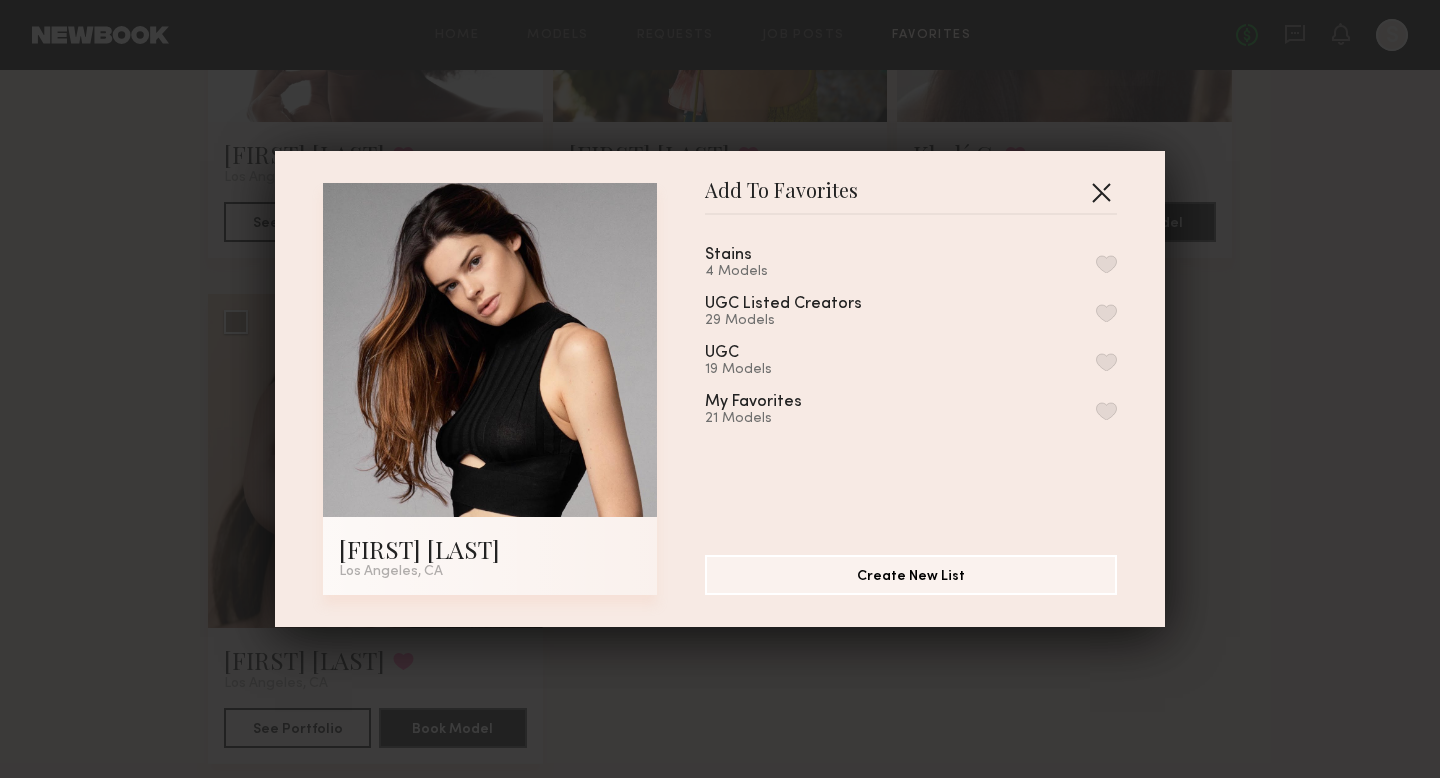 click at bounding box center (1101, 192) 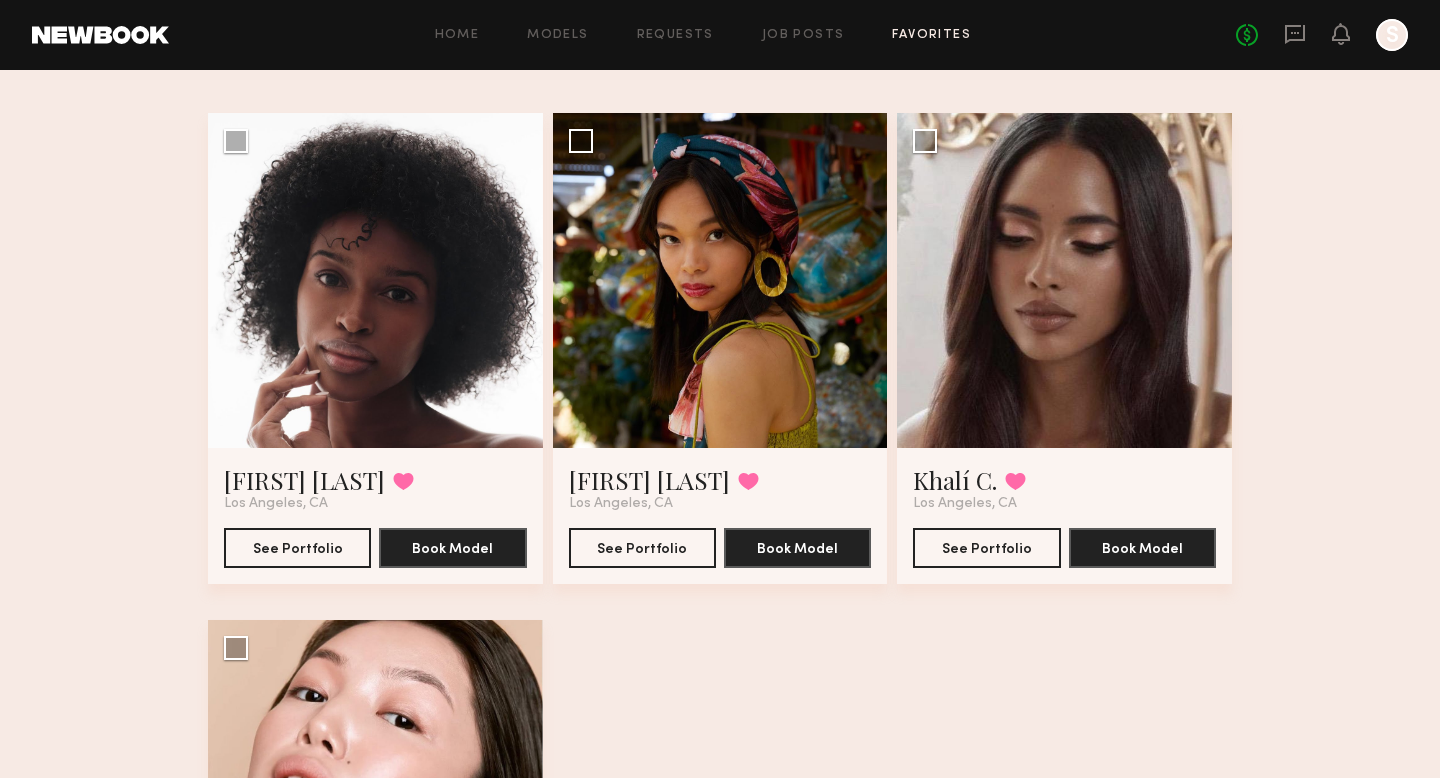 scroll, scrollTop: 32, scrollLeft: 0, axis: vertical 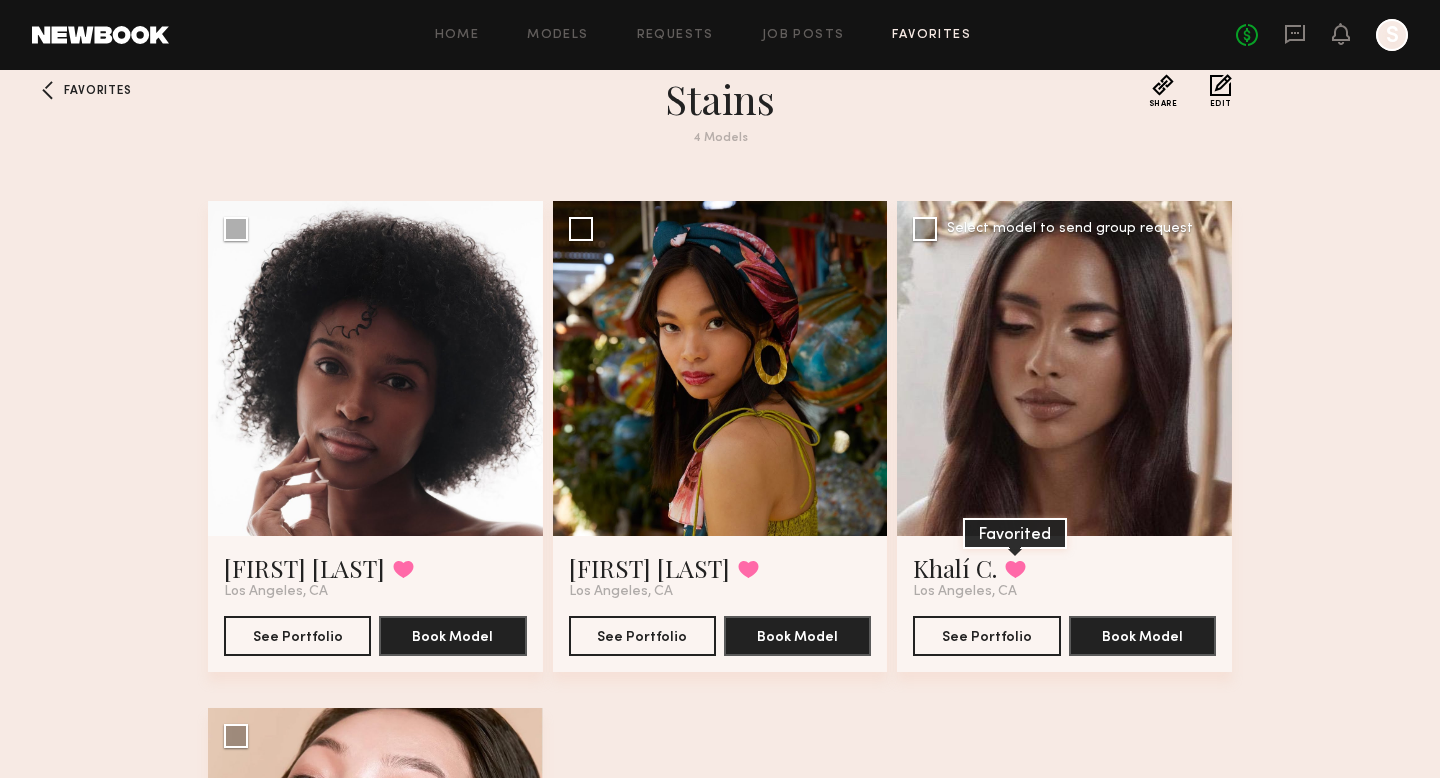 click 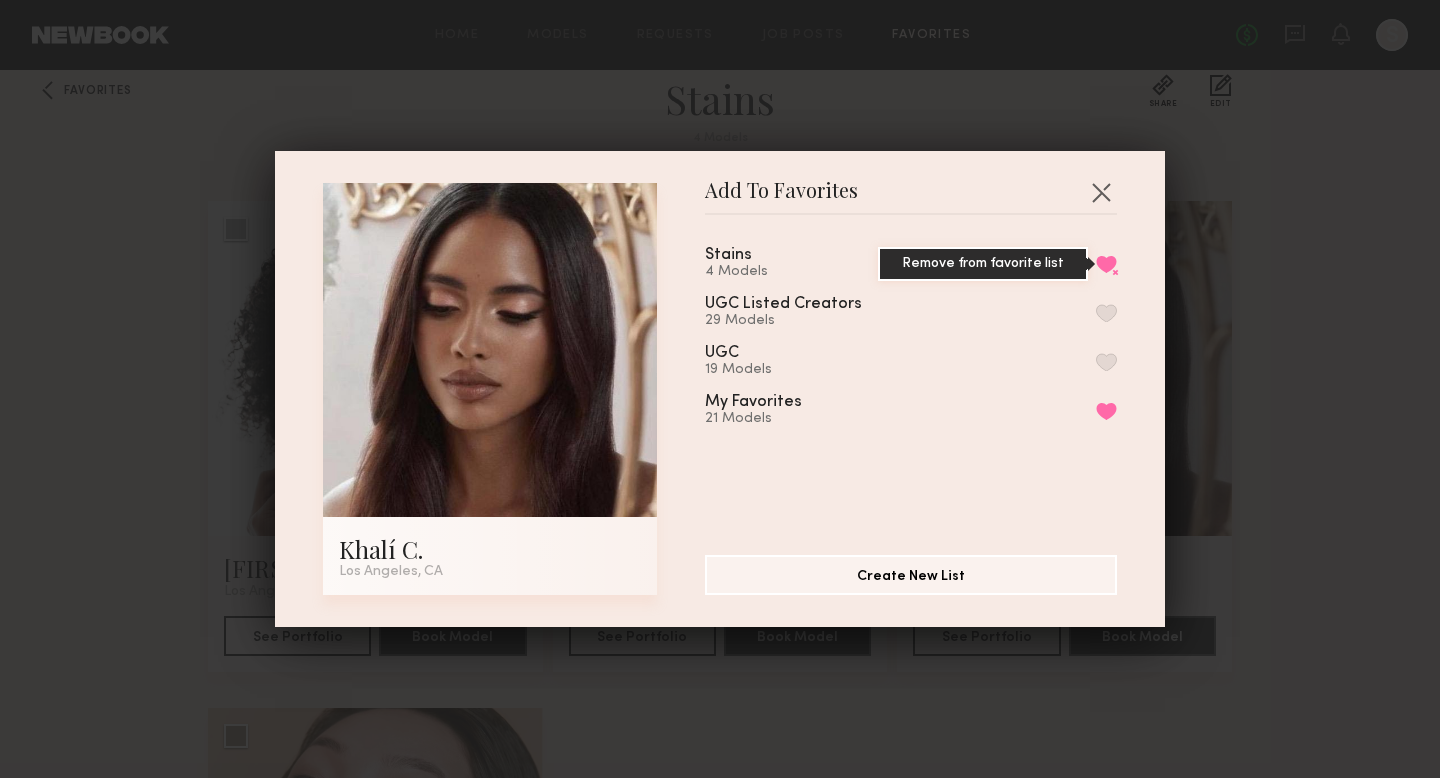 click on "Remove from favorite list" at bounding box center (1106, 264) 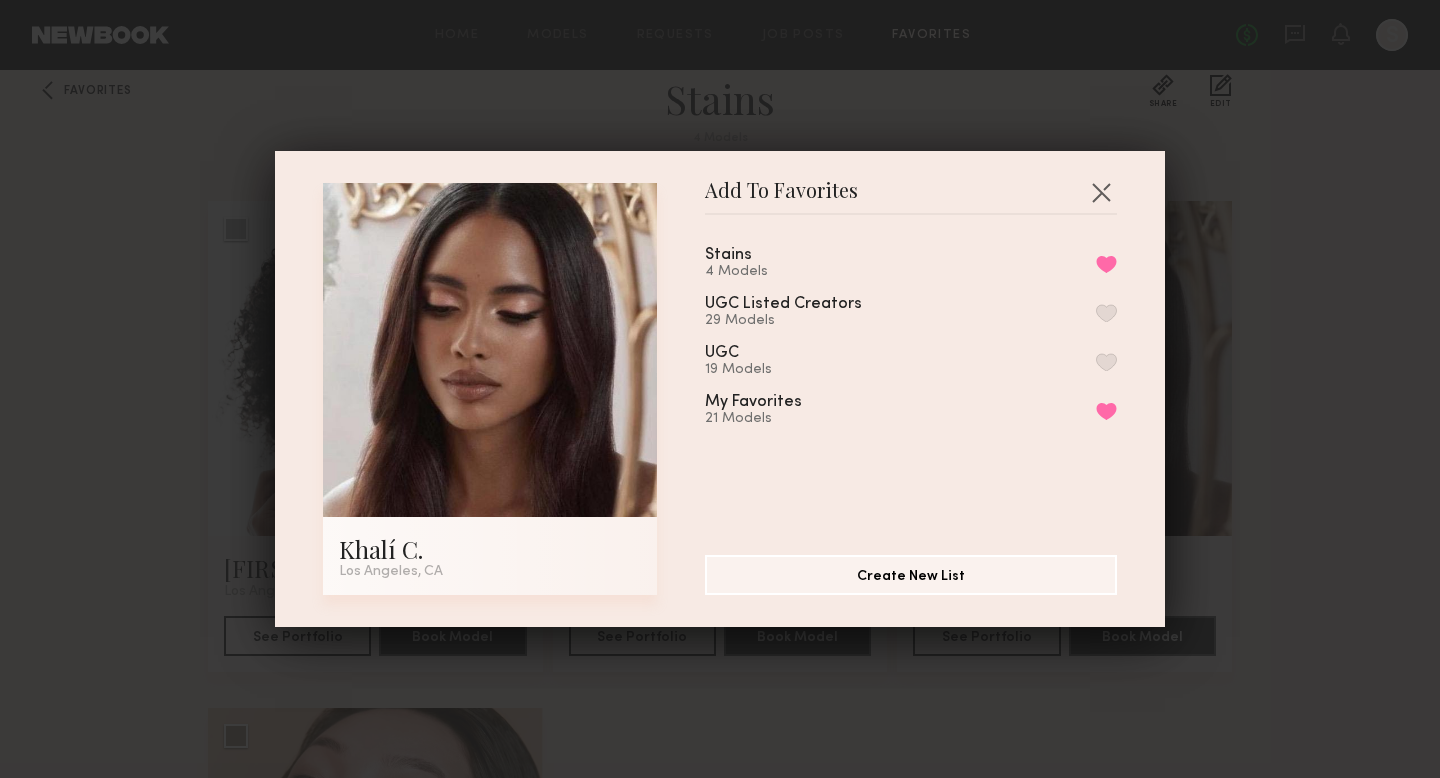scroll, scrollTop: 0, scrollLeft: 0, axis: both 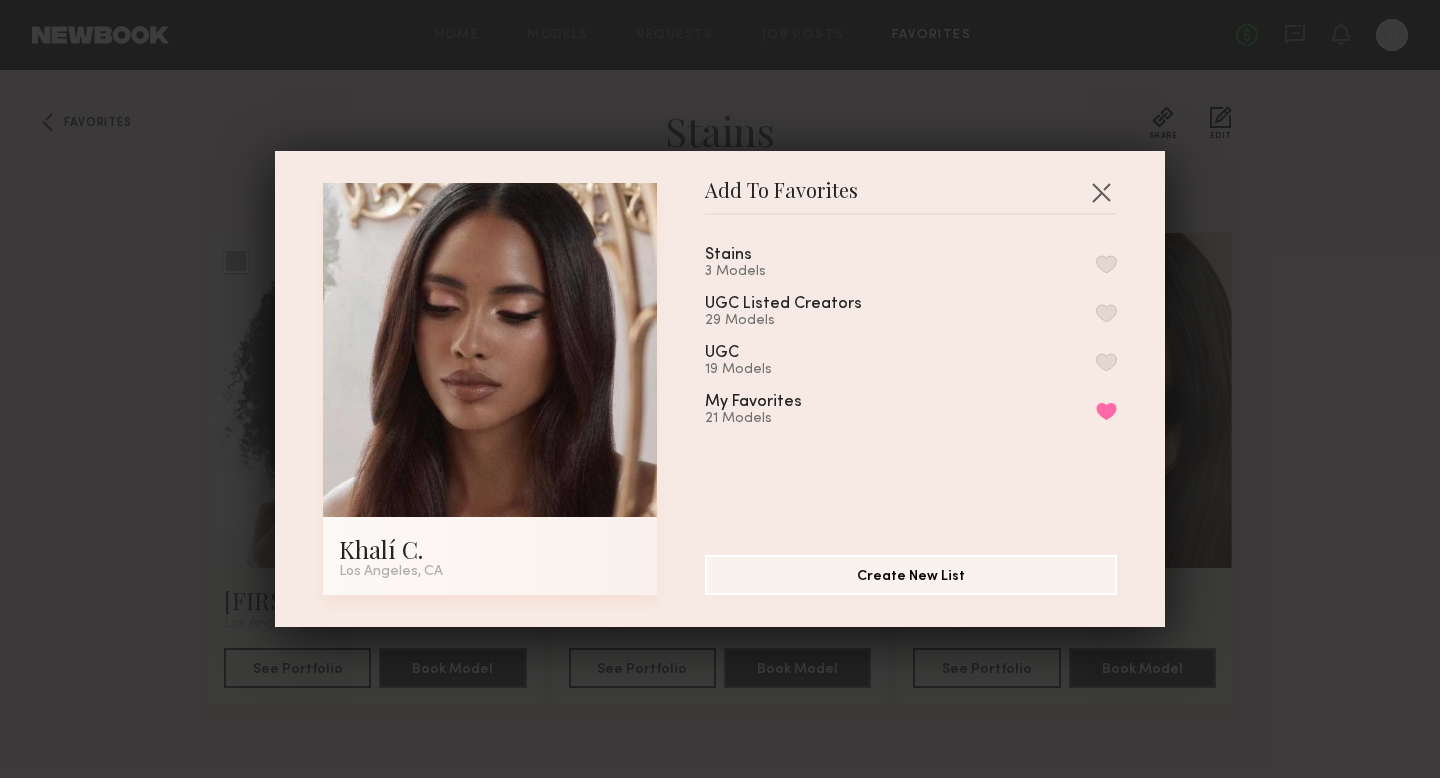 click on "Add To Favorites Khalí C. Los Angeles, CA Add To Favorites Stains 3   Models UGC Listed Creators 29   Models UGC 19   Models My Favorites 21   Models Remove from favorite list Create New List" at bounding box center [720, 389] 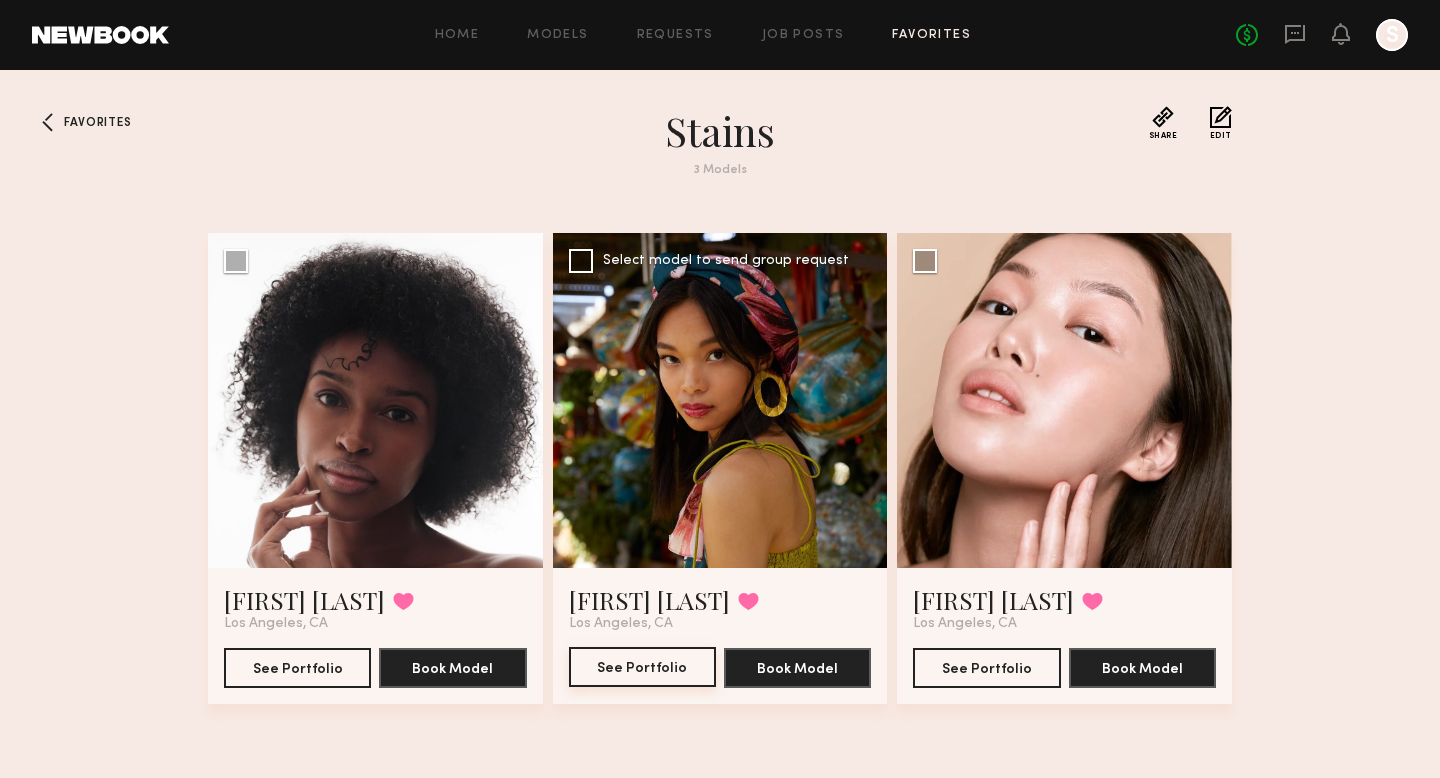 click on "See Portfolio" 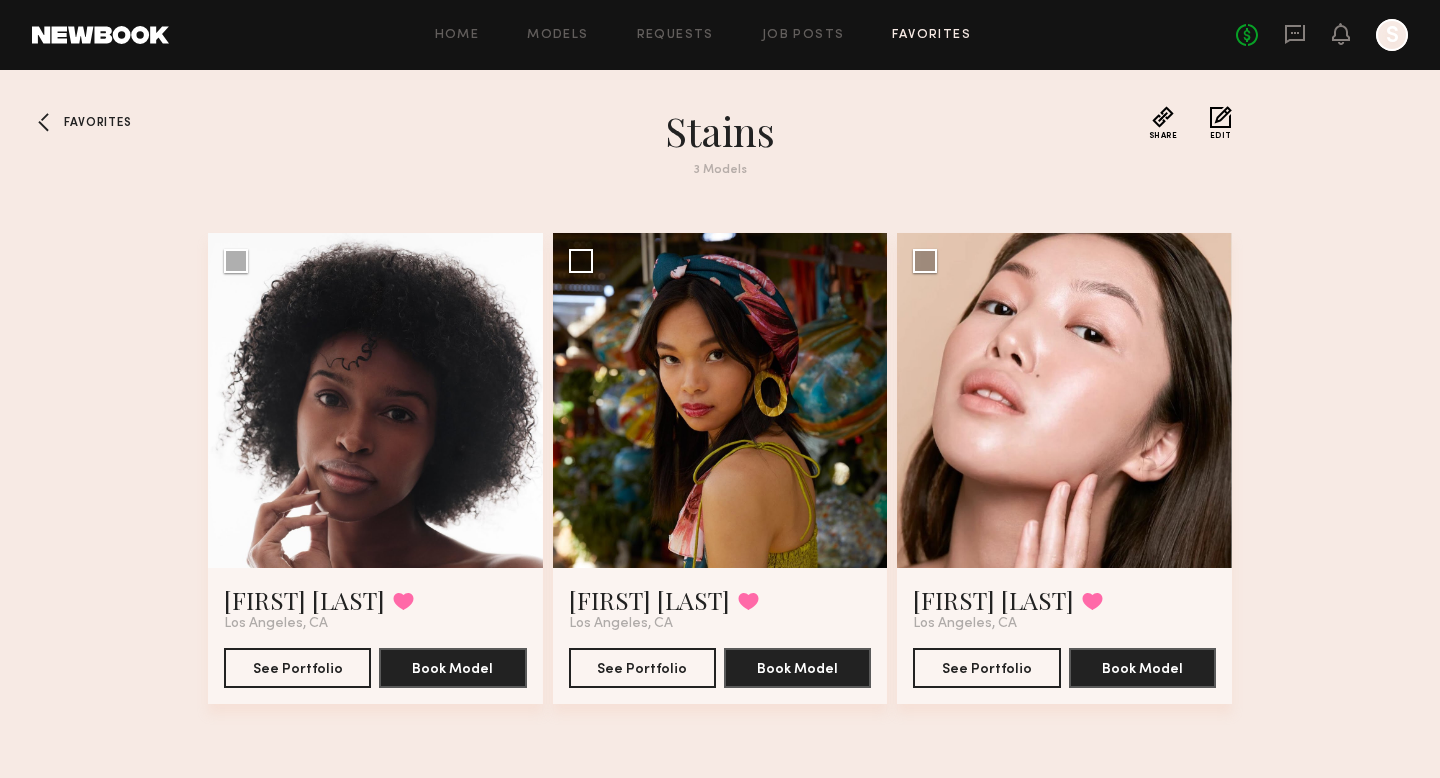 click on "Favorites" 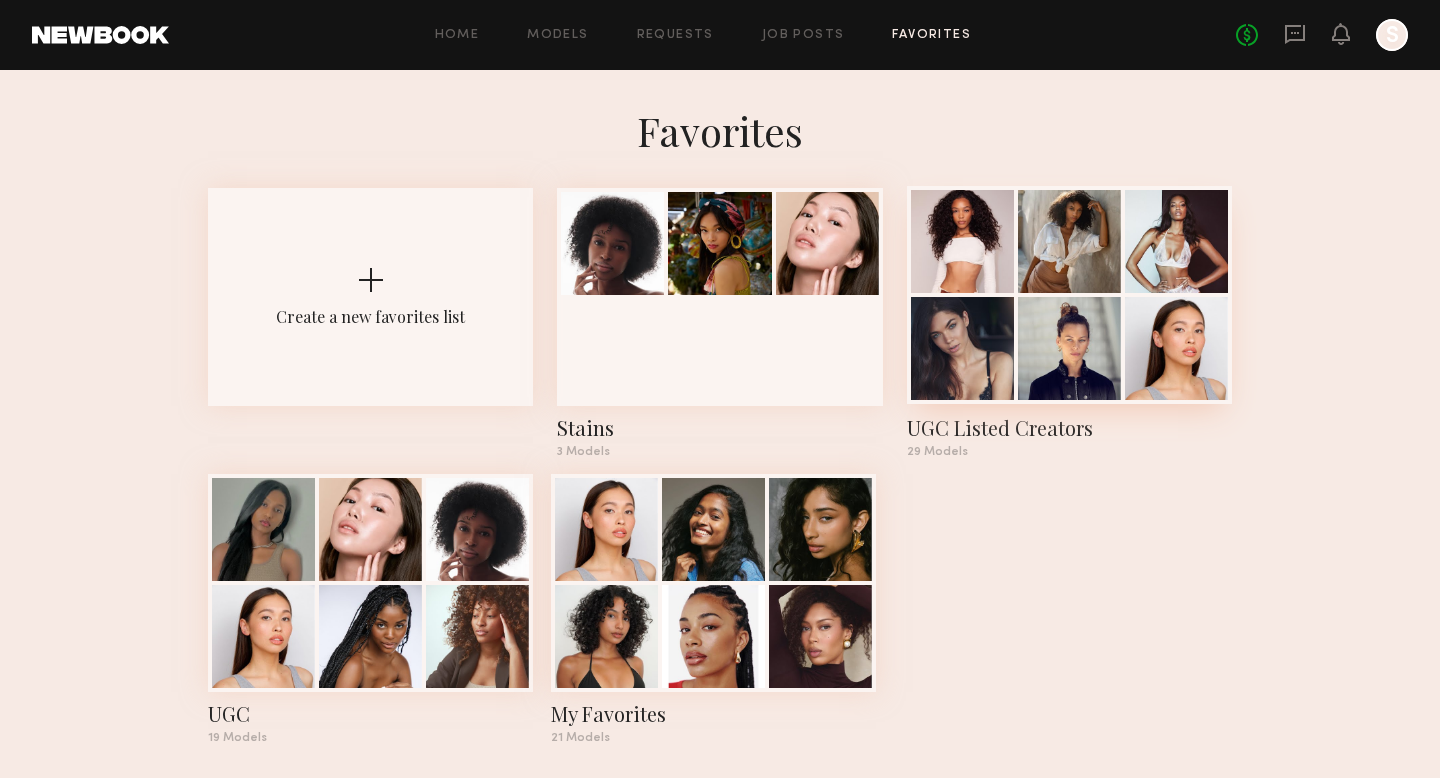 click 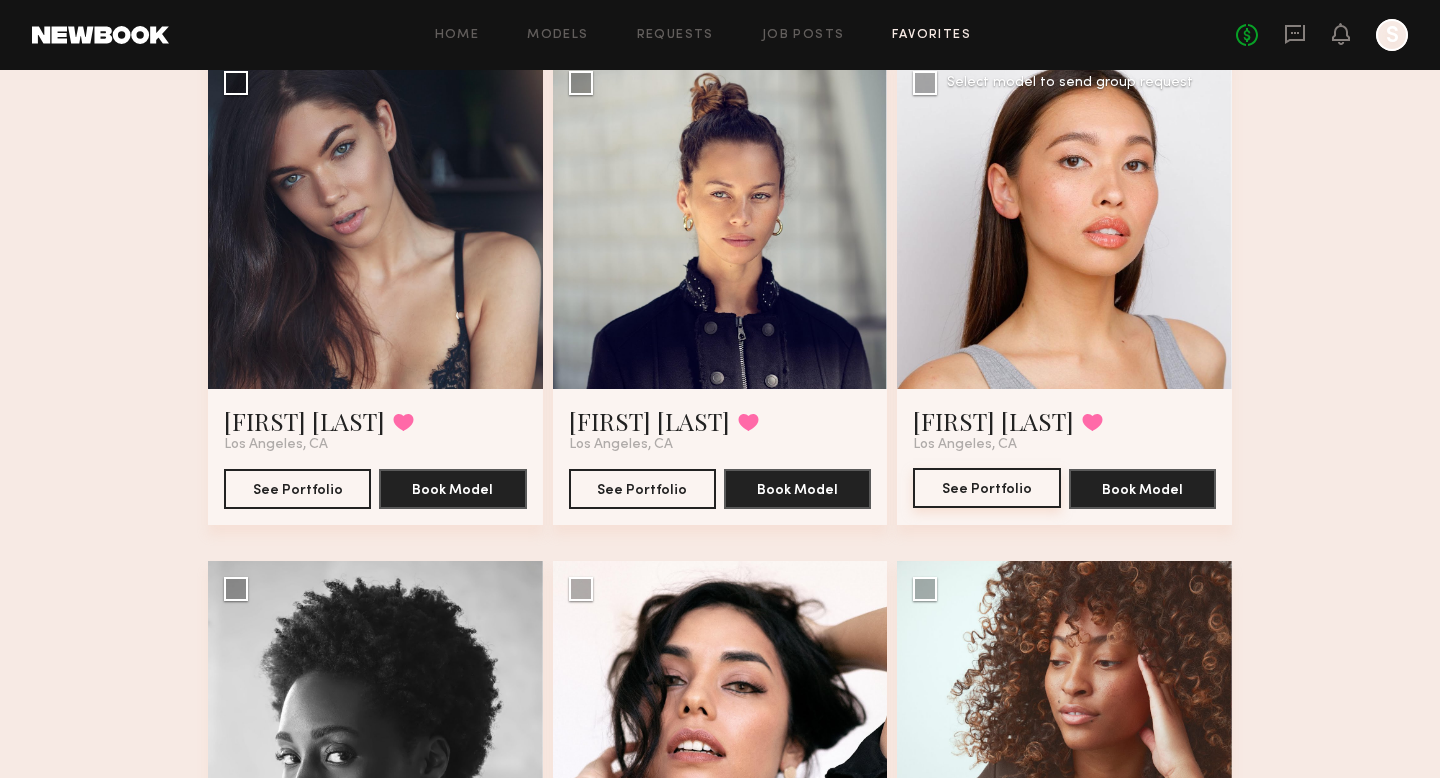 scroll, scrollTop: 658, scrollLeft: 0, axis: vertical 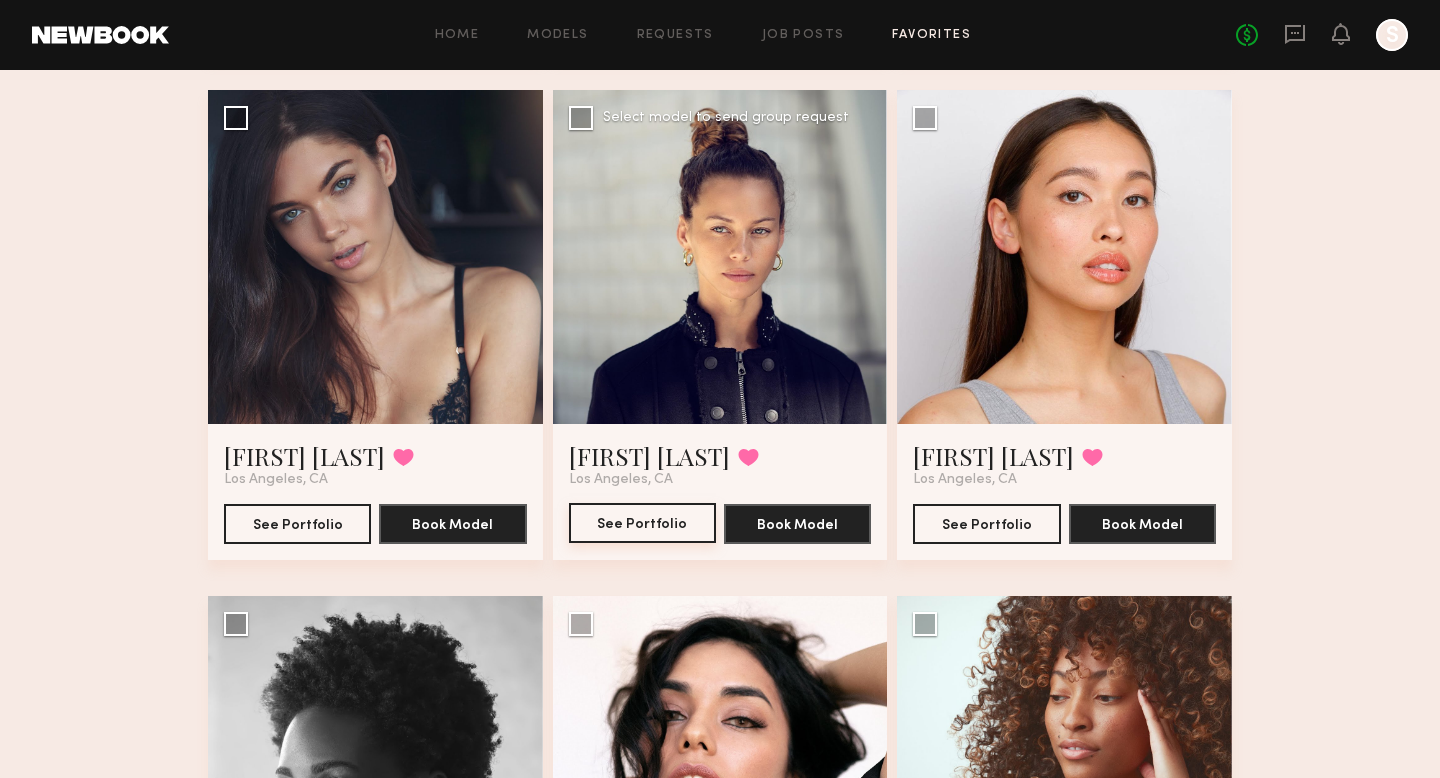 click on "See Portfolio" 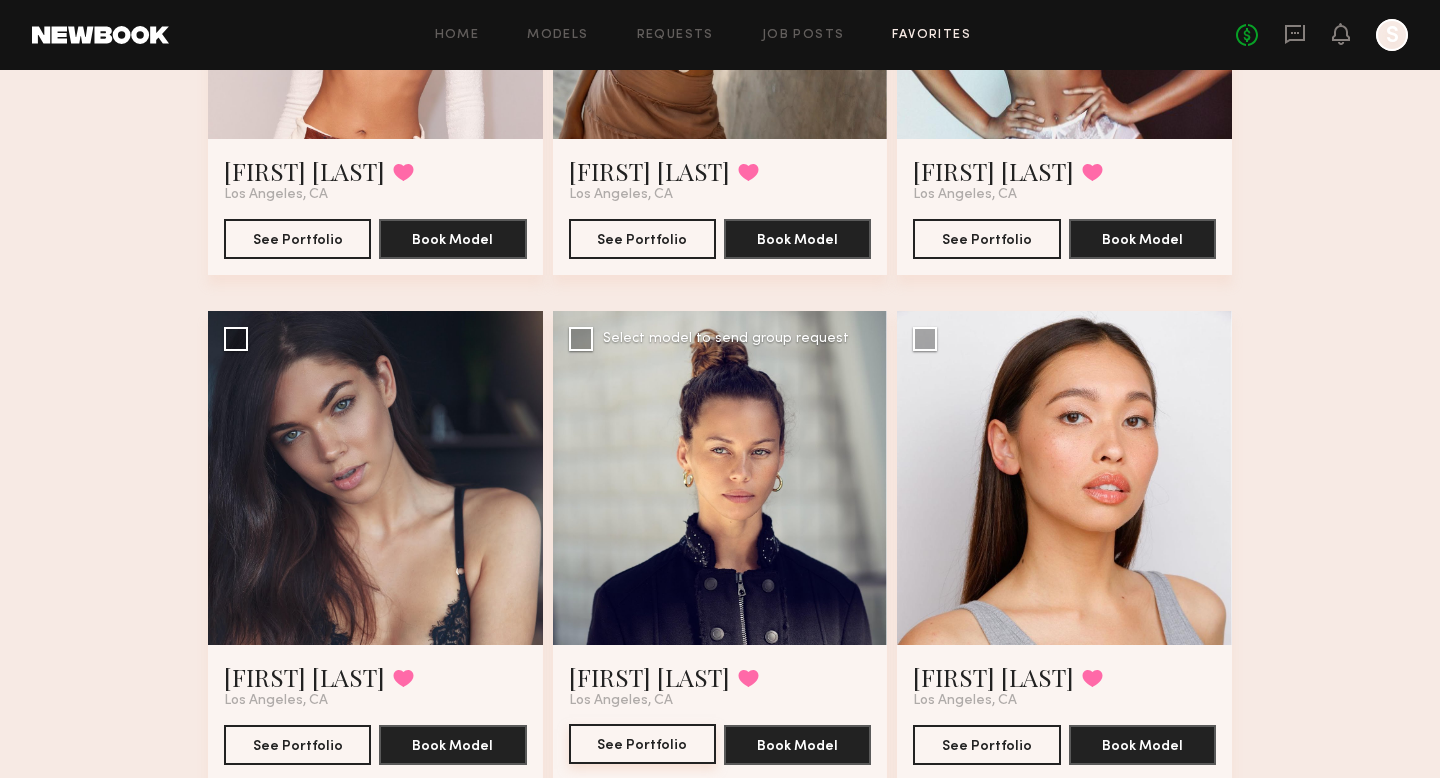 scroll, scrollTop: 109, scrollLeft: 0, axis: vertical 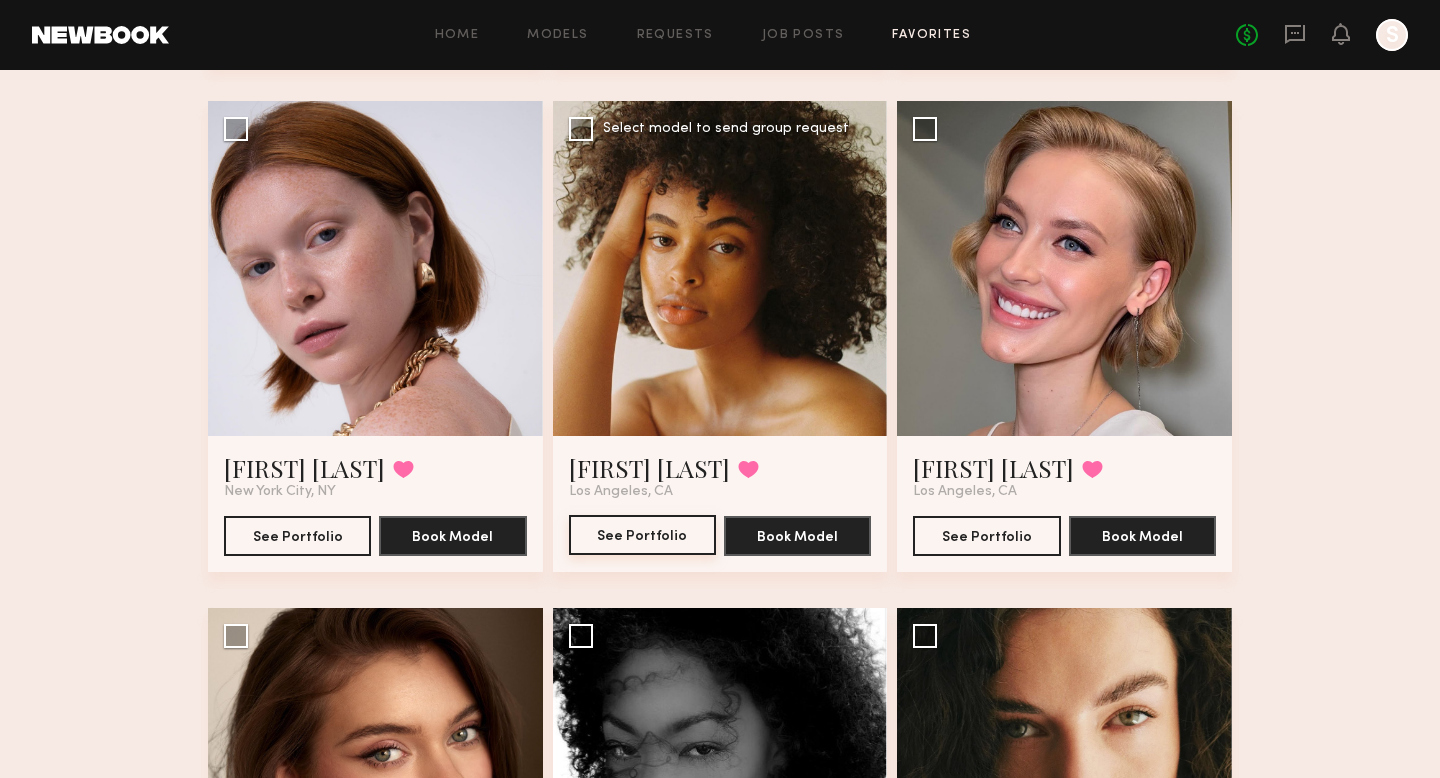 click on "See Portfolio" 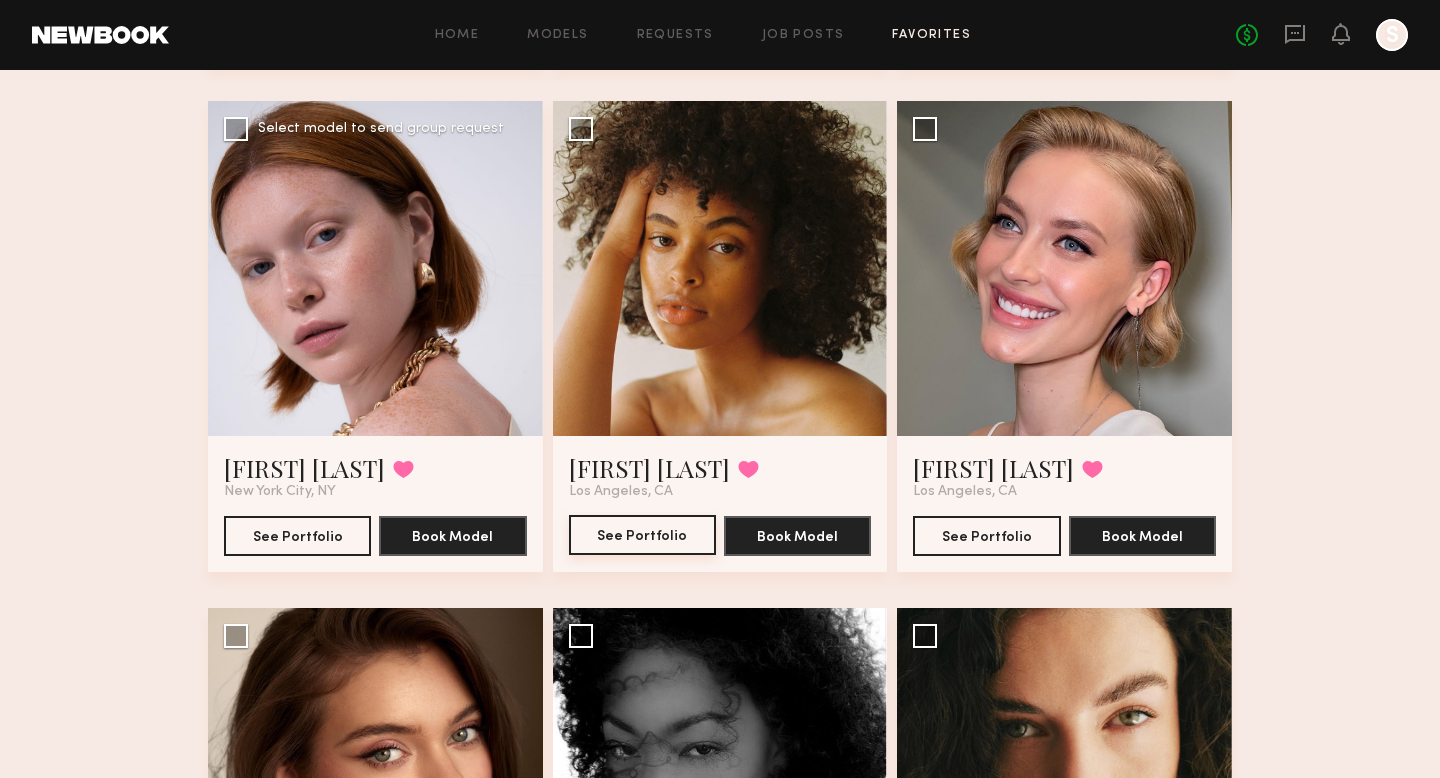 scroll, scrollTop: 1555, scrollLeft: 0, axis: vertical 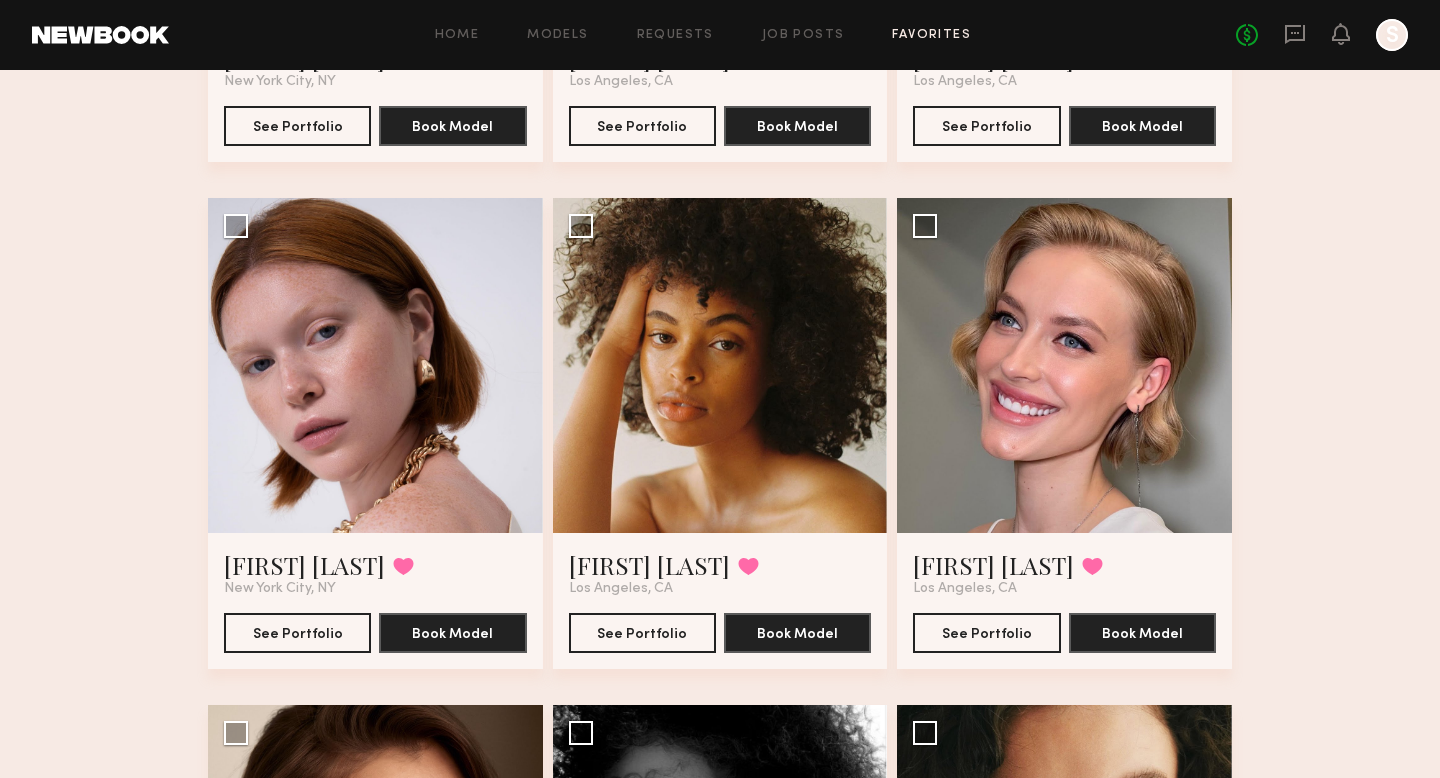 click on "Favorites" 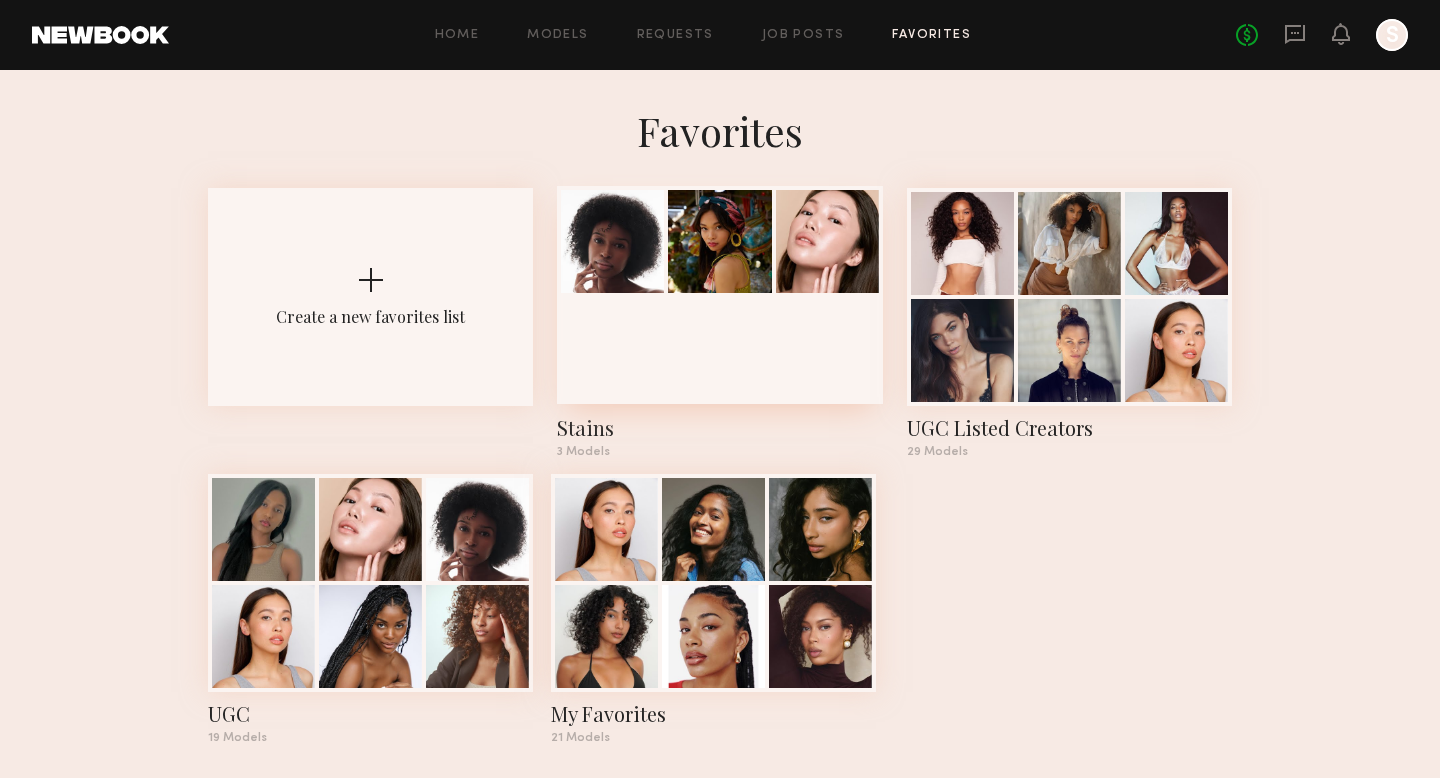 scroll, scrollTop: 14, scrollLeft: 0, axis: vertical 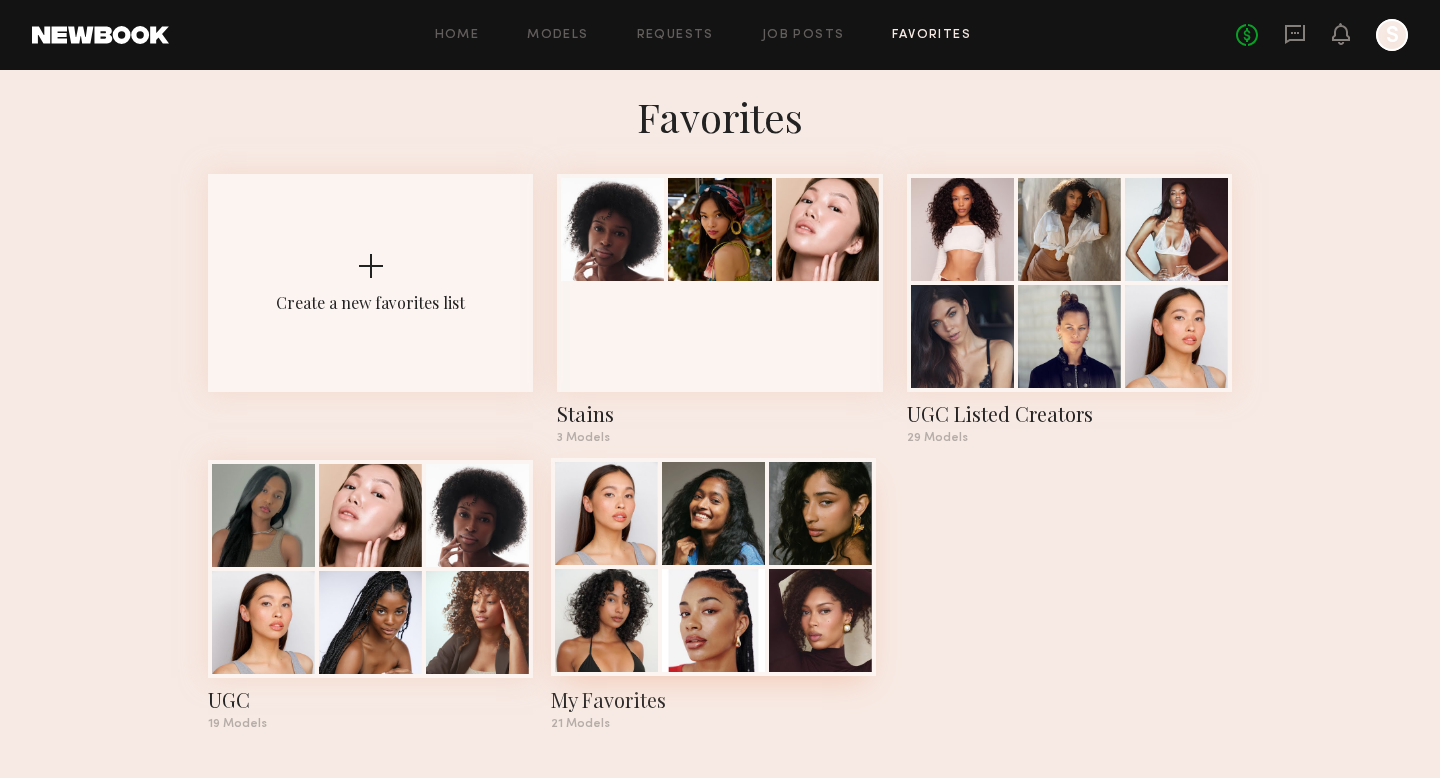 click 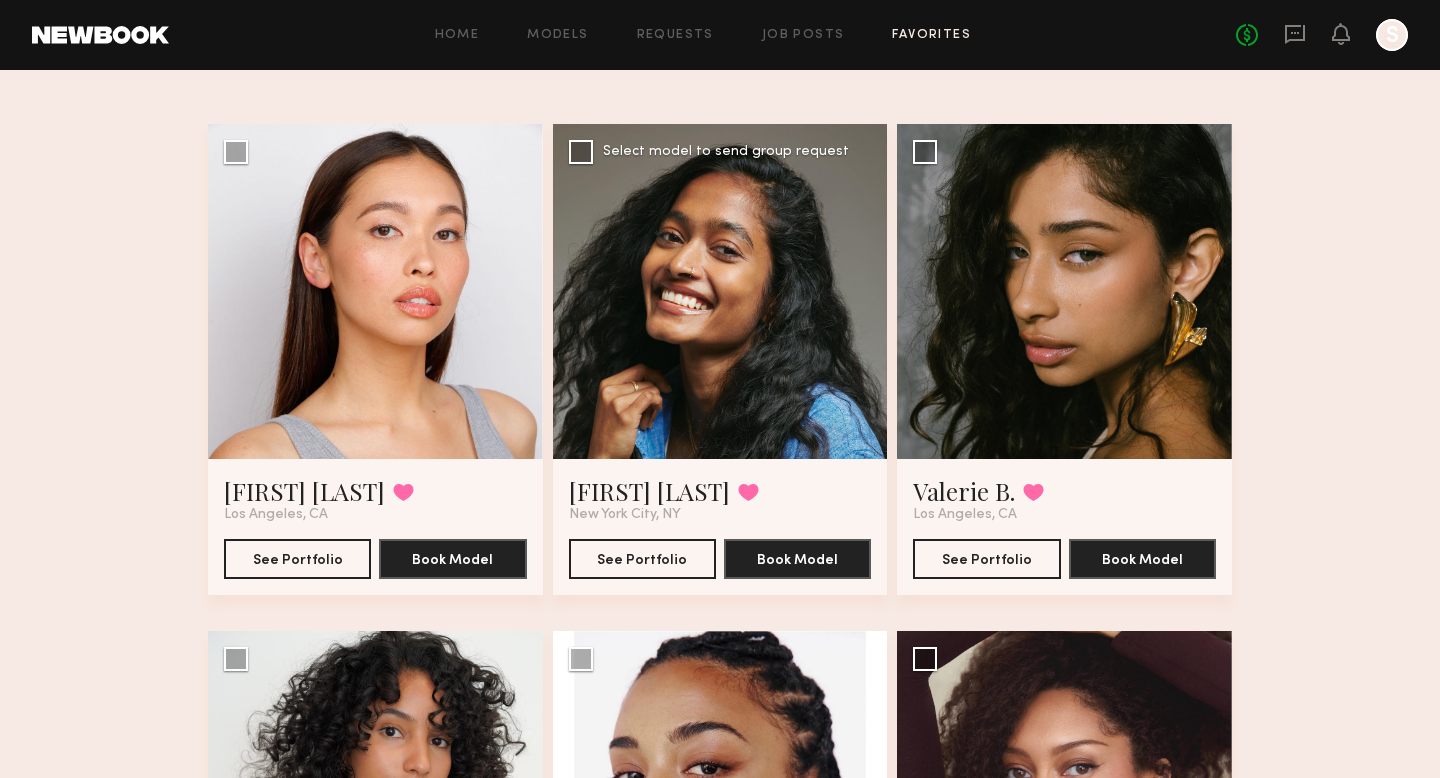 scroll, scrollTop: 229, scrollLeft: 0, axis: vertical 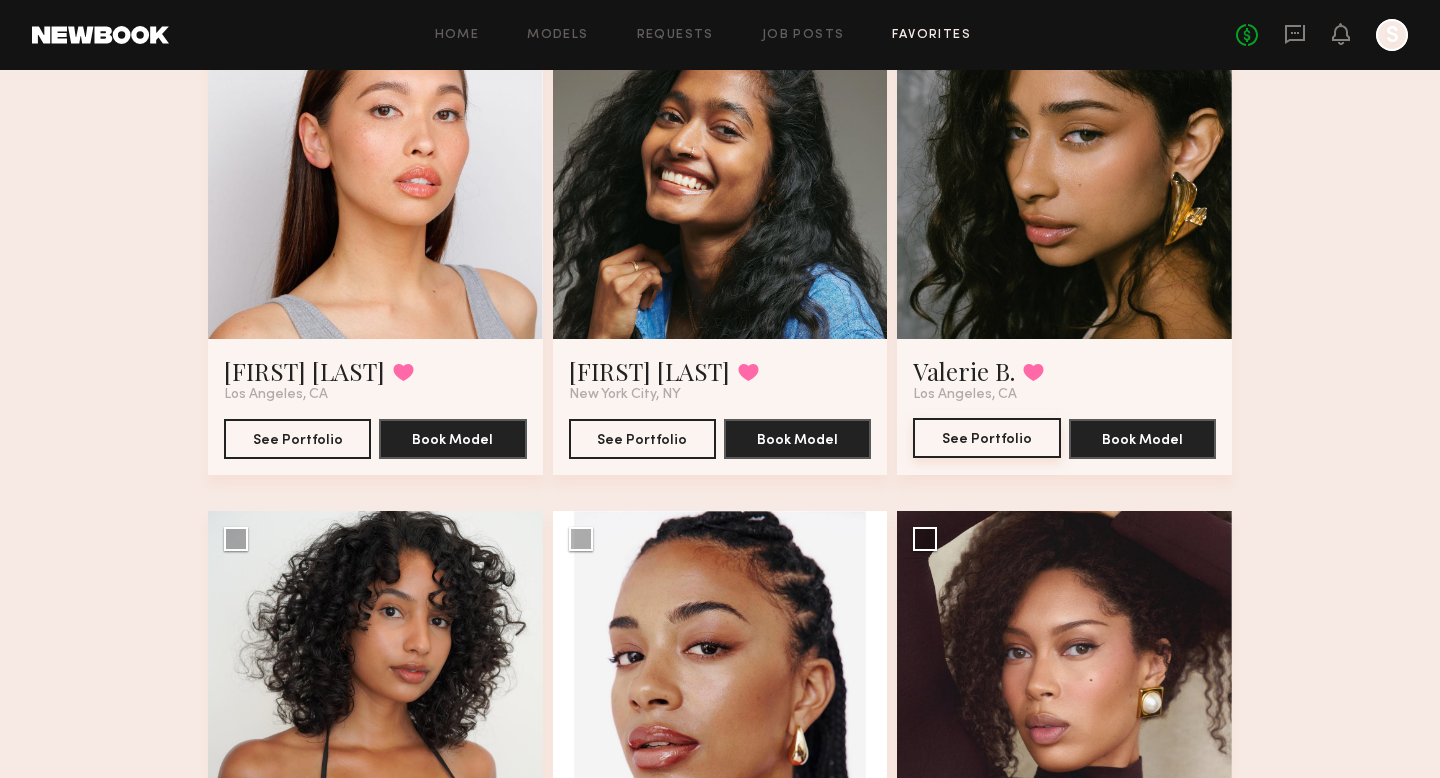 click on "See Portfolio" 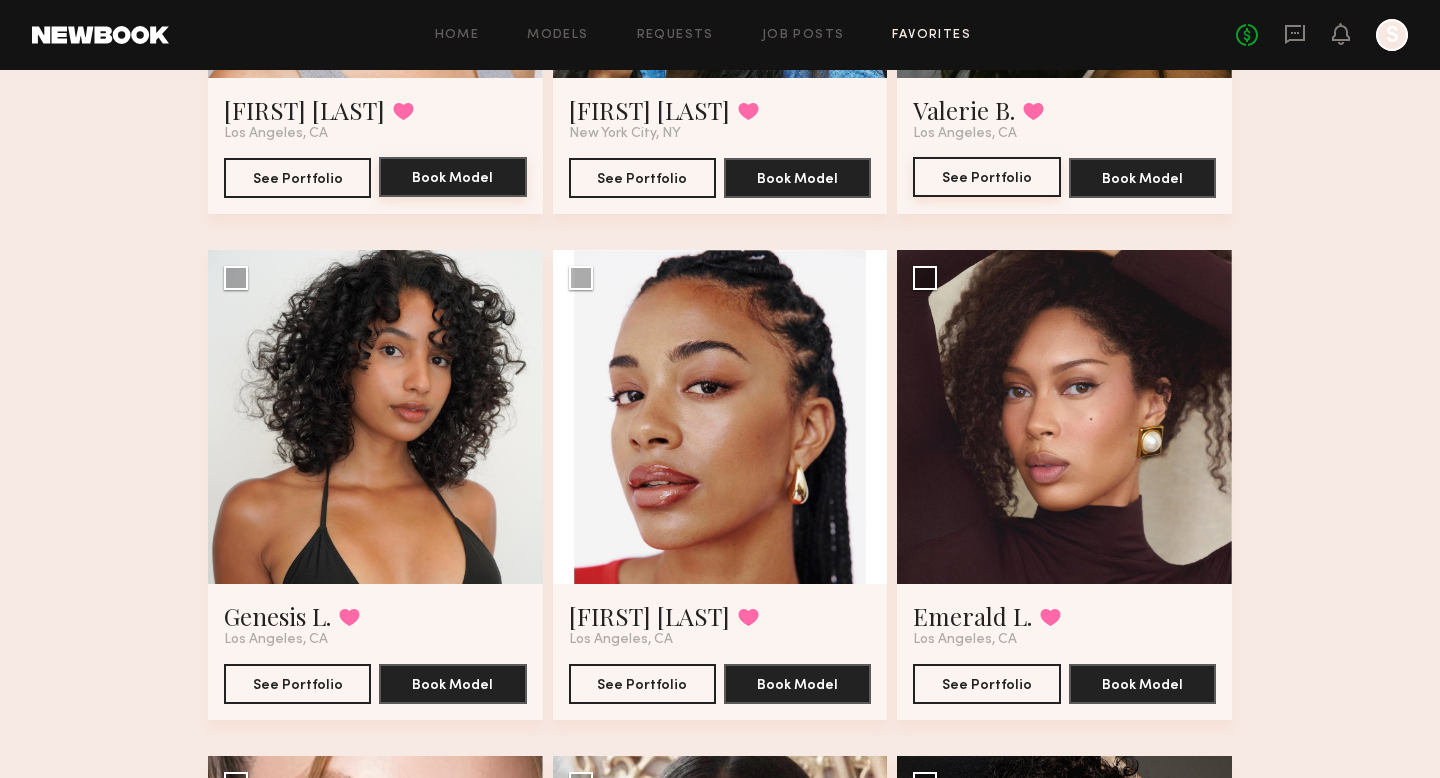 scroll, scrollTop: 496, scrollLeft: 0, axis: vertical 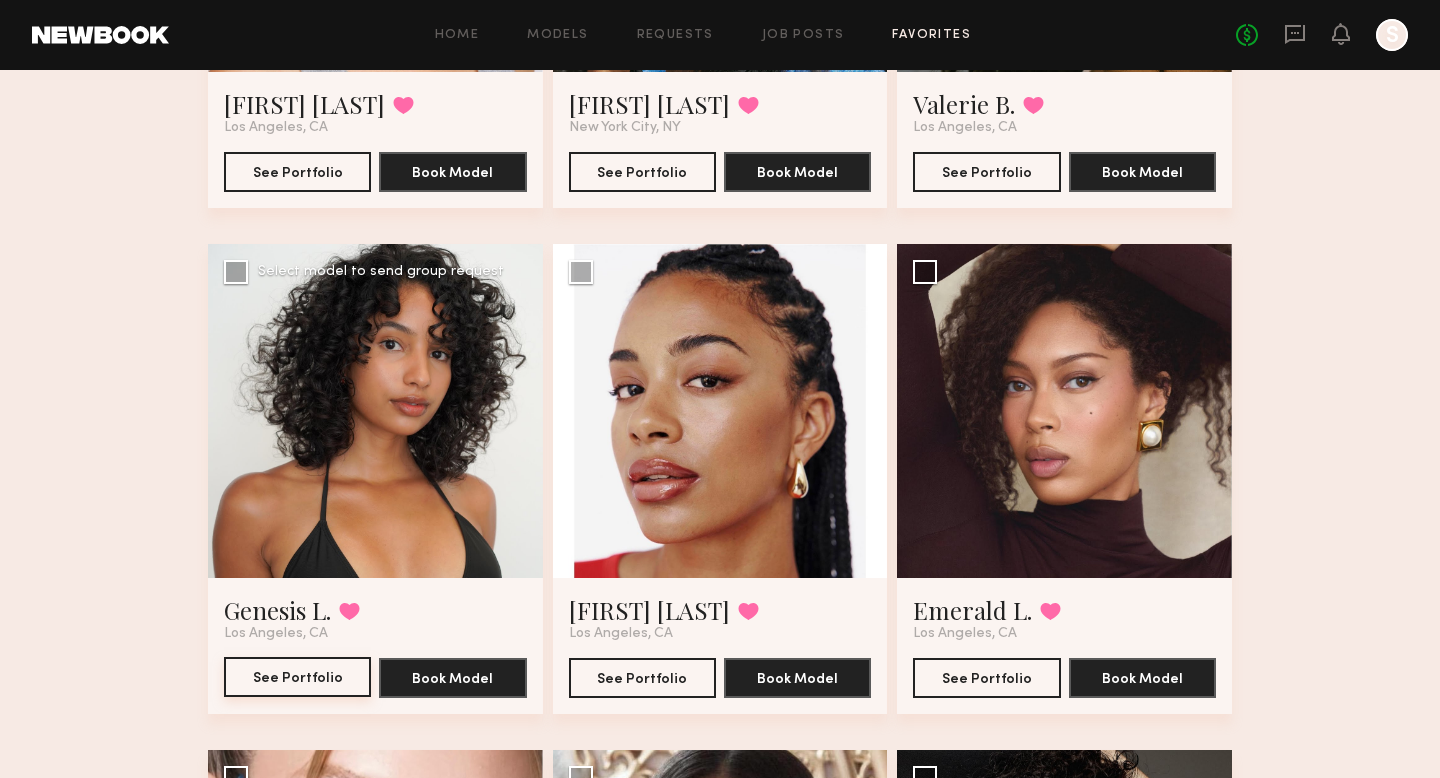 click on "See Portfolio" 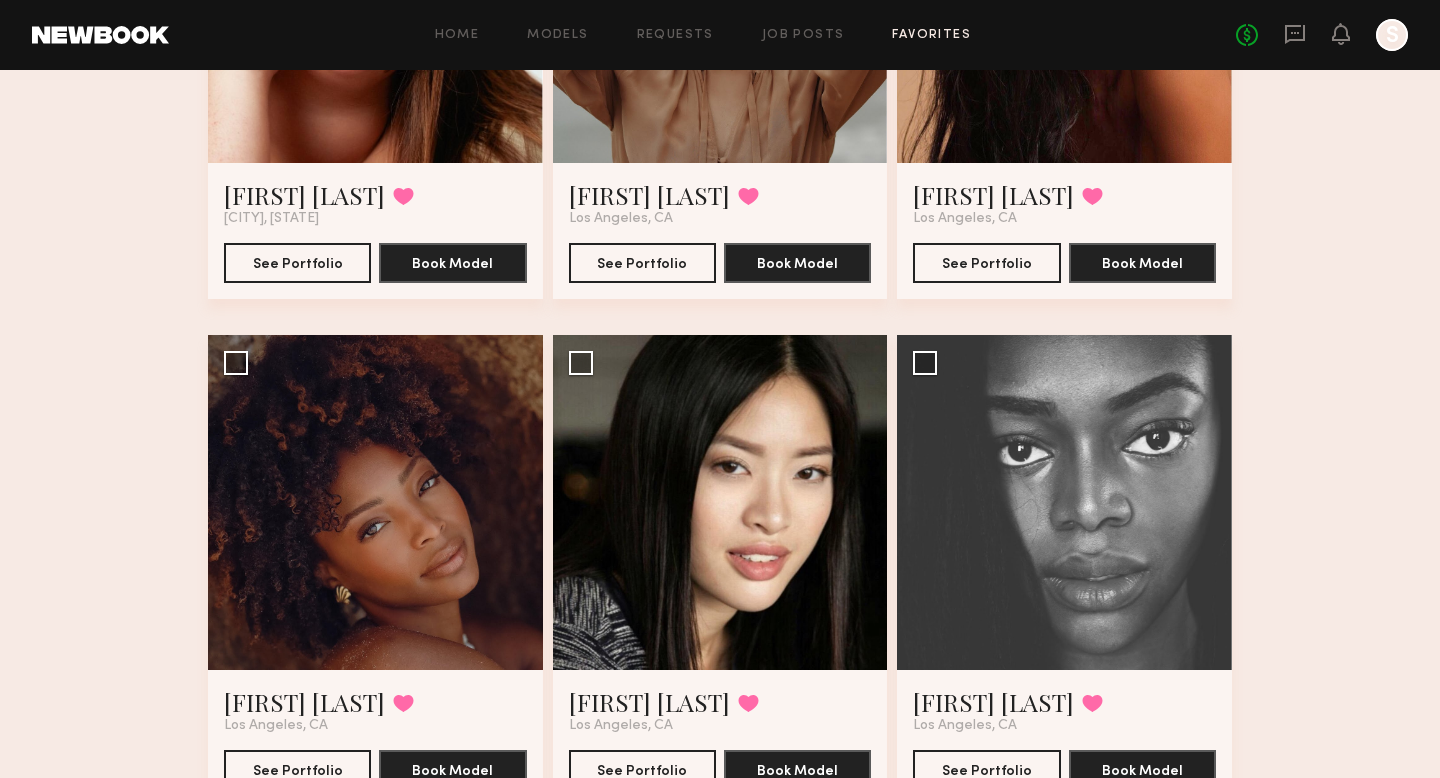 scroll, scrollTop: 3032, scrollLeft: 0, axis: vertical 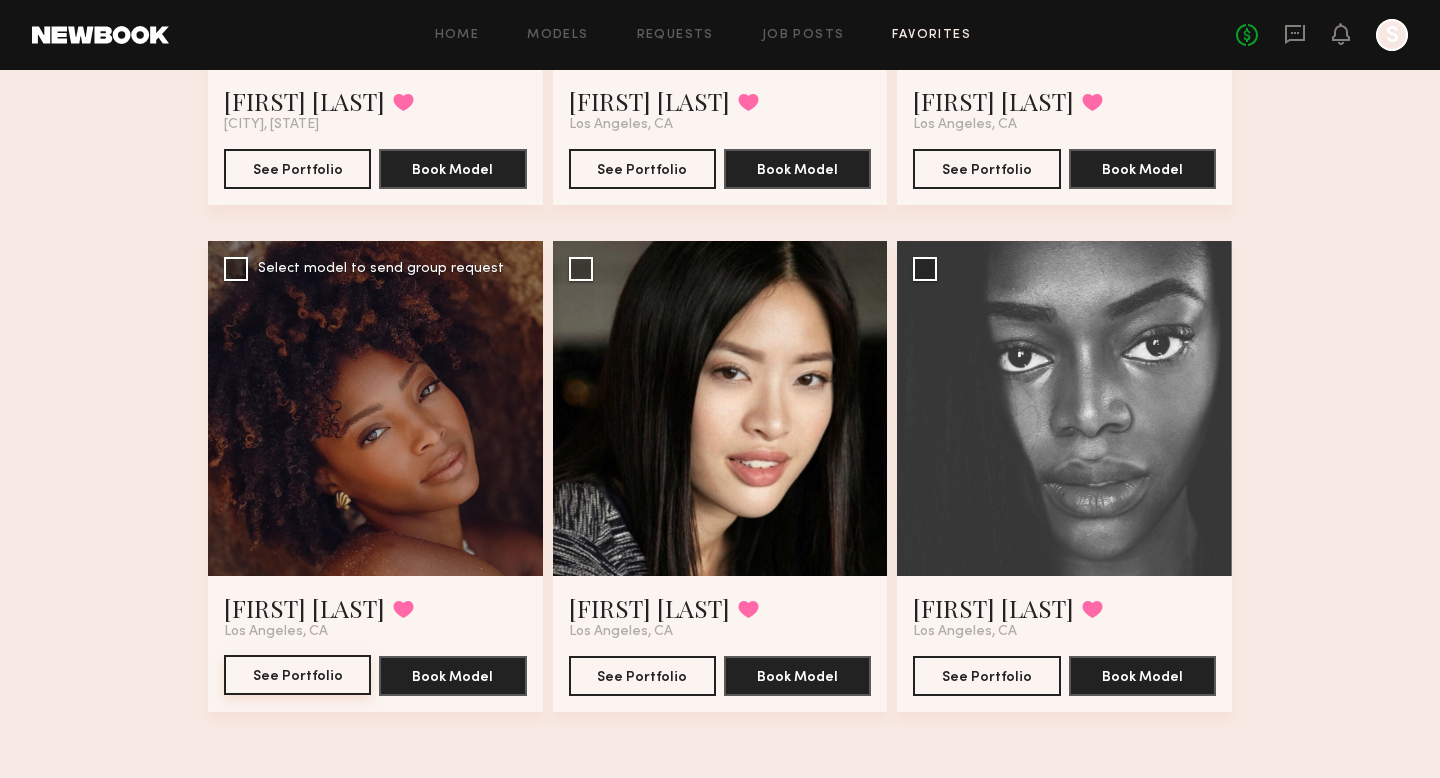 click on "See Portfolio" 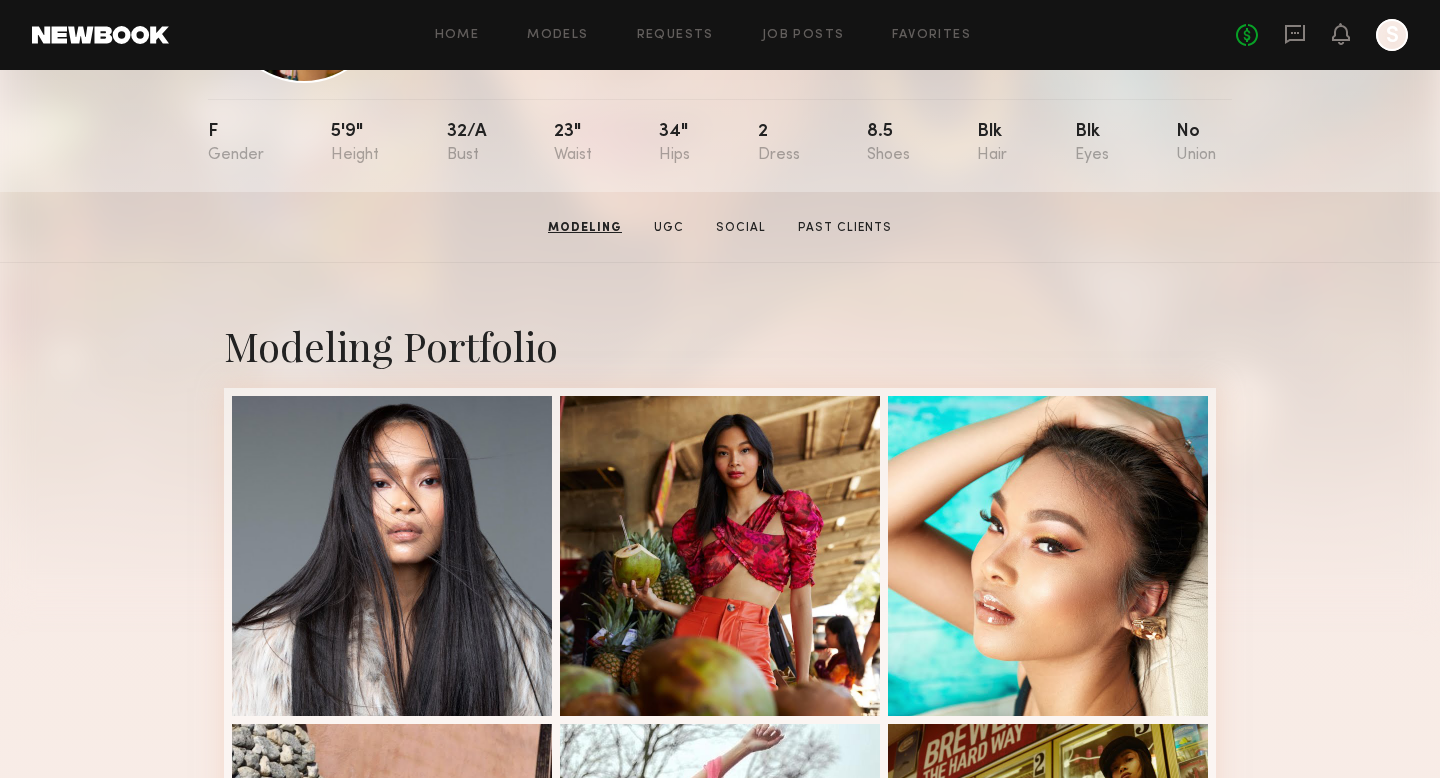 scroll, scrollTop: 0, scrollLeft: 0, axis: both 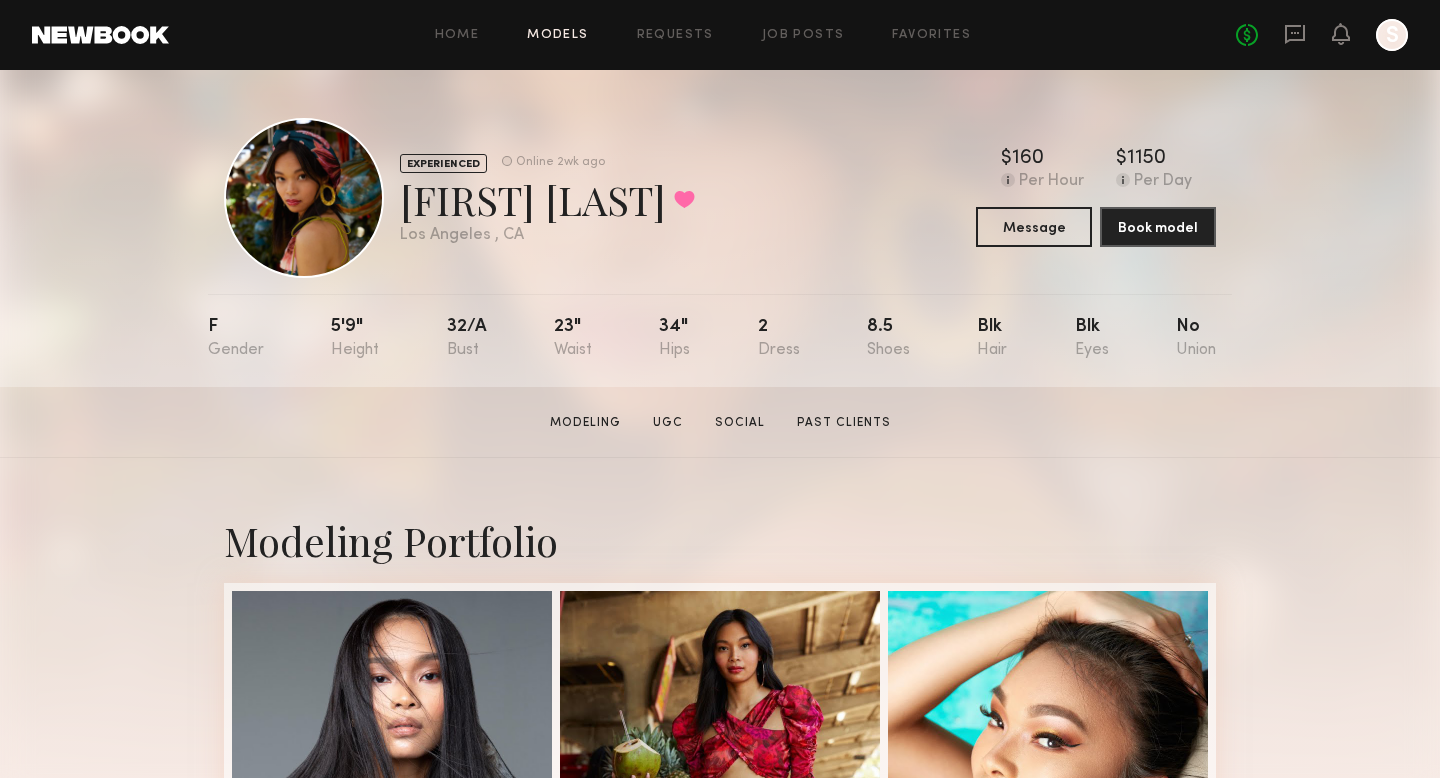 click on "Models" 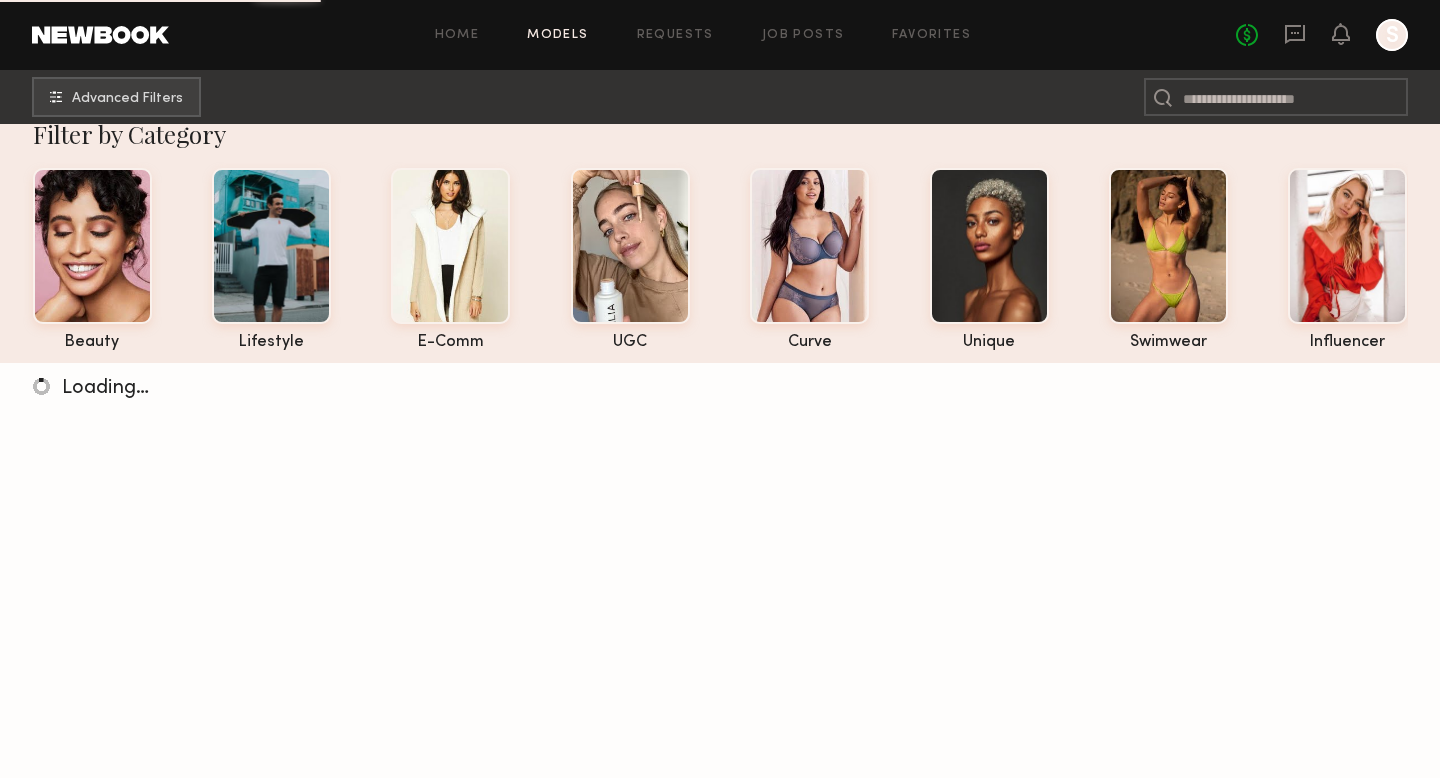 scroll, scrollTop: 36, scrollLeft: 0, axis: vertical 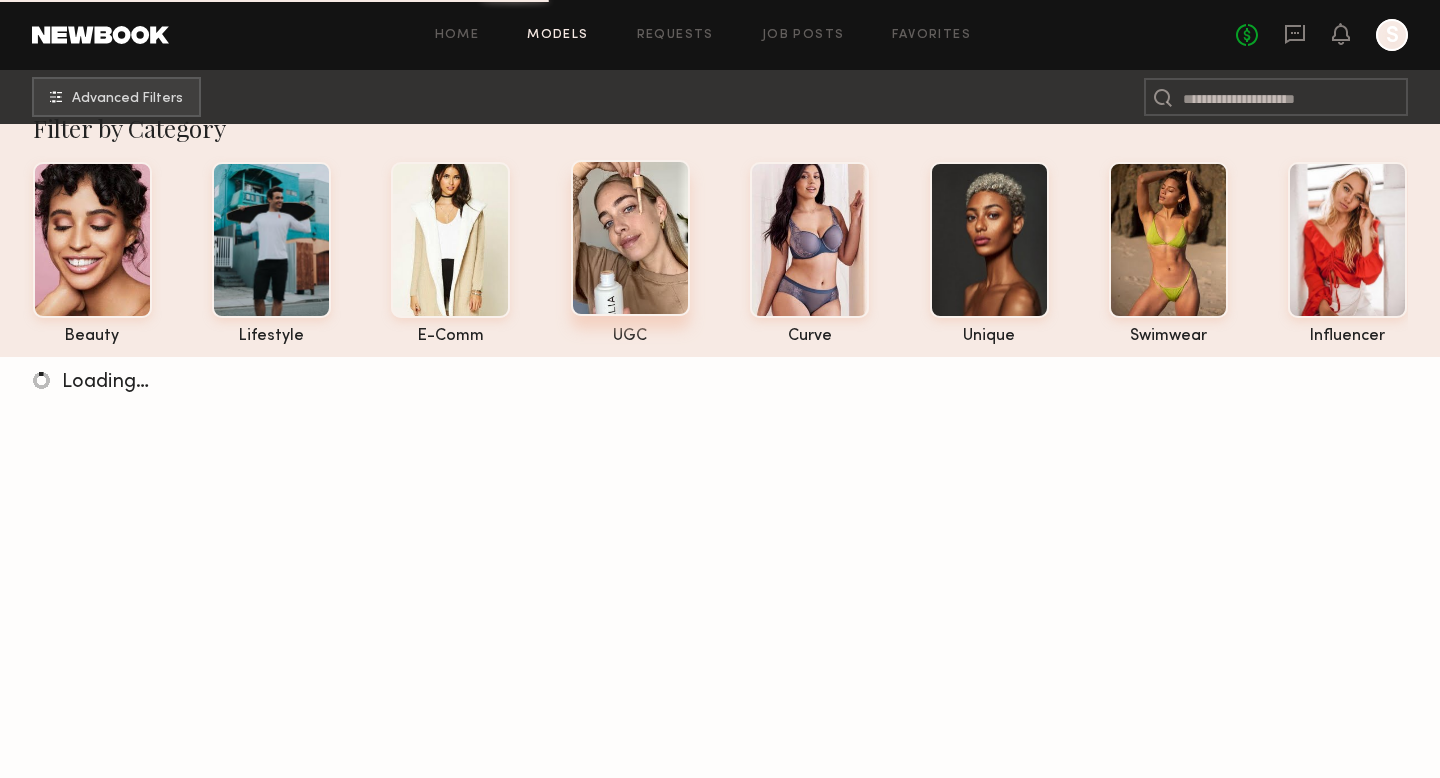 click 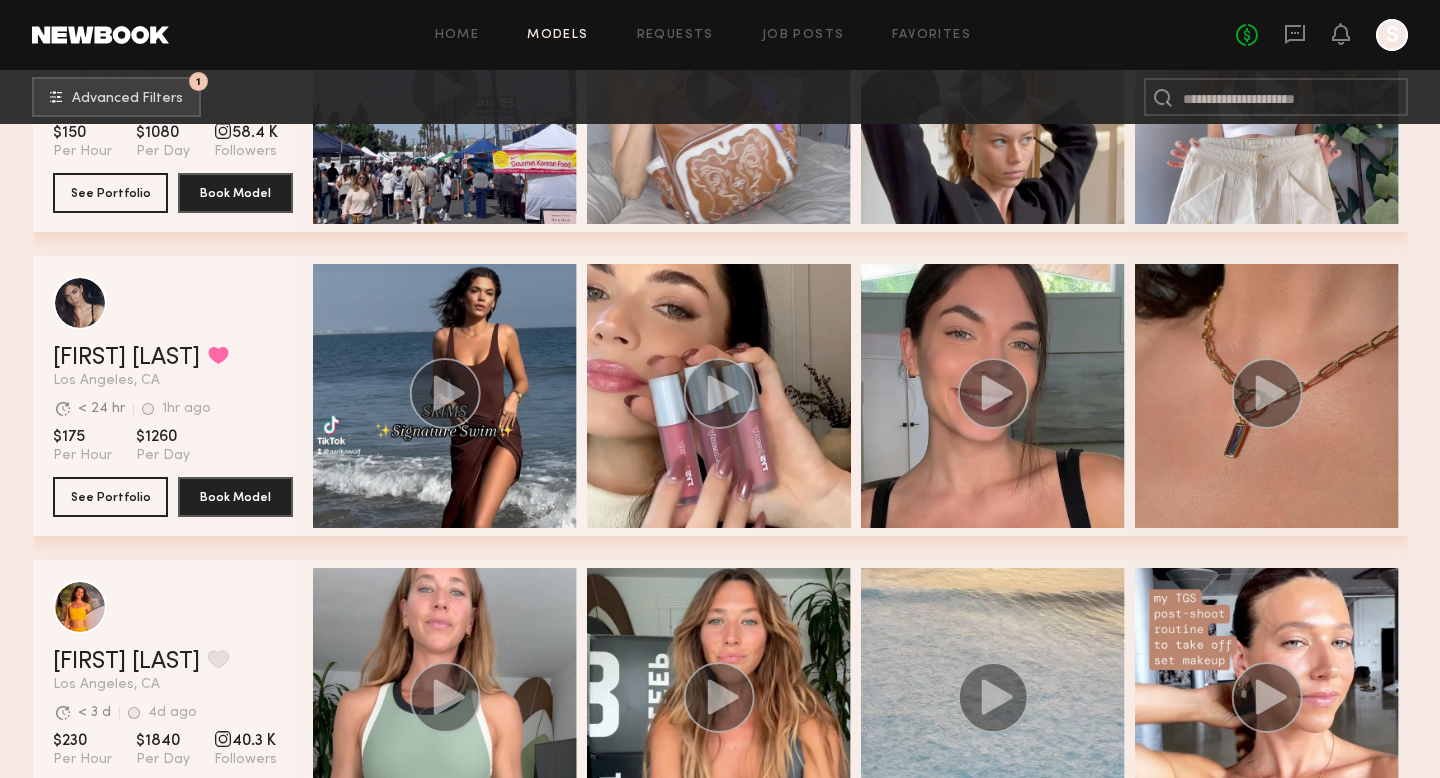 scroll, scrollTop: 1658, scrollLeft: 0, axis: vertical 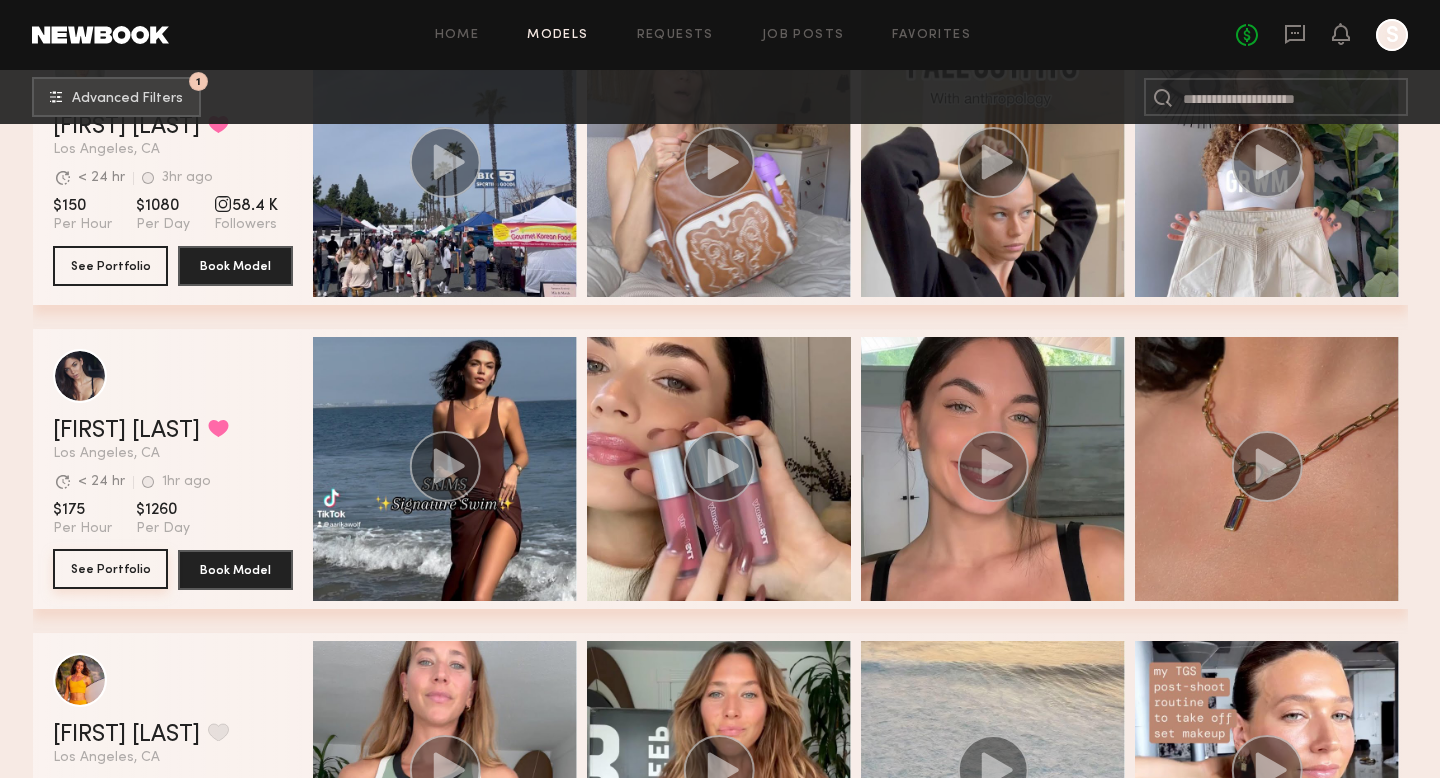 click on "See Portfolio" 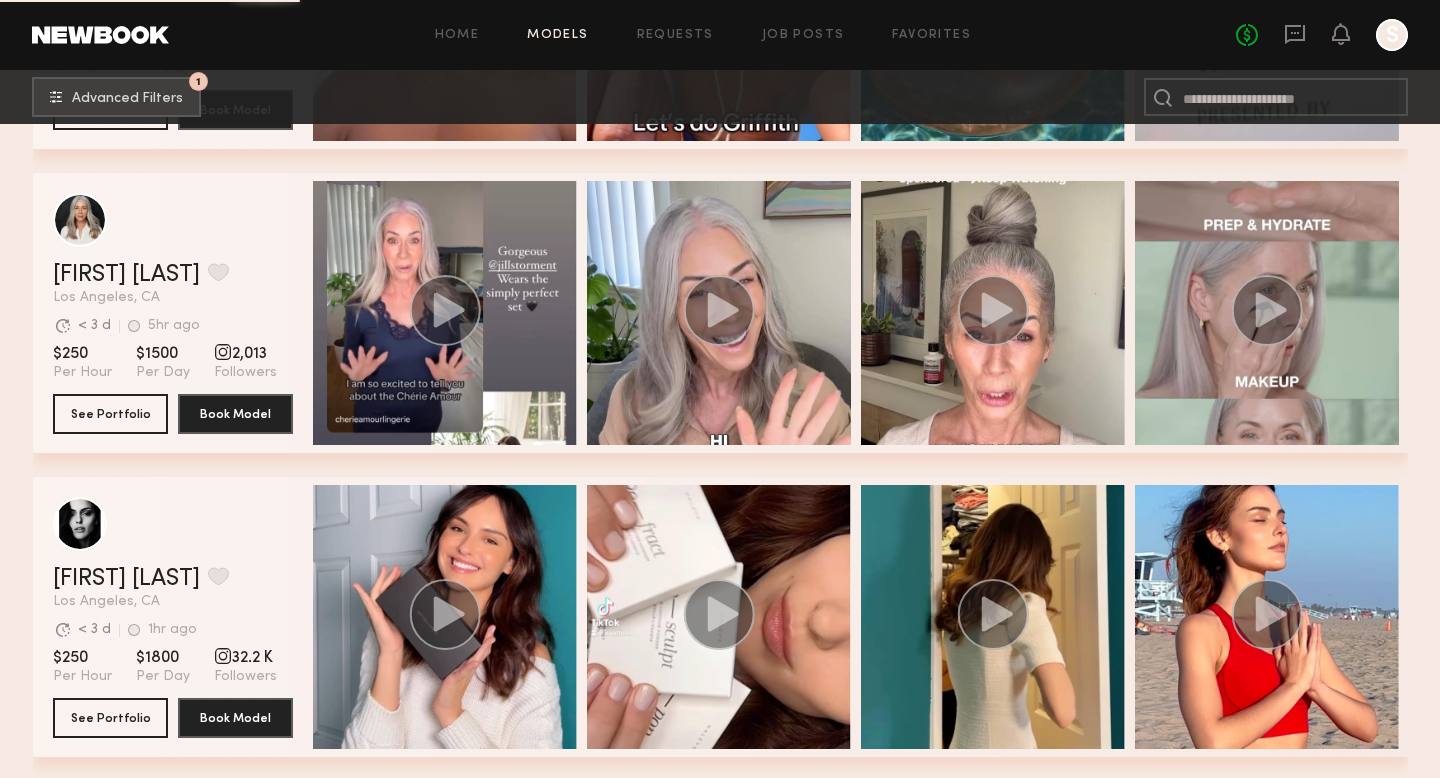 scroll, scrollTop: 3388, scrollLeft: 0, axis: vertical 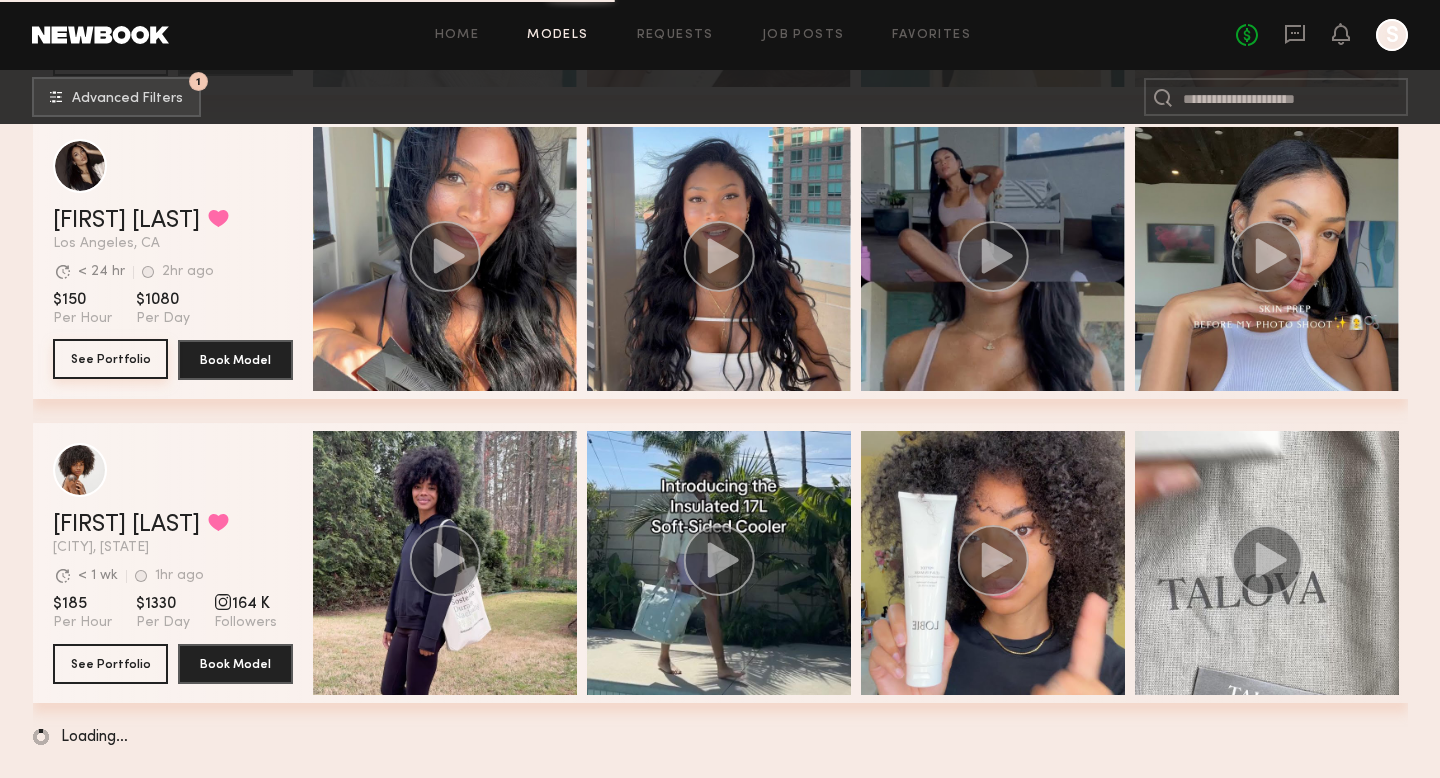click on "See Portfolio" 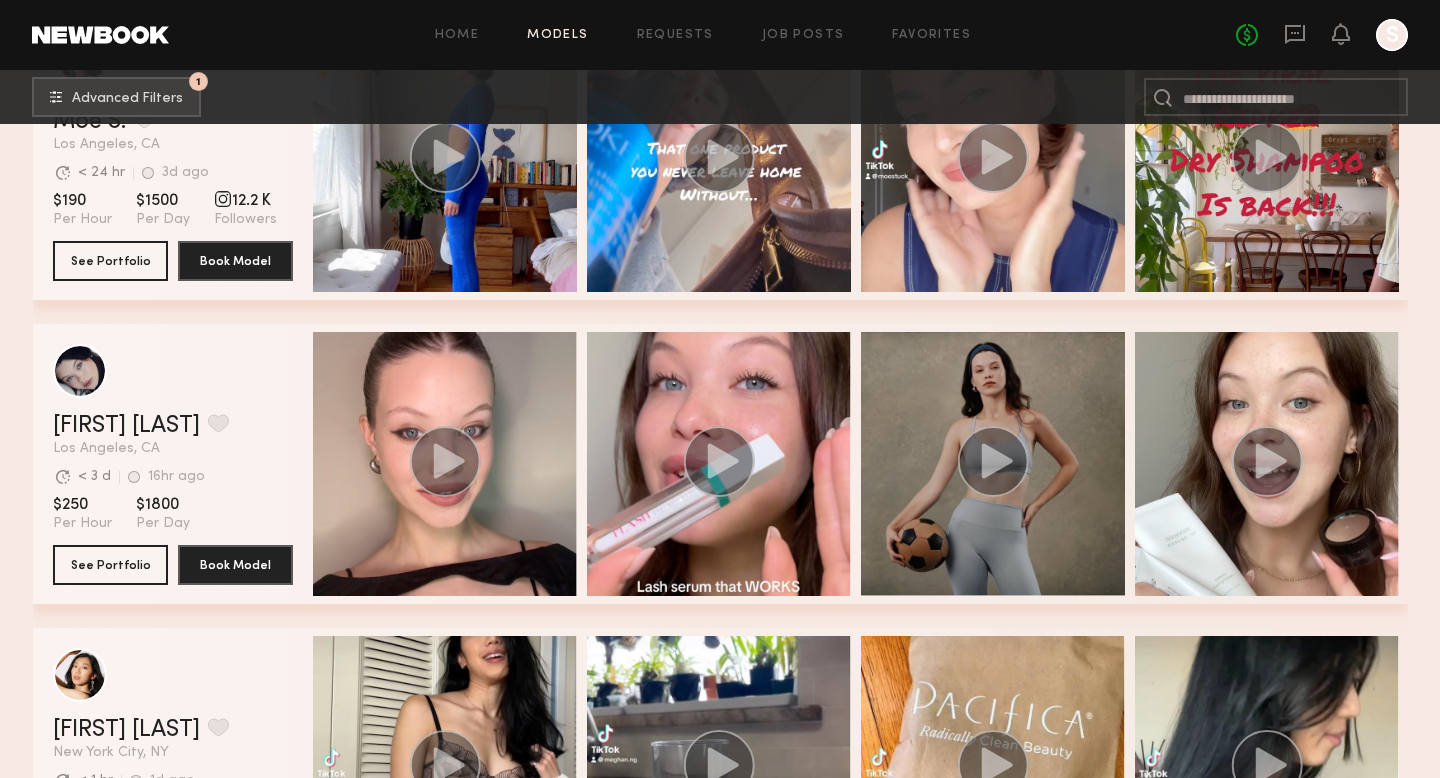 scroll, scrollTop: 4717, scrollLeft: 0, axis: vertical 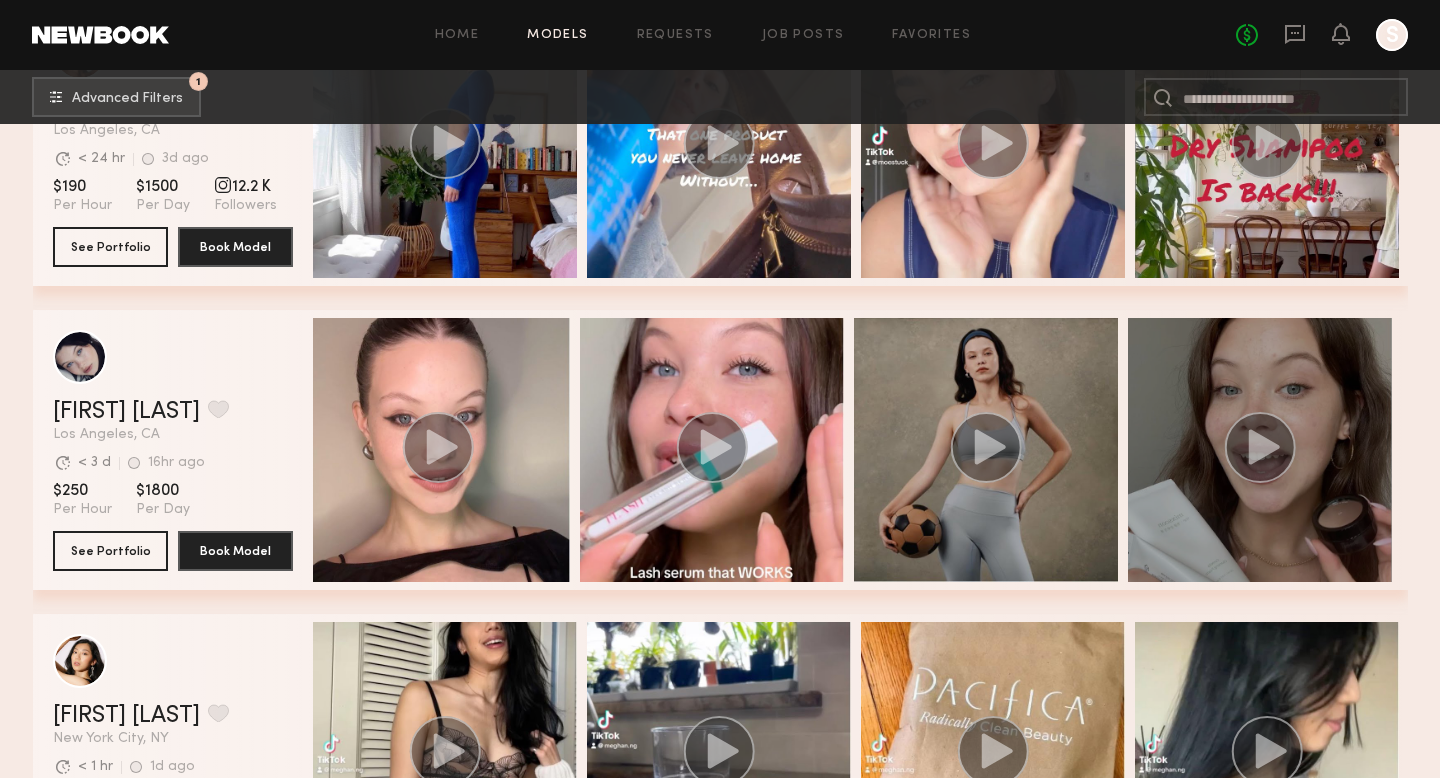 click 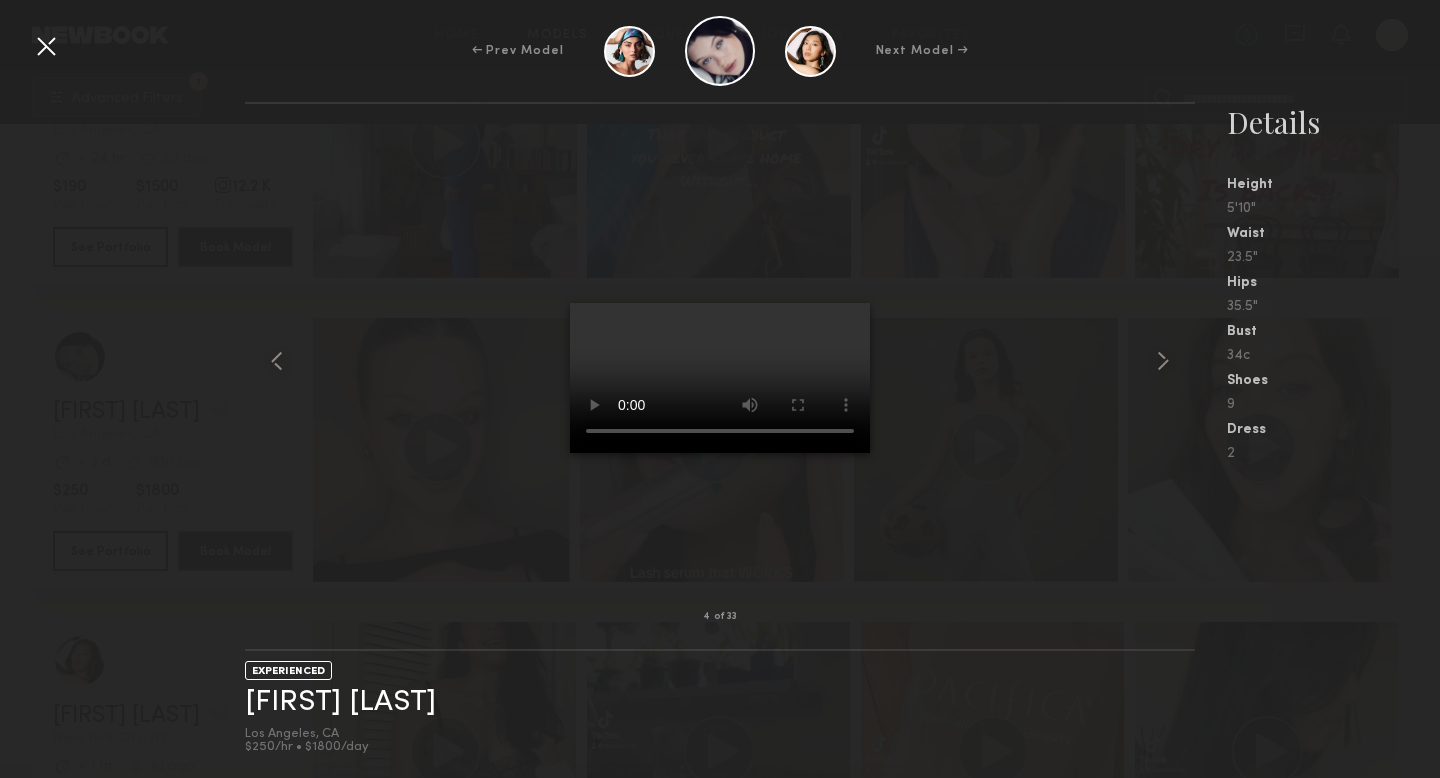 click at bounding box center (46, 46) 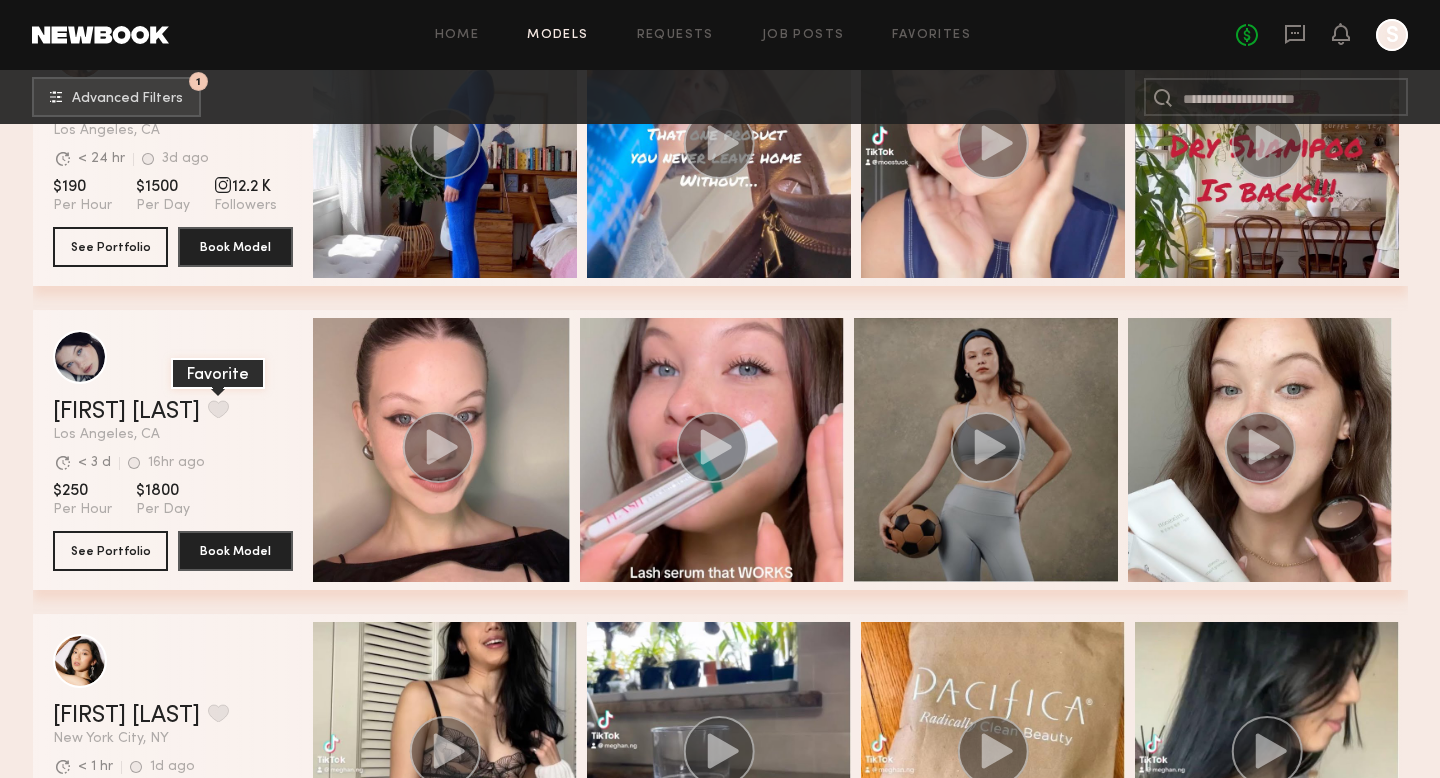 click 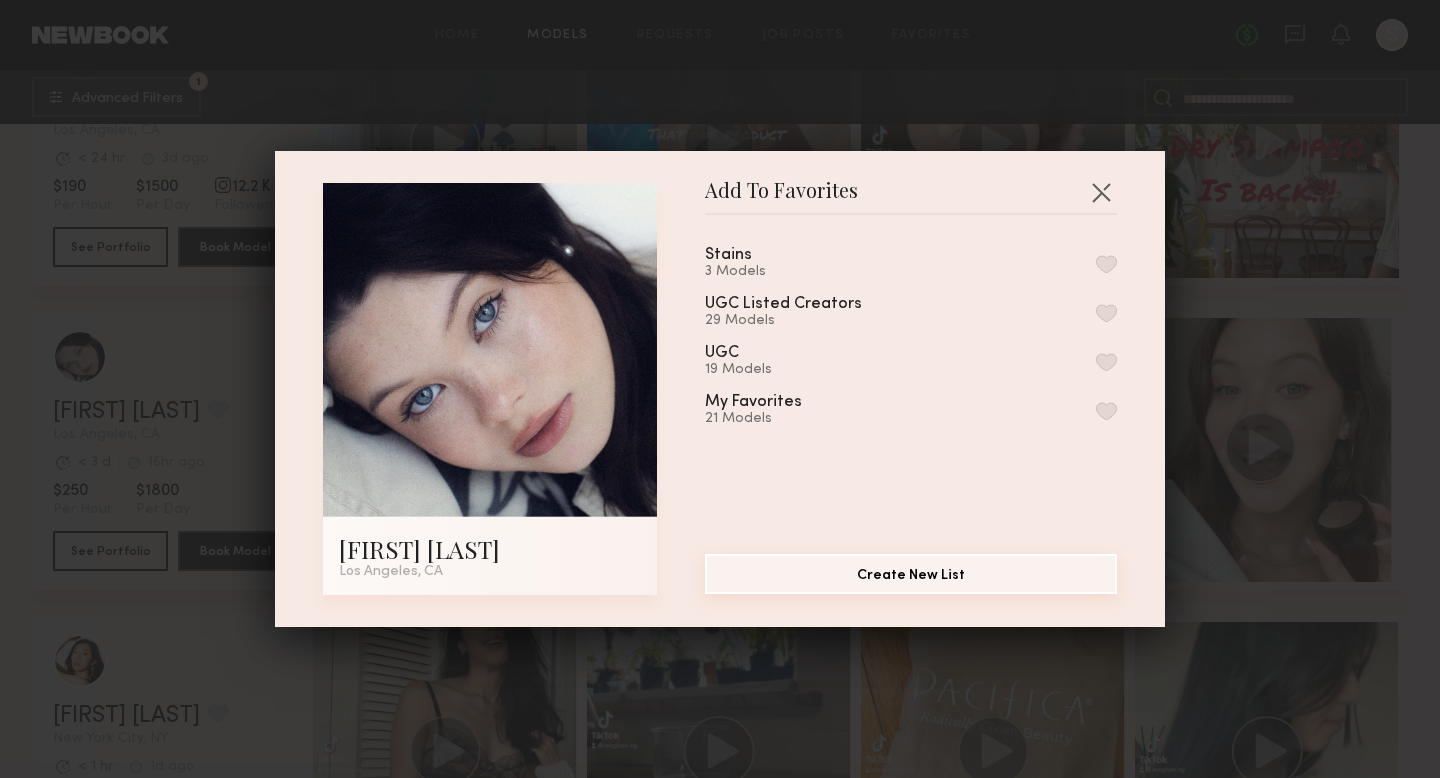 click on "Create New List" at bounding box center [911, 574] 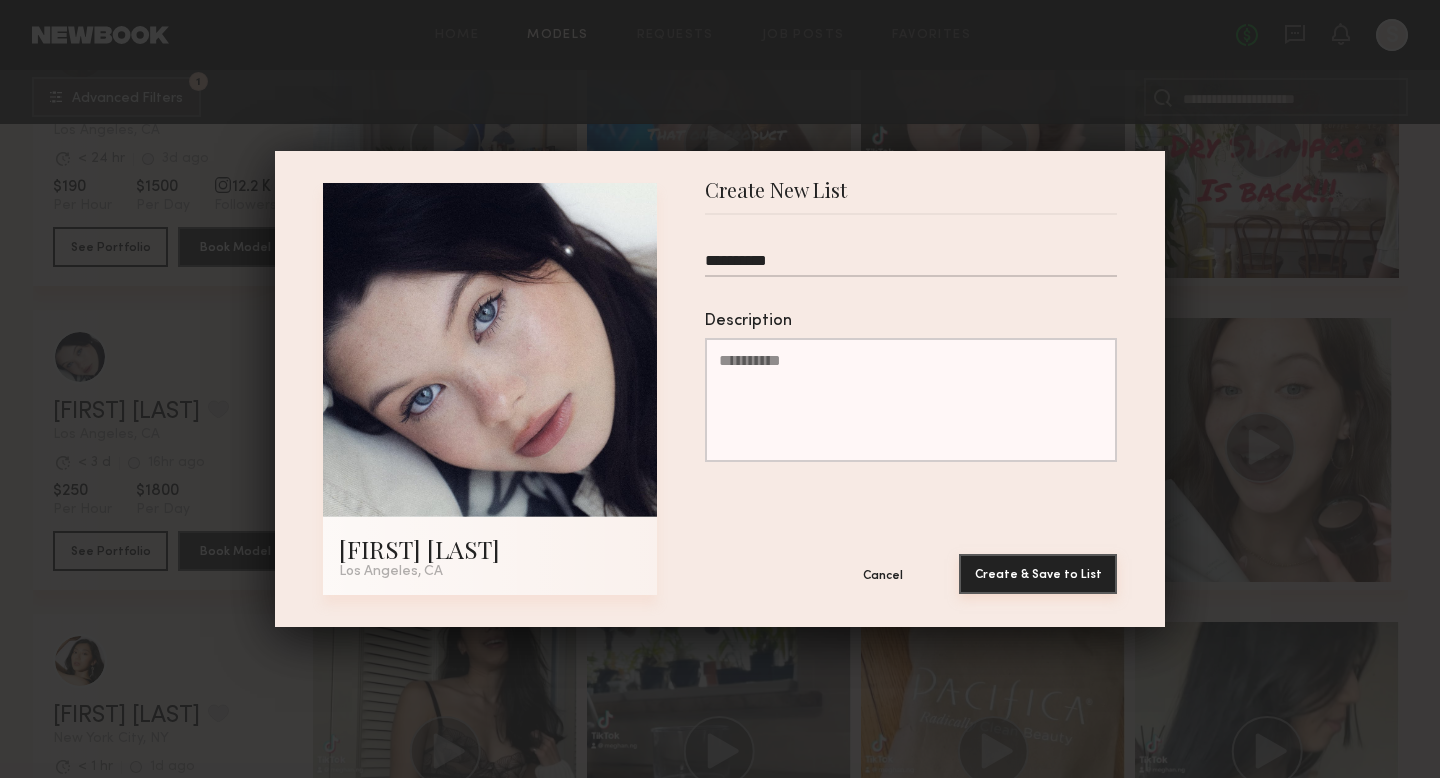 type on "**********" 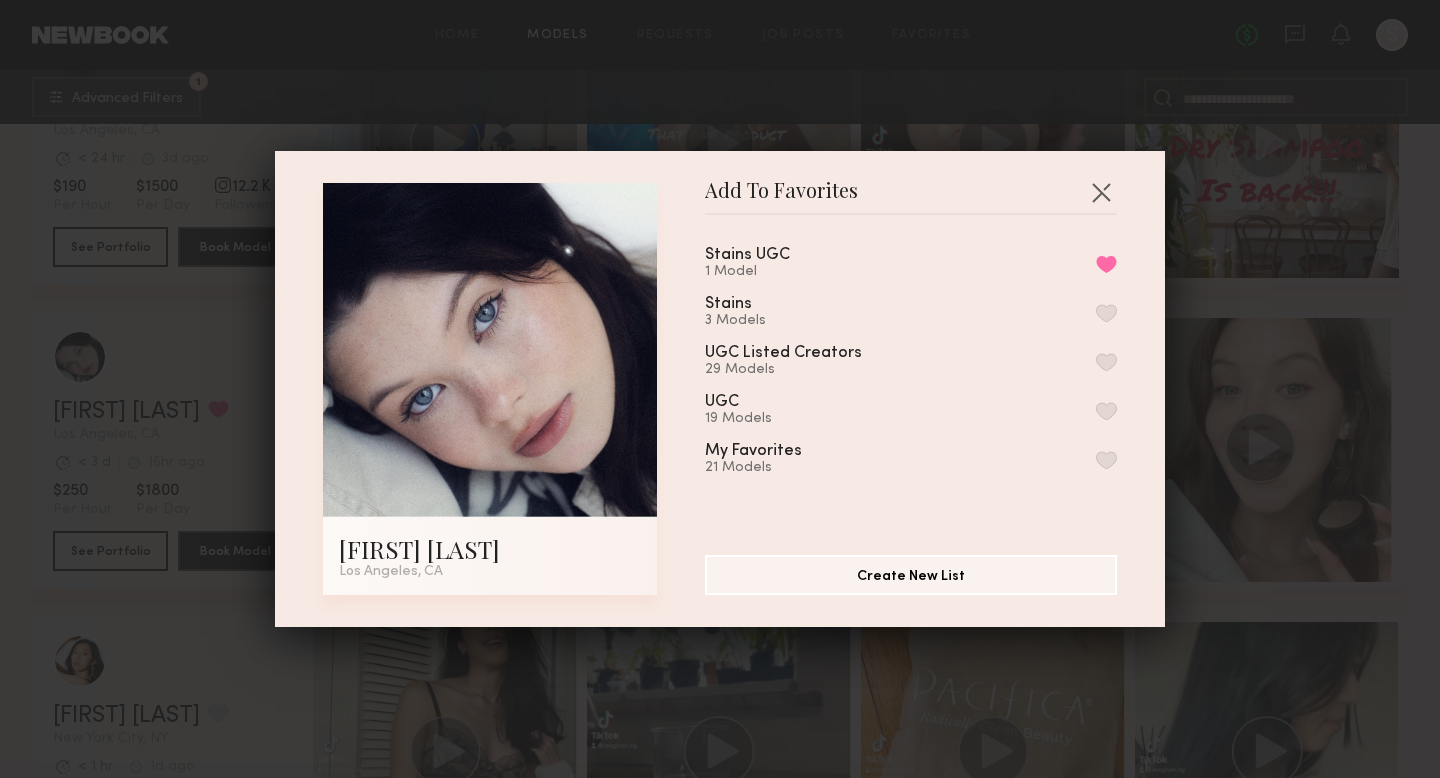 click at bounding box center (1106, 362) 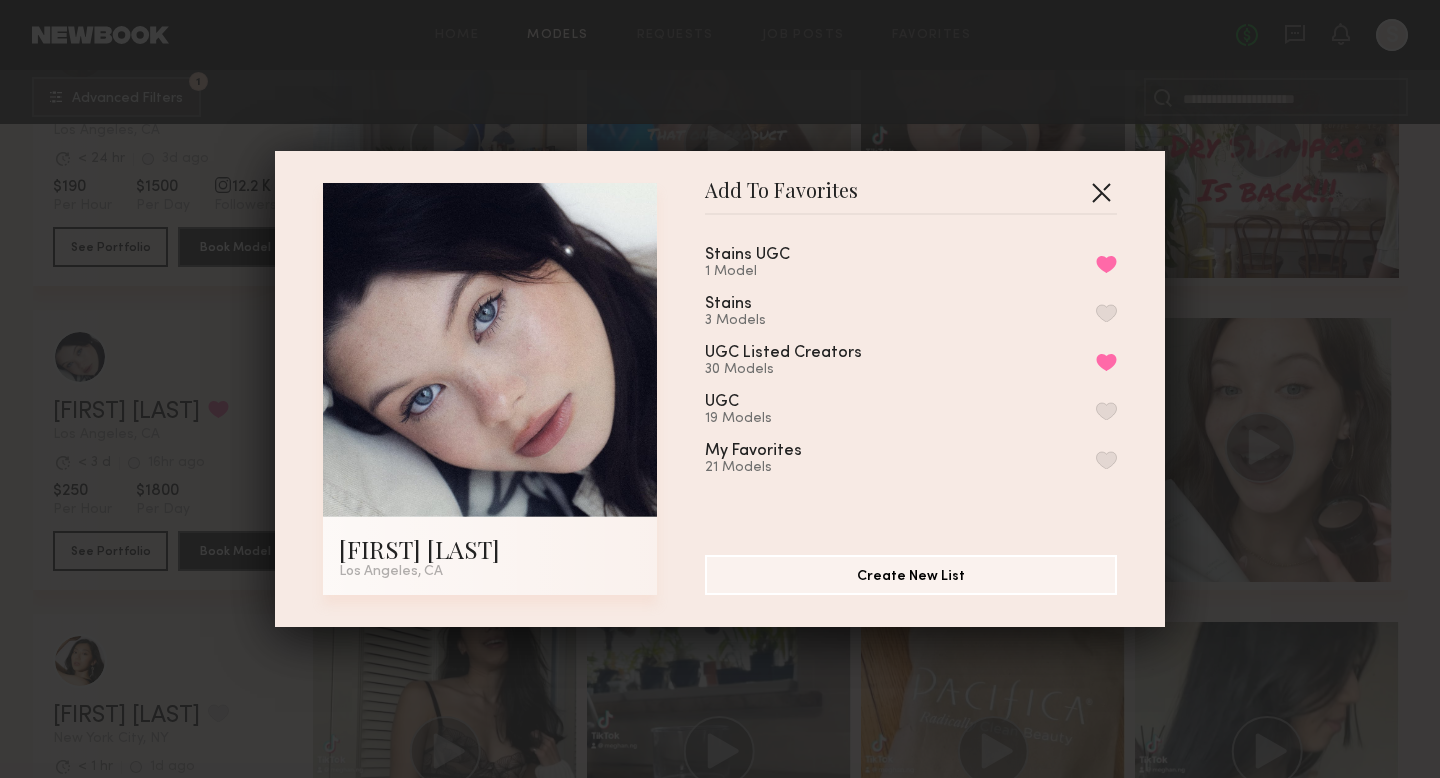 click at bounding box center [1101, 192] 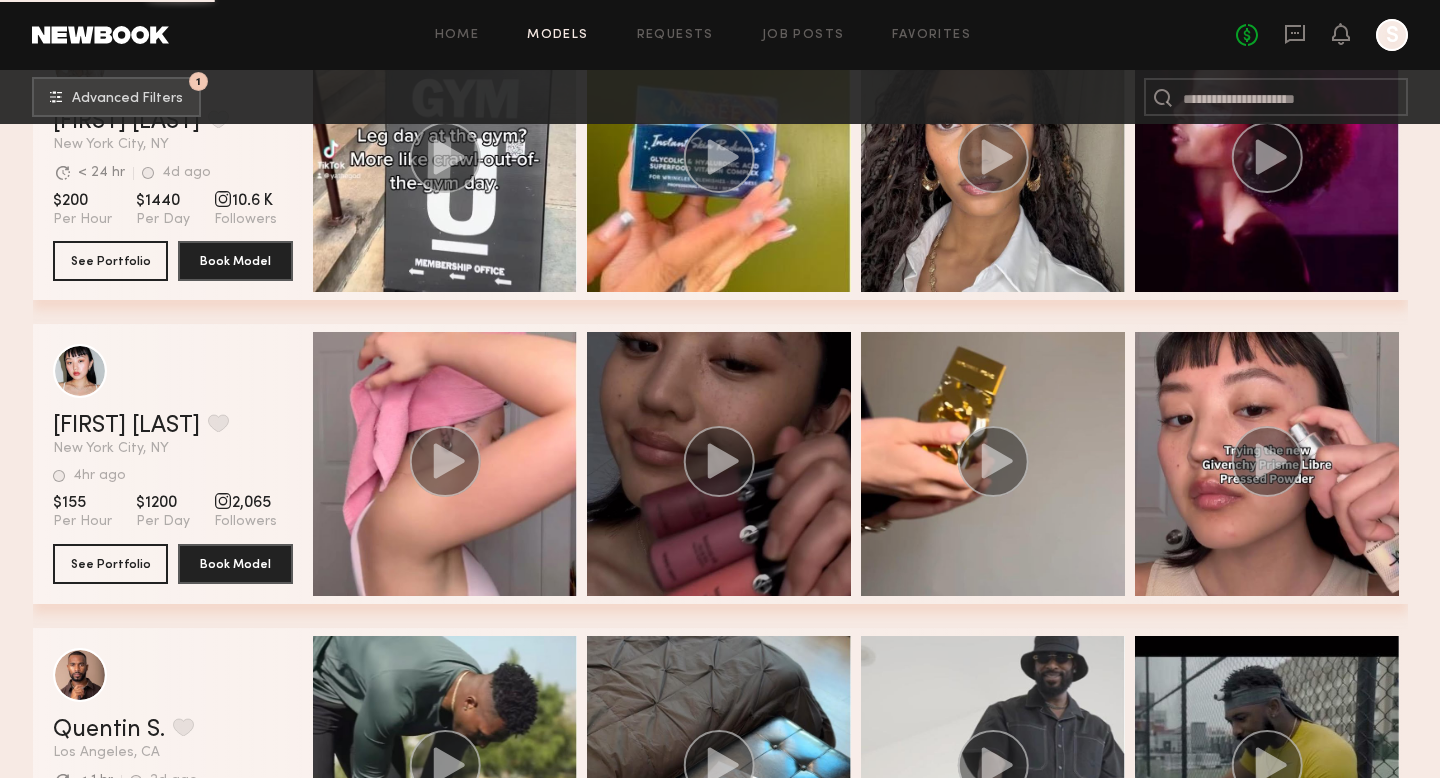 scroll, scrollTop: 14332, scrollLeft: 0, axis: vertical 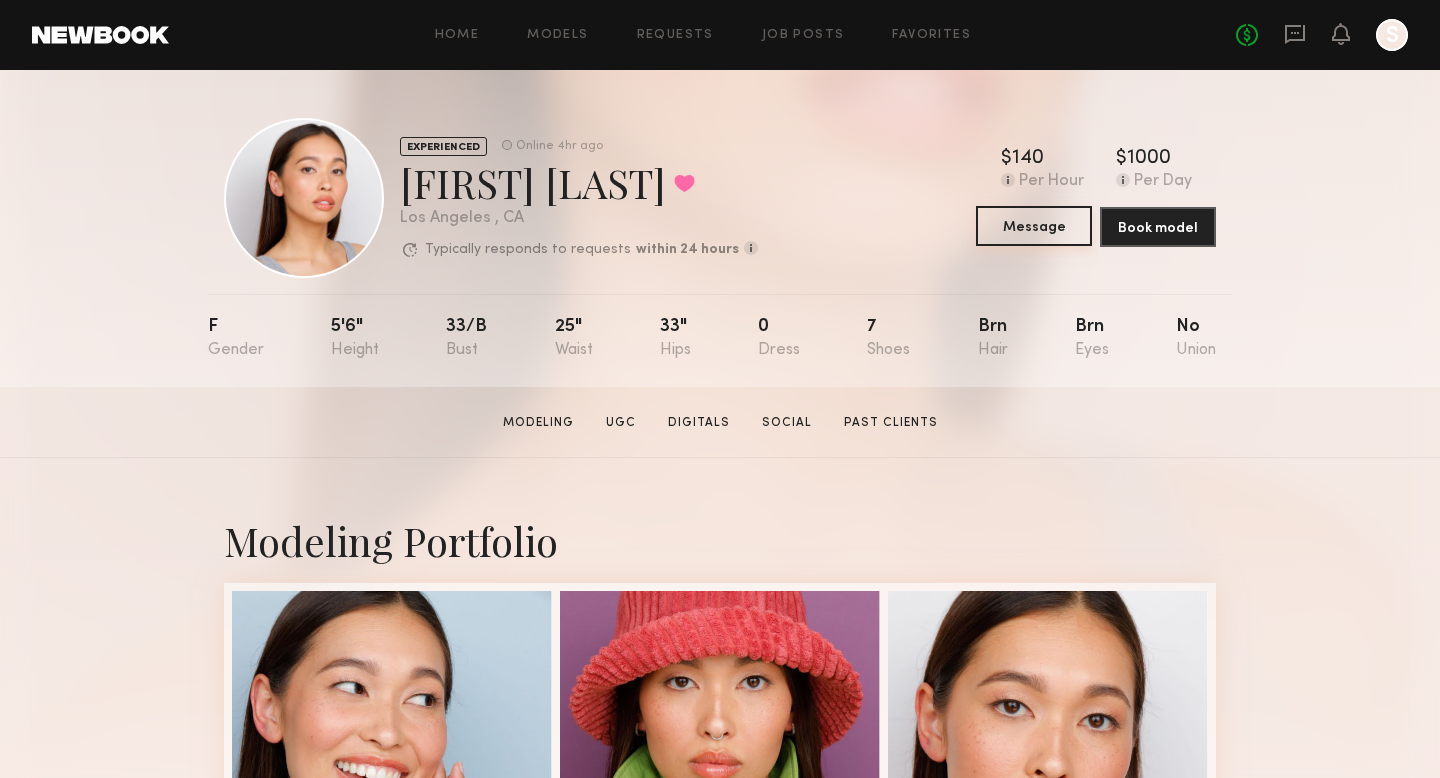 click on "Message" 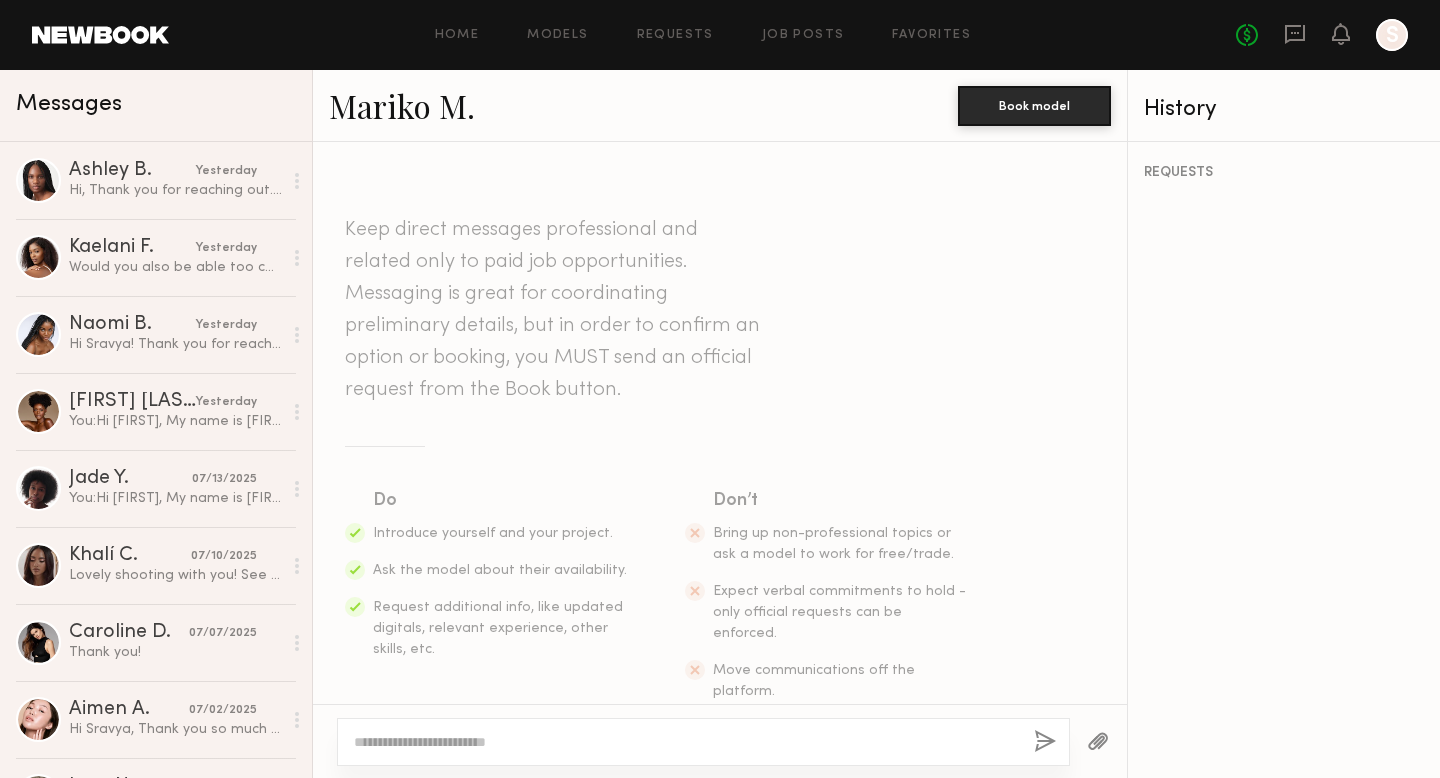 click 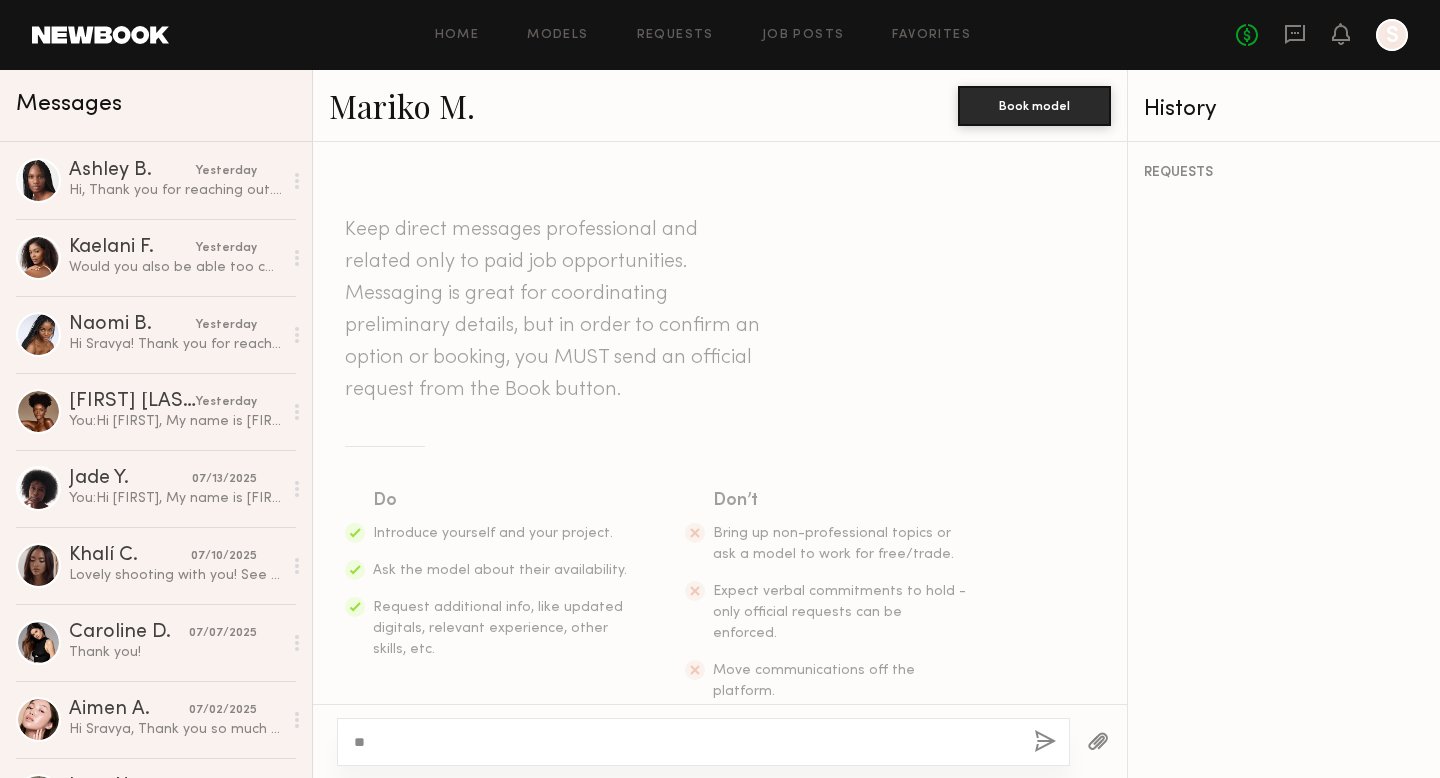 type on "*" 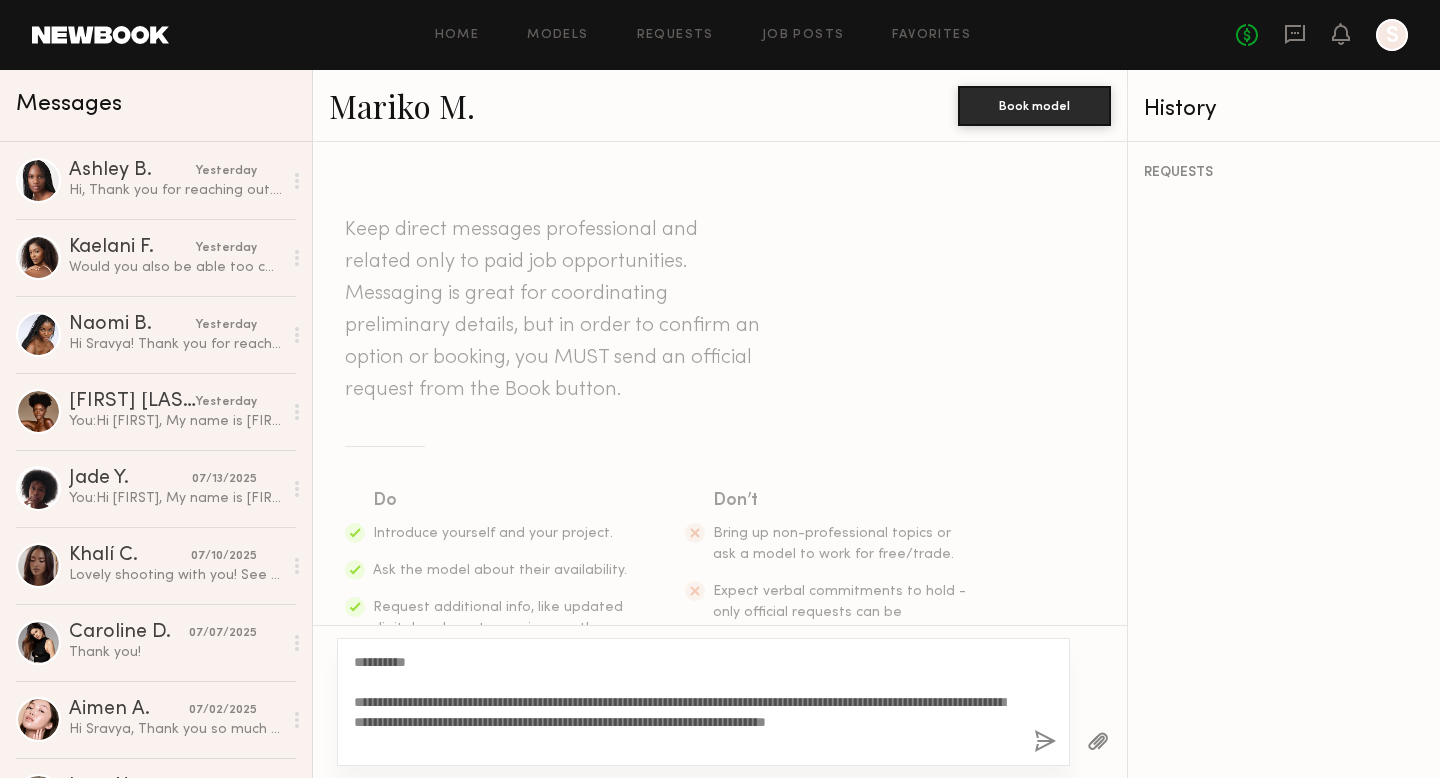 click on "**********" 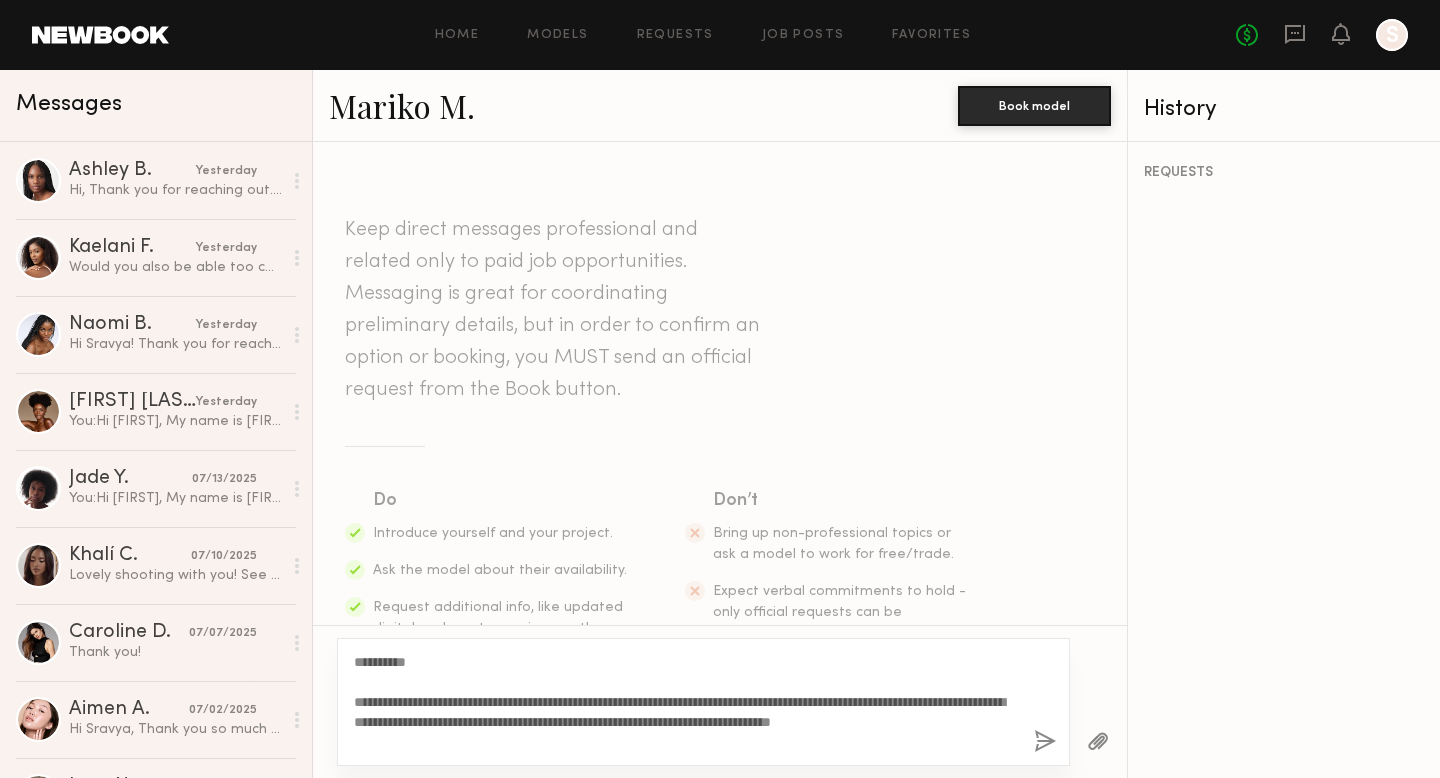 click on "**********" 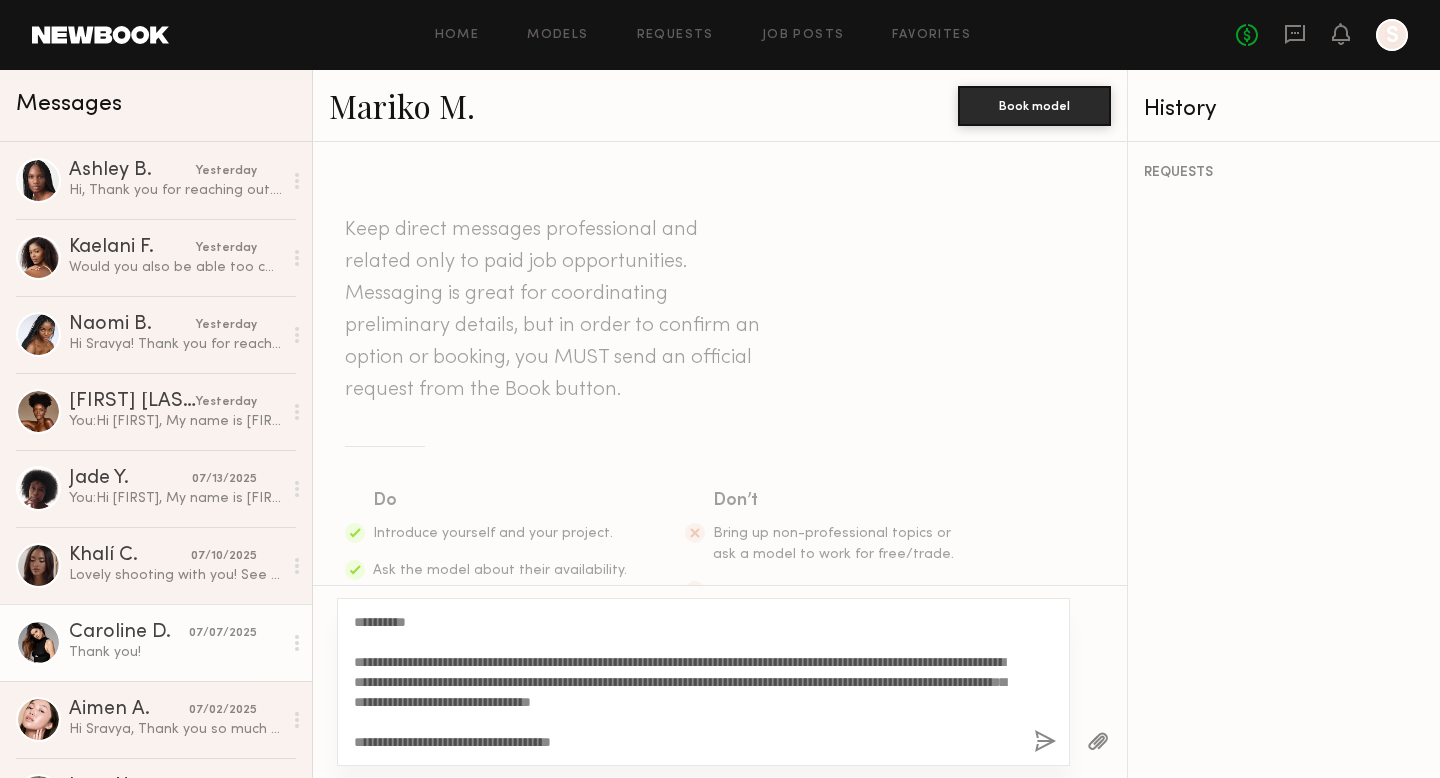 drag, startPoint x: 652, startPoint y: 741, endPoint x: 308, endPoint y: 659, distance: 353.63824 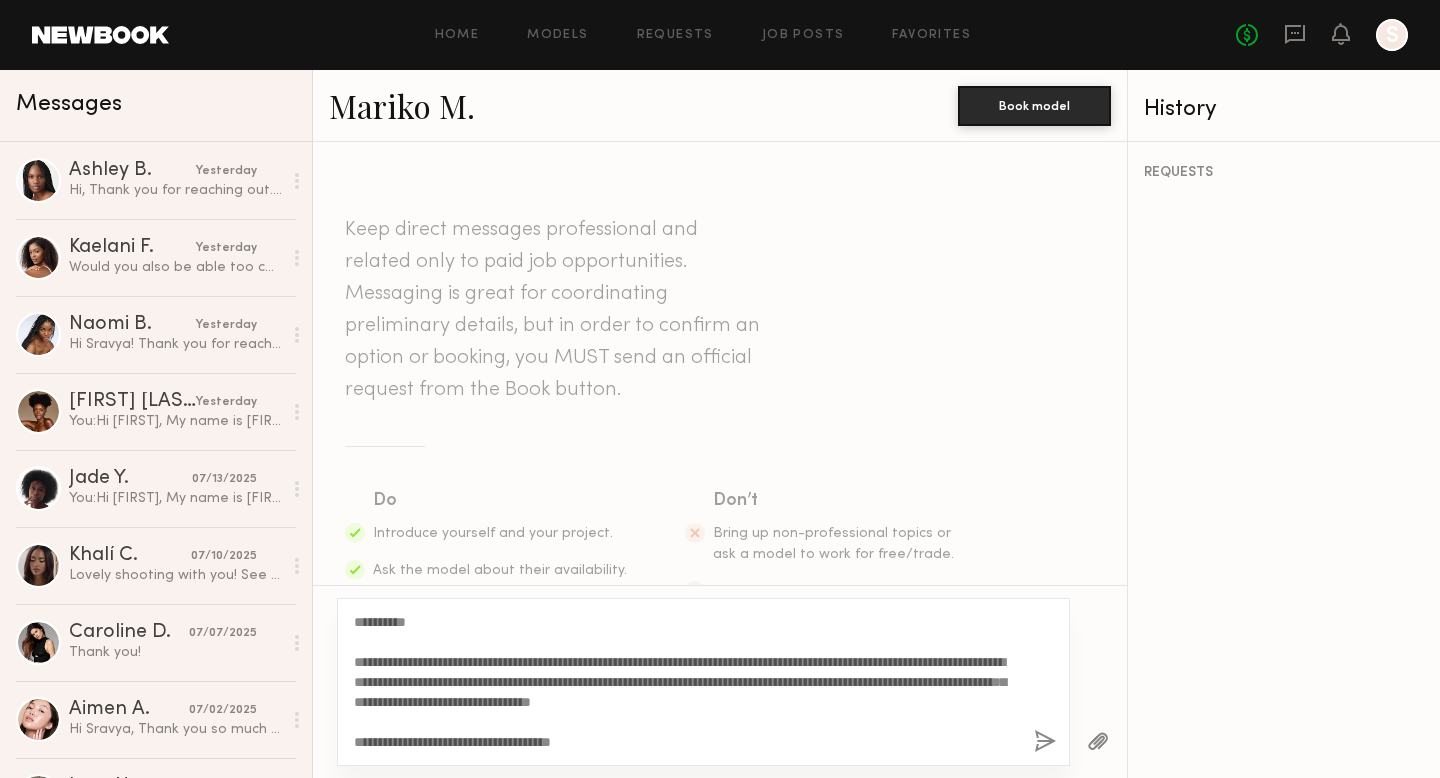 type on "**********" 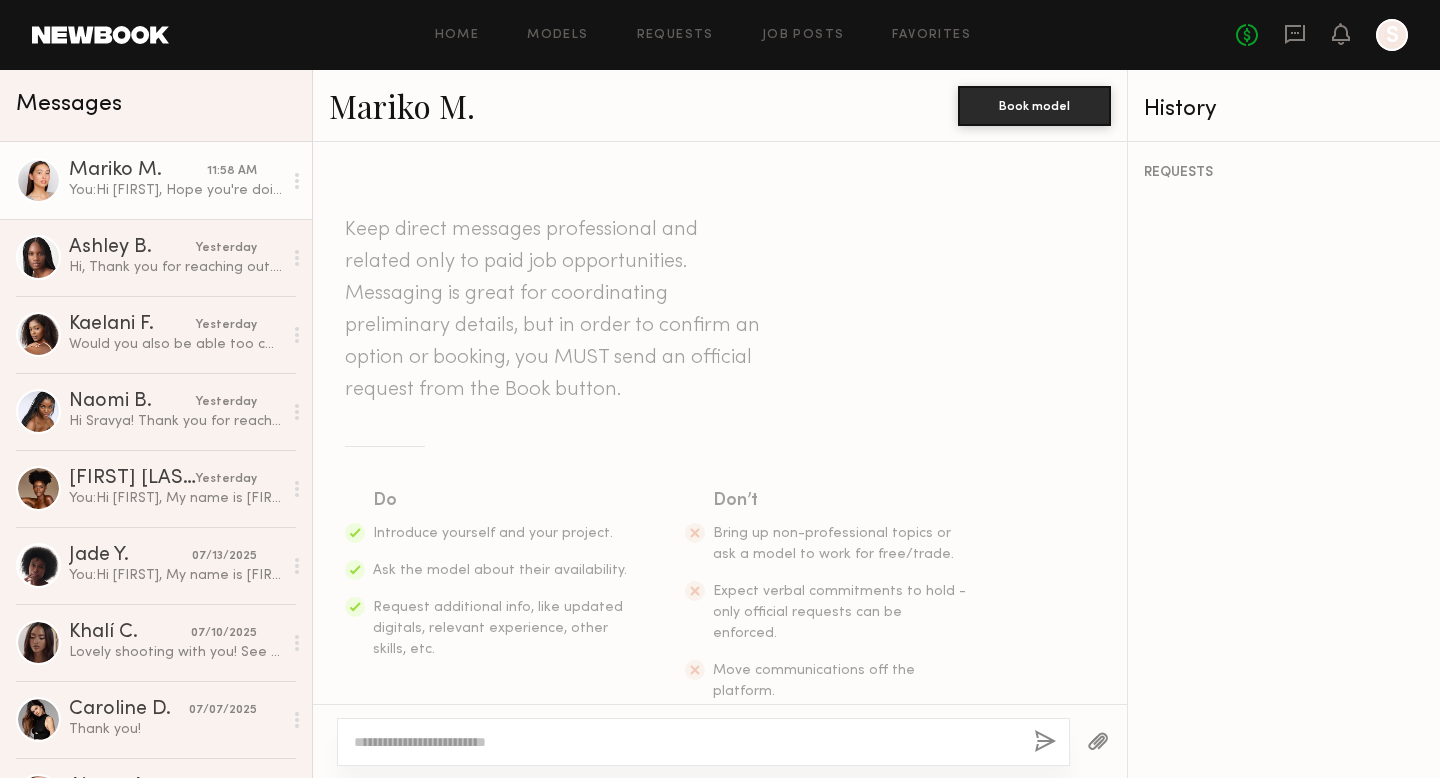 scroll, scrollTop: 485, scrollLeft: 0, axis: vertical 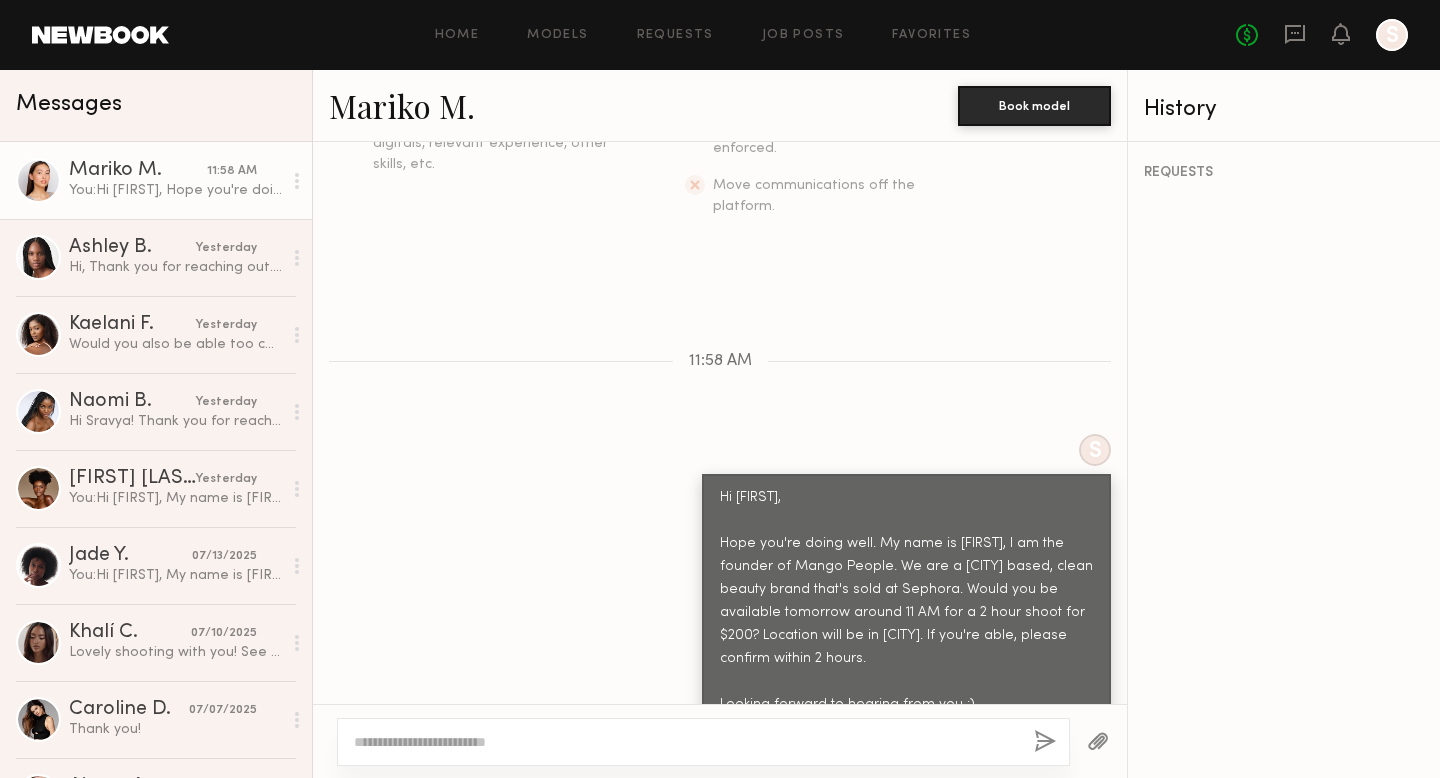type 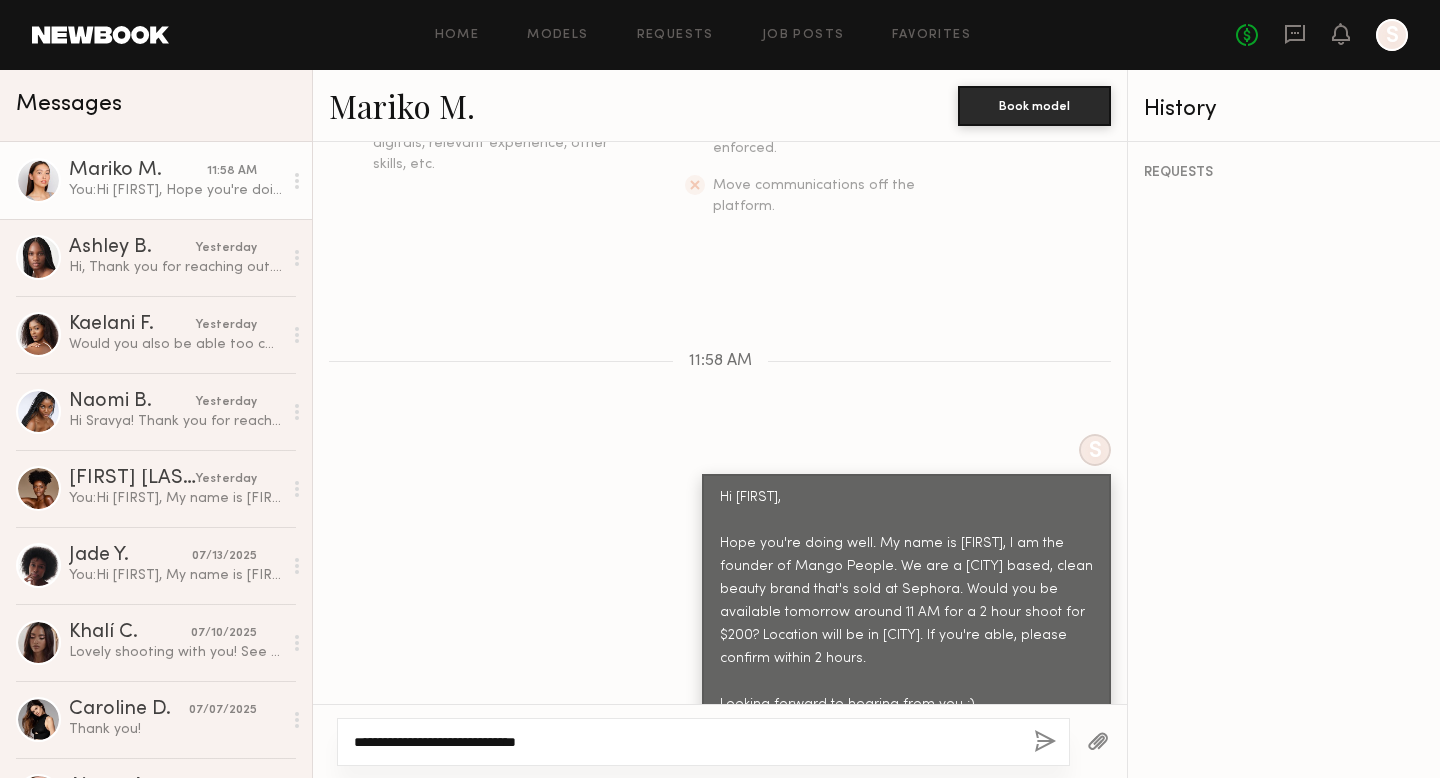 type on "**********" 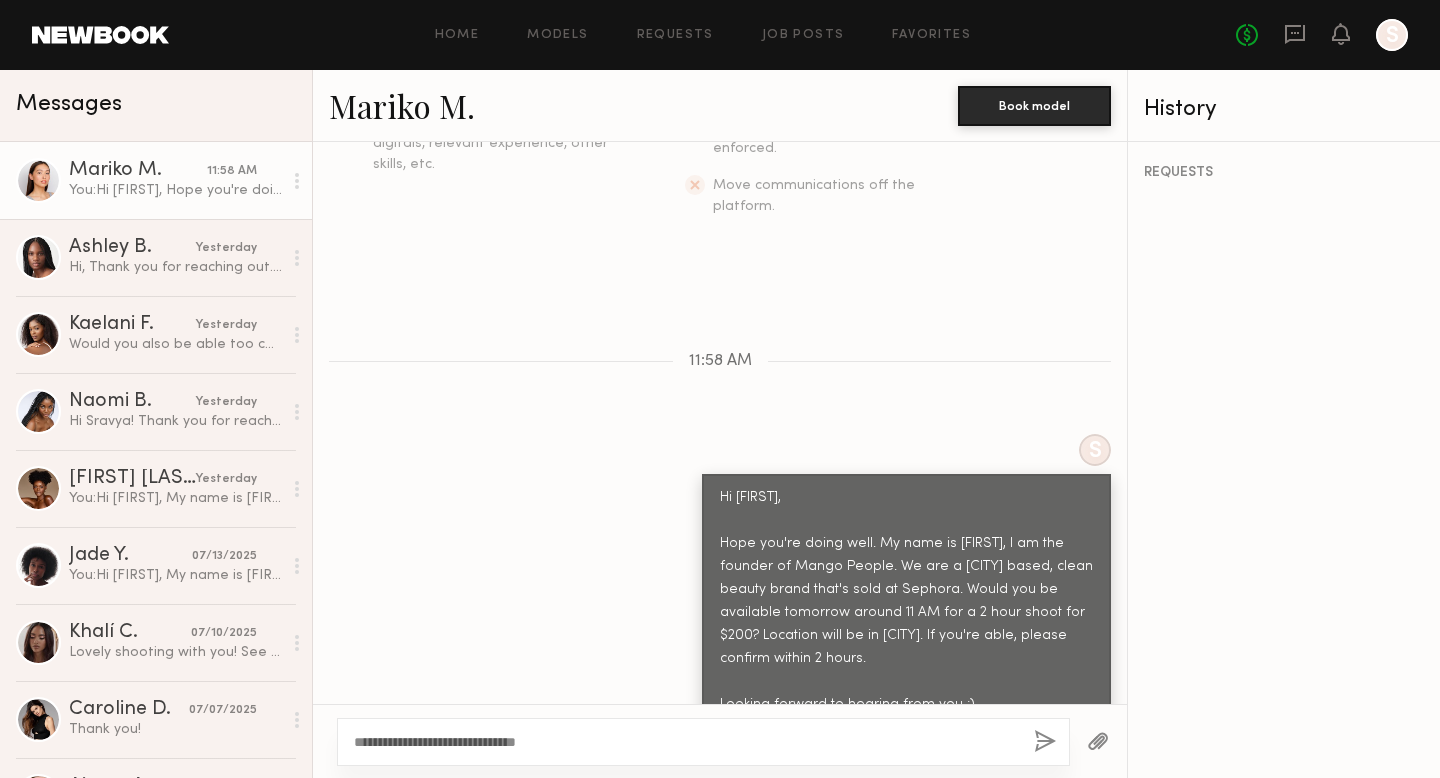 click 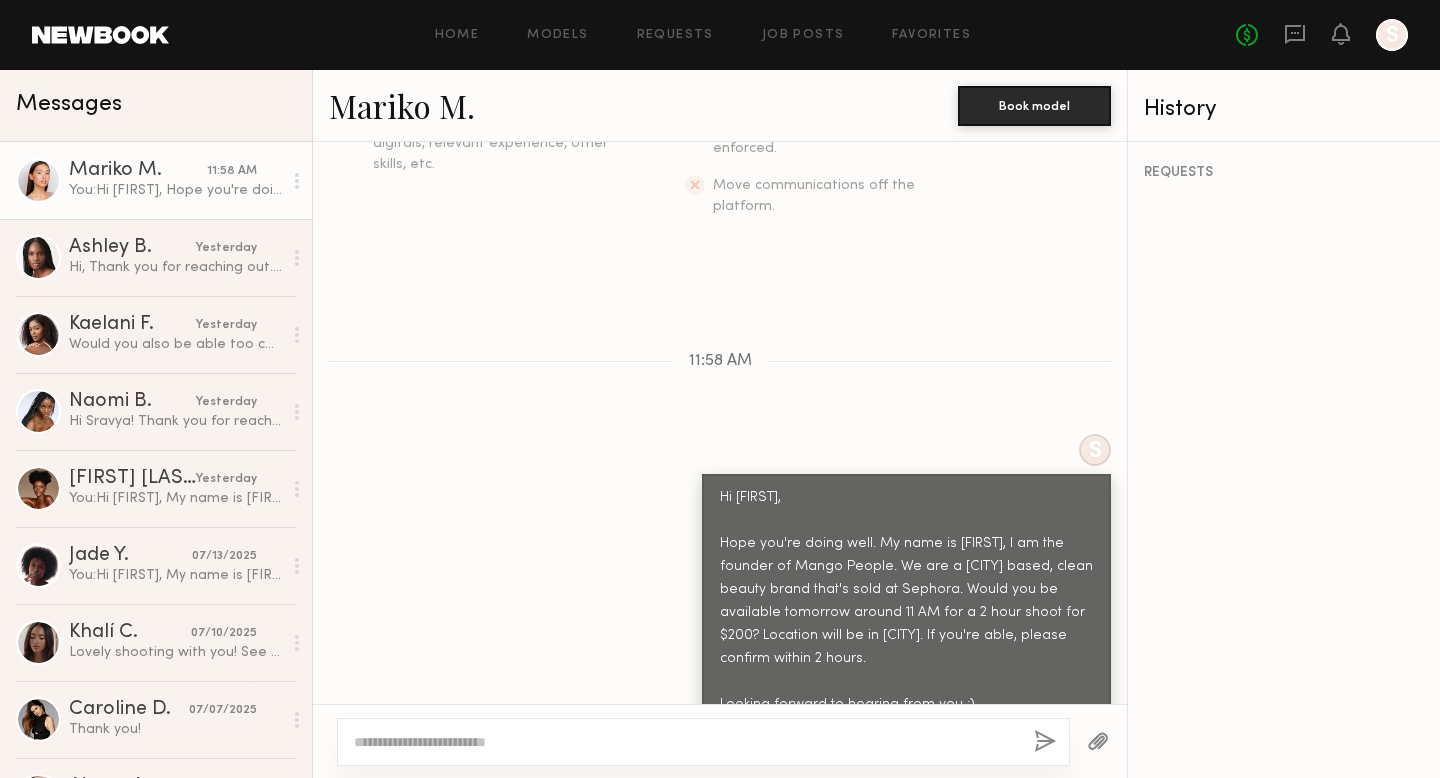 scroll, scrollTop: 541, scrollLeft: 0, axis: vertical 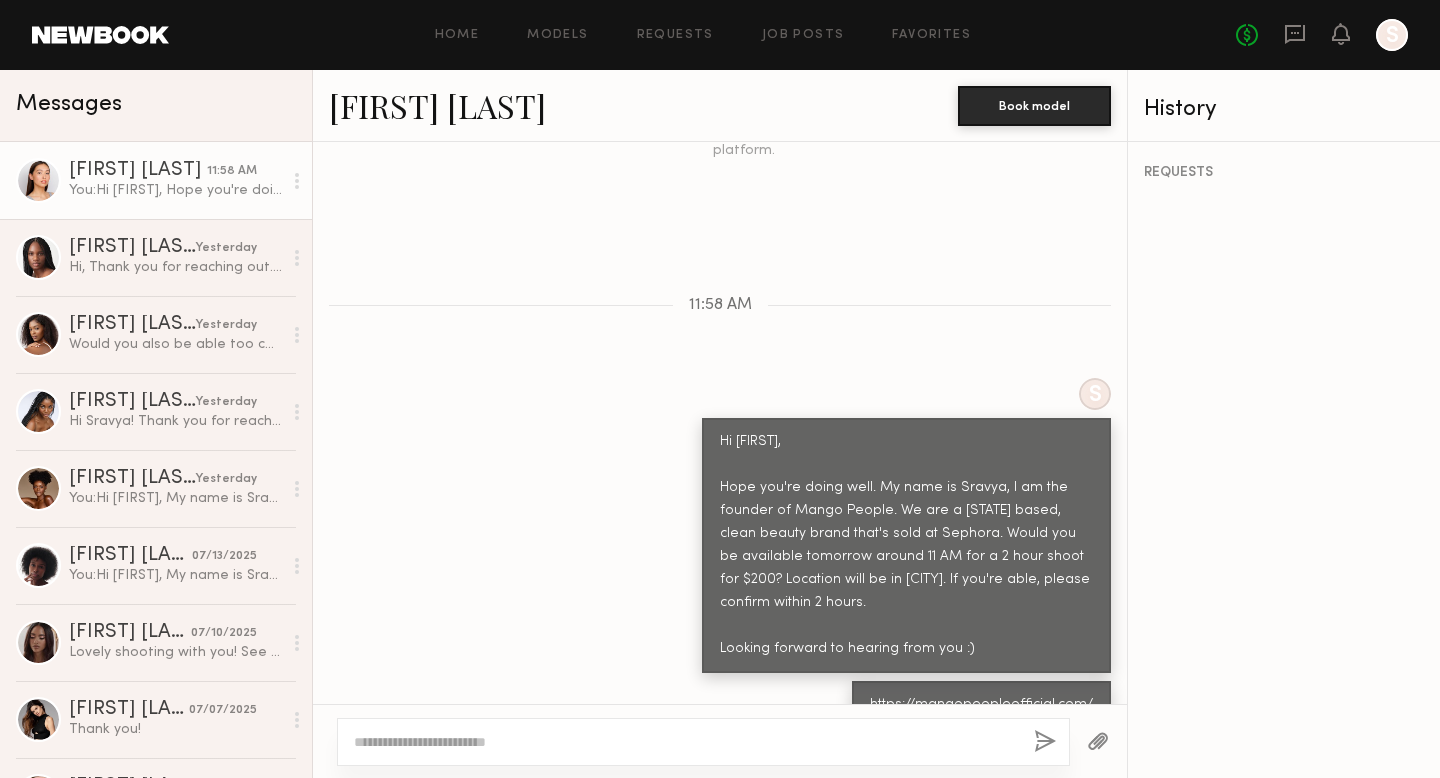 drag, startPoint x: 721, startPoint y: 448, endPoint x: 1017, endPoint y: 610, distance: 337.4315 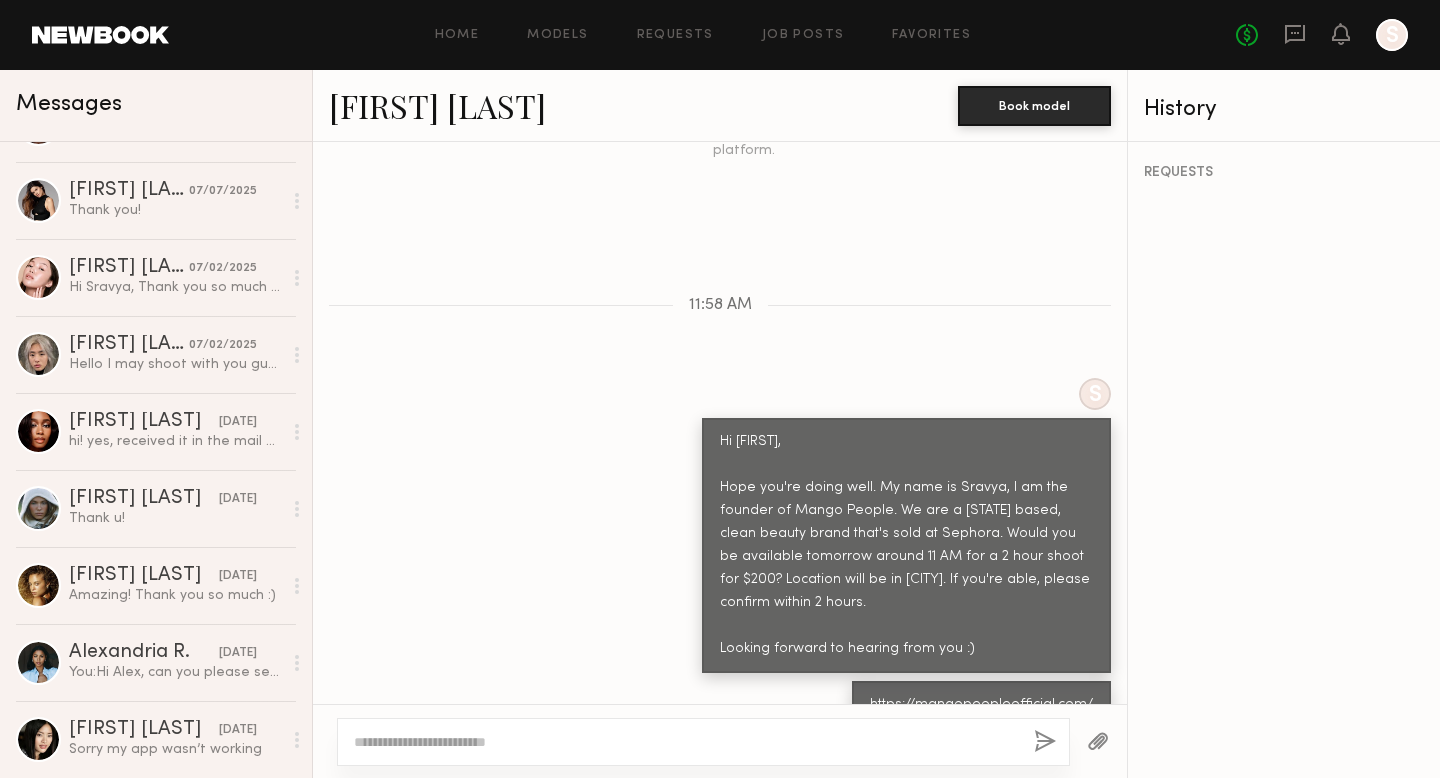 scroll, scrollTop: 505, scrollLeft: 0, axis: vertical 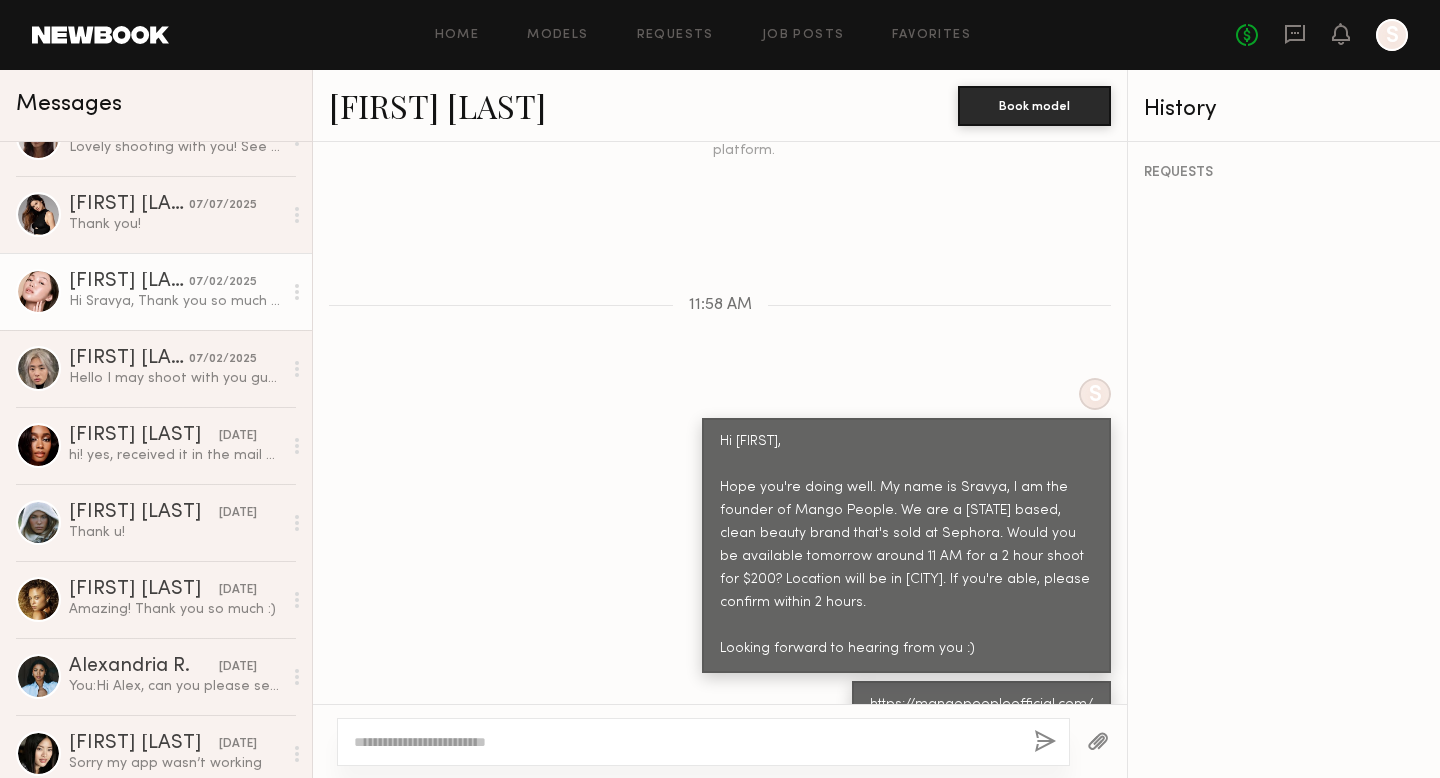 click on "07/02/2025" 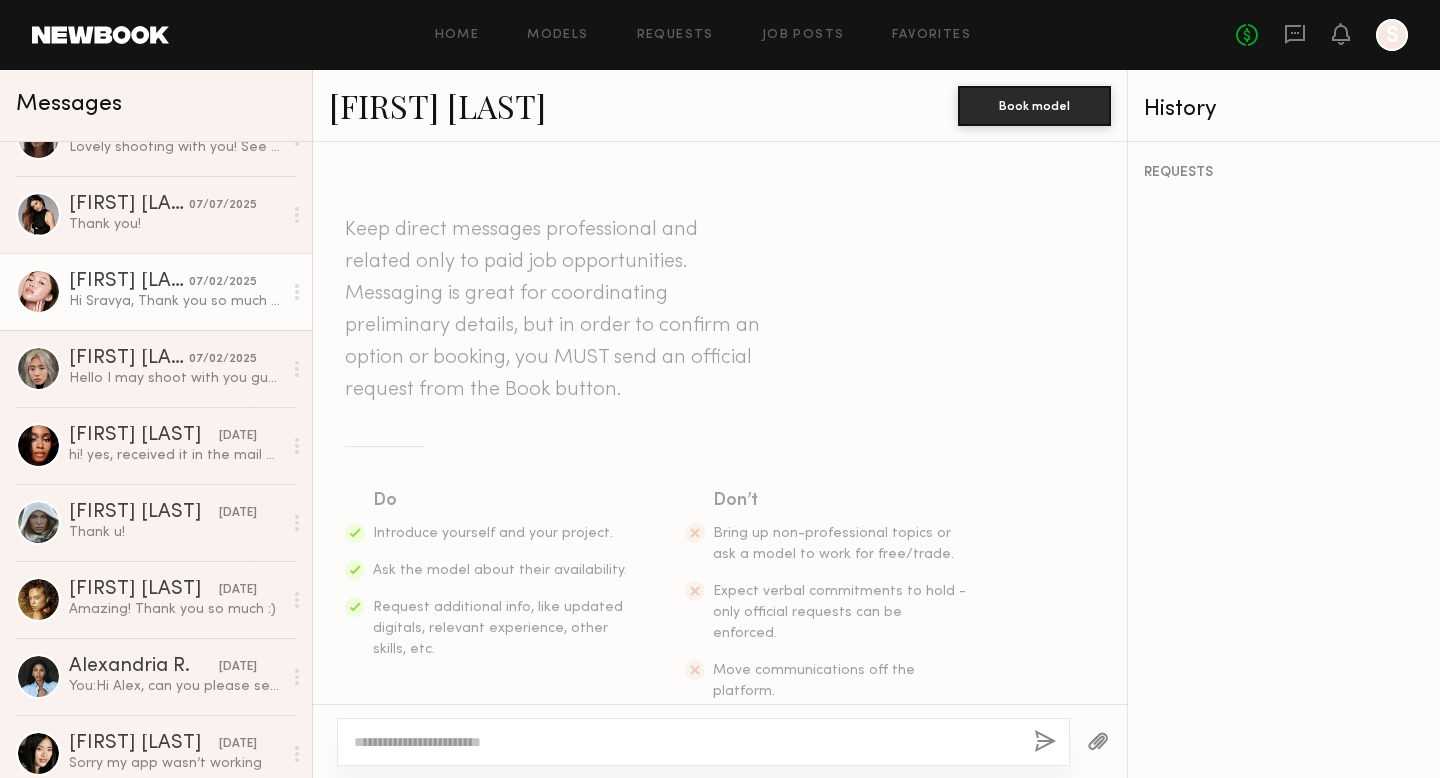 scroll, scrollTop: 785, scrollLeft: 0, axis: vertical 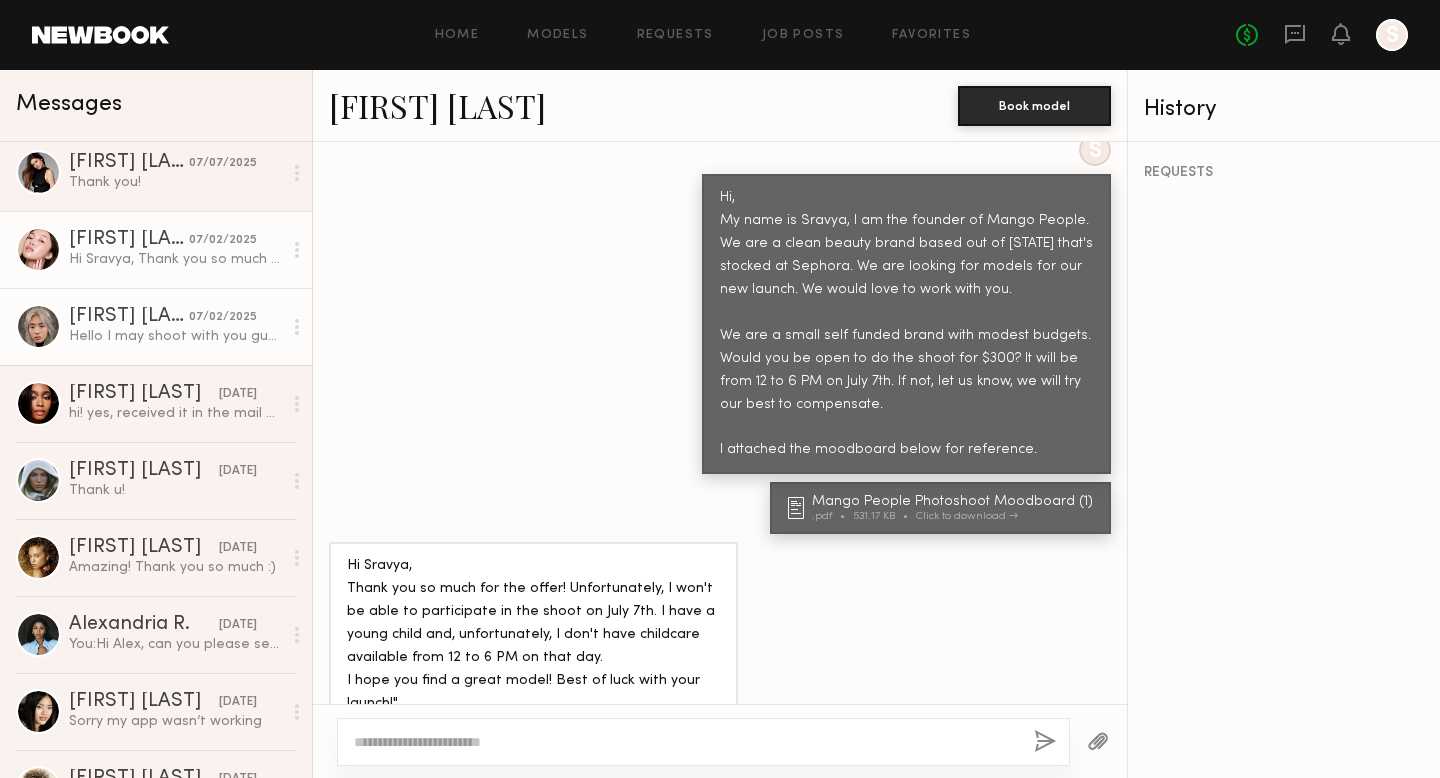 click on "Hello I may shoot with you guys after July 7th. I am in Seattle and would not be available until Tuesday July 8th. Please let me know if that would be possible for you as well!
Jane" 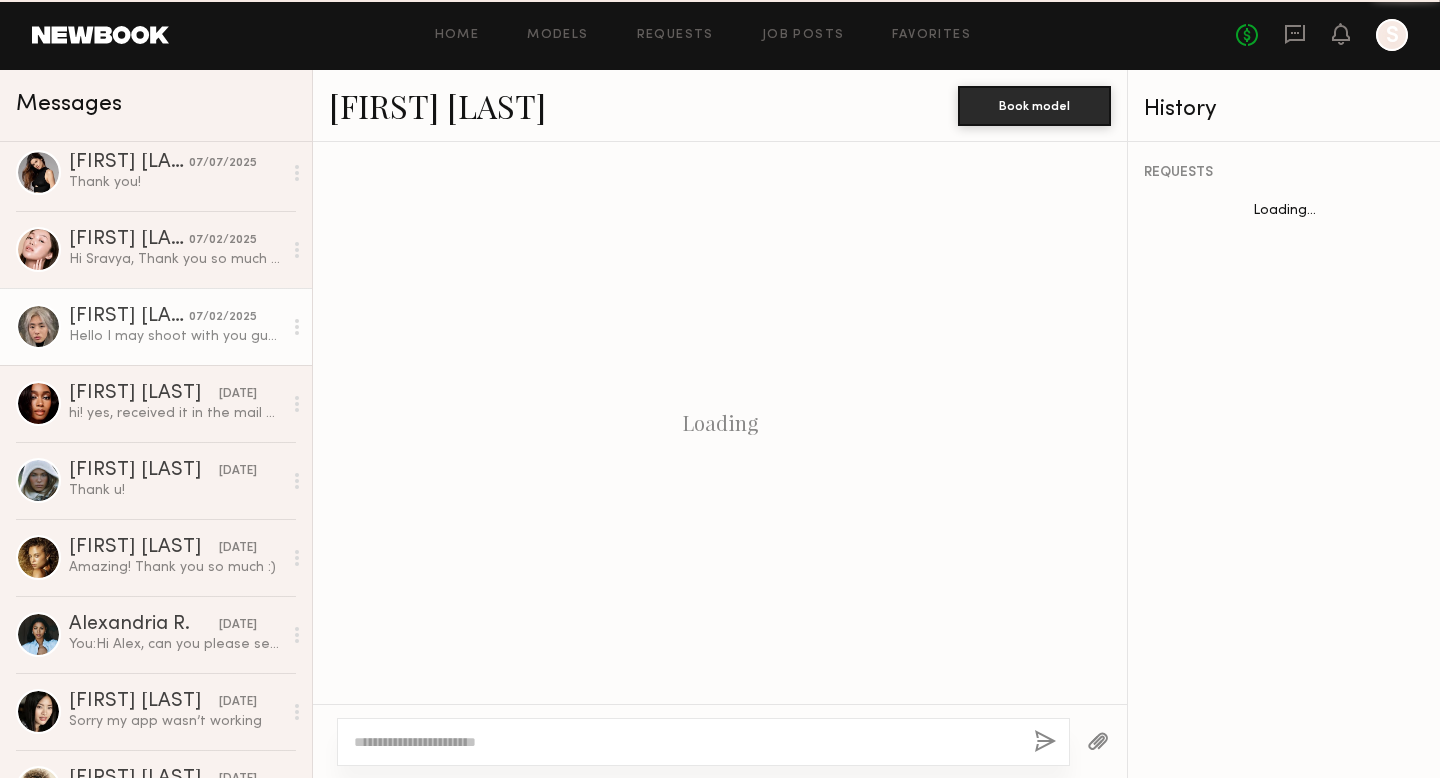 scroll, scrollTop: 762, scrollLeft: 0, axis: vertical 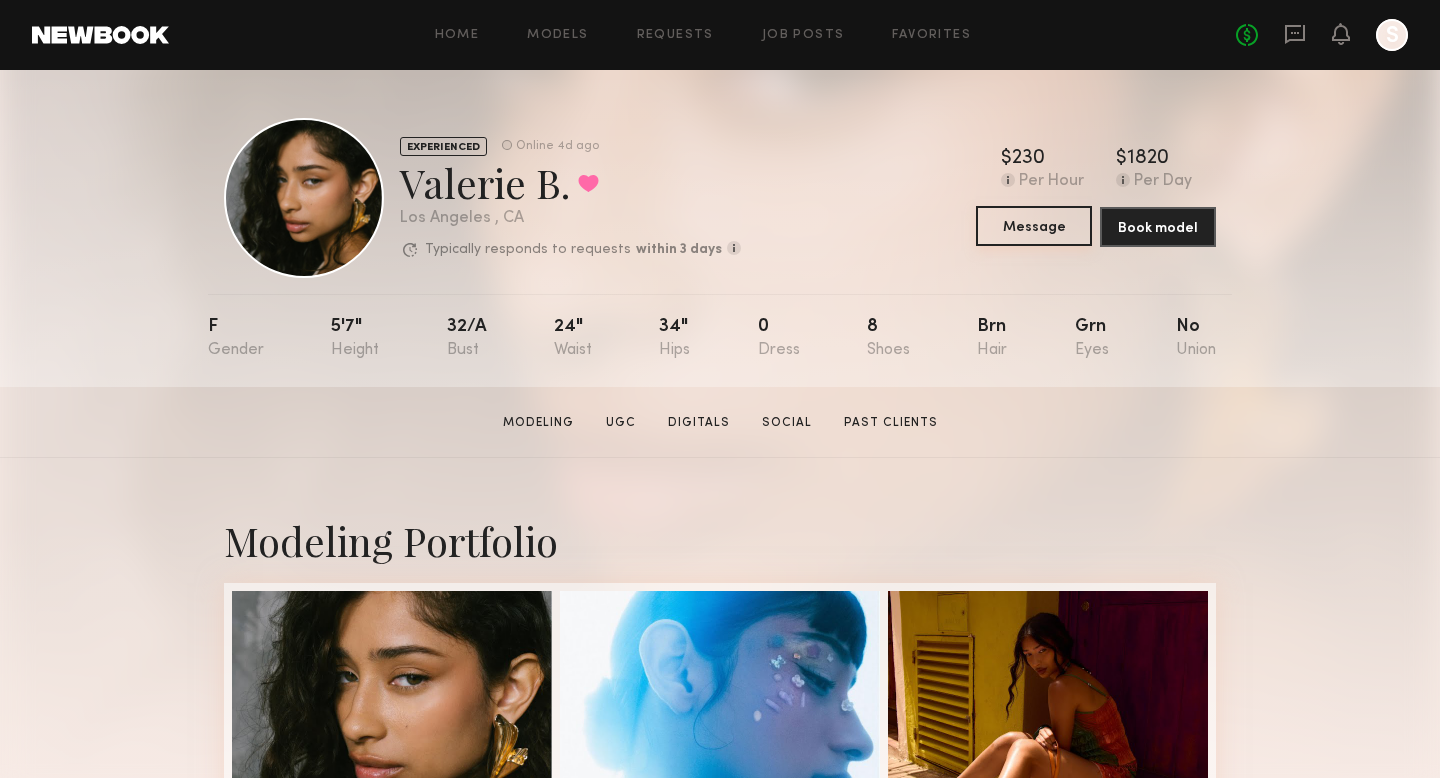 click on "Message" 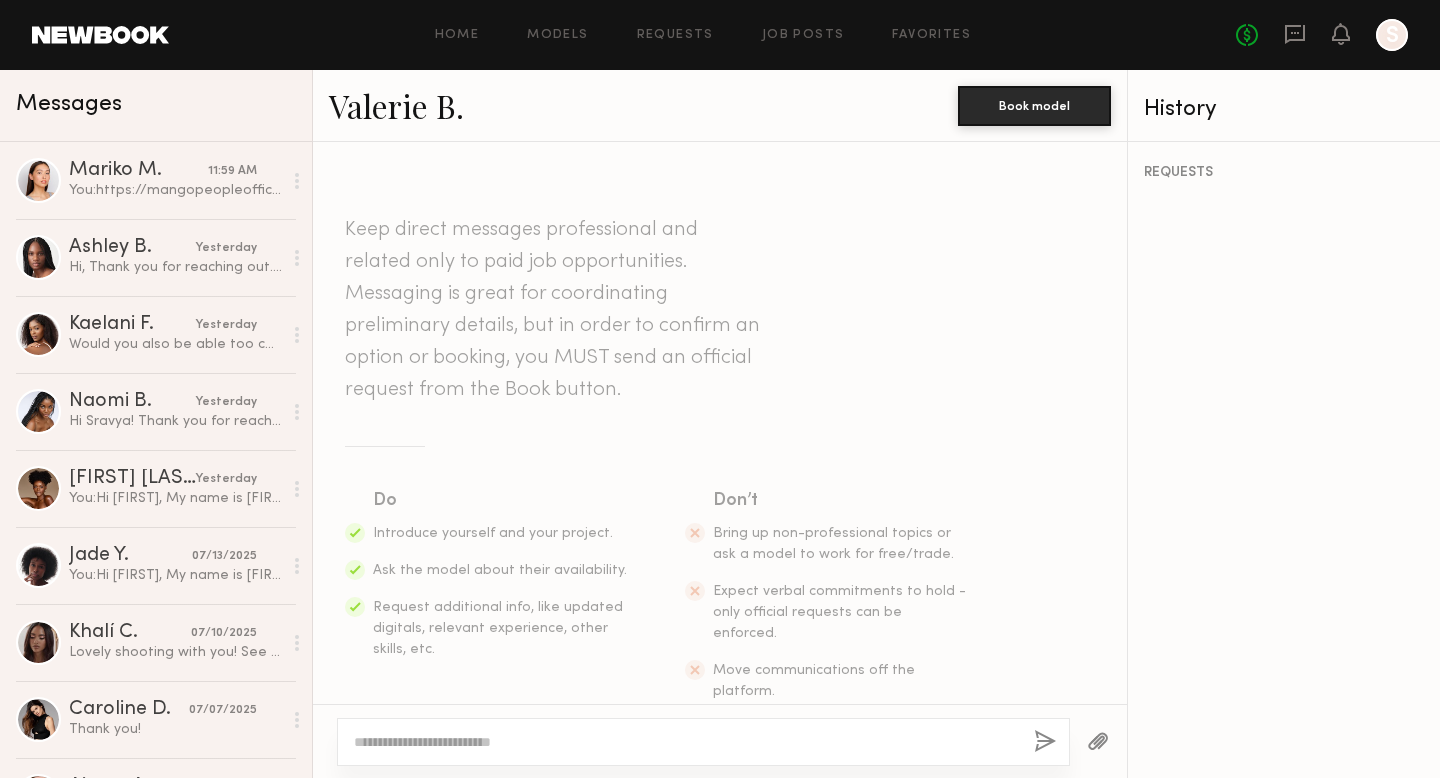 click 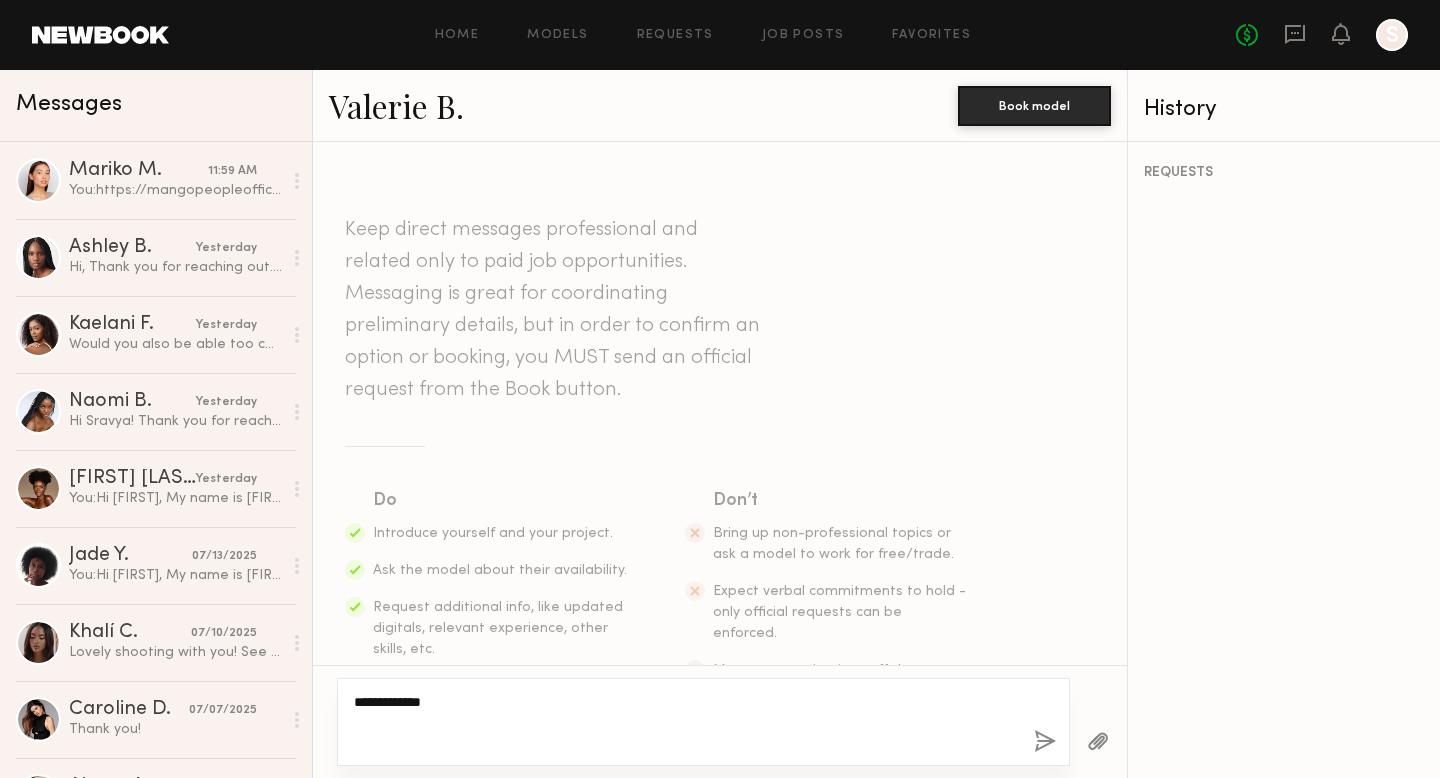 paste on "**********" 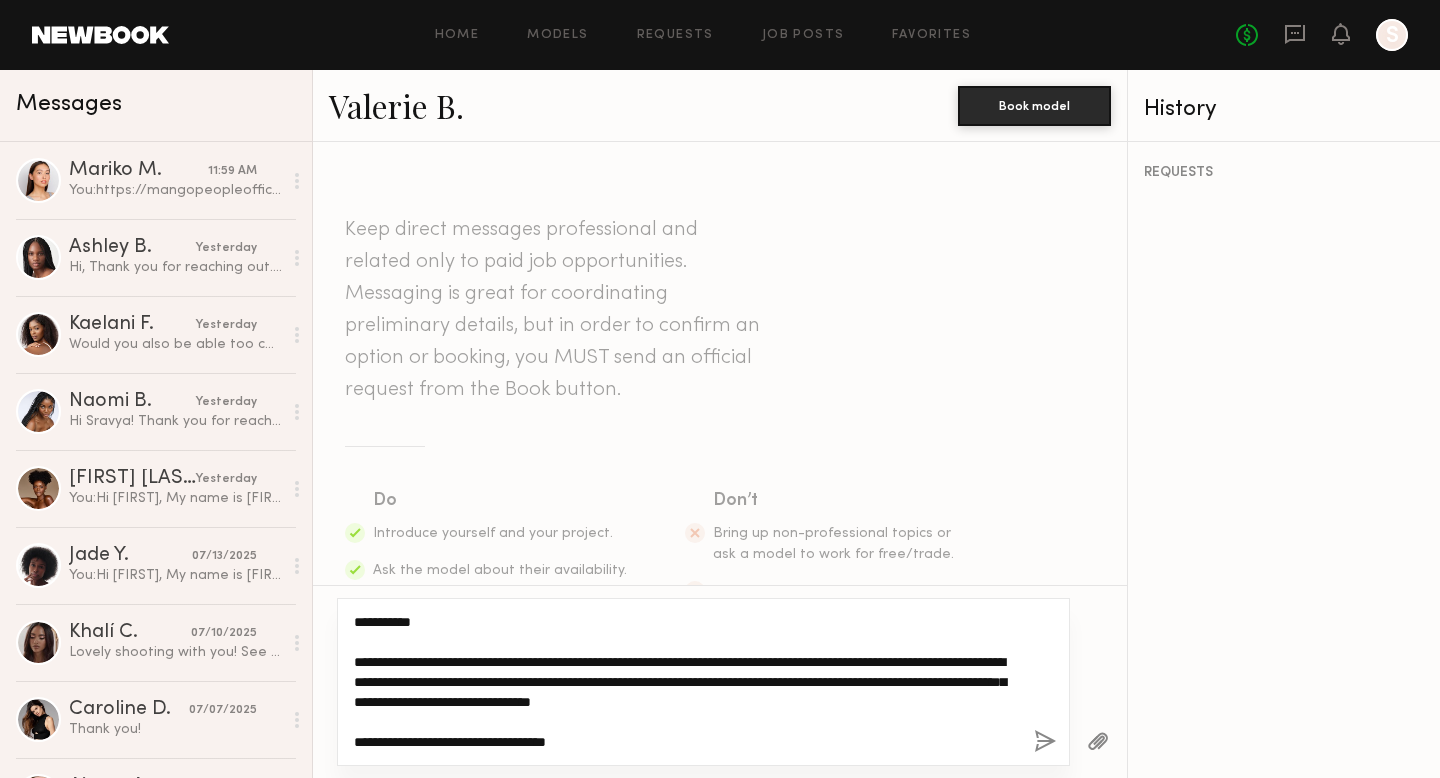 click on "**********" 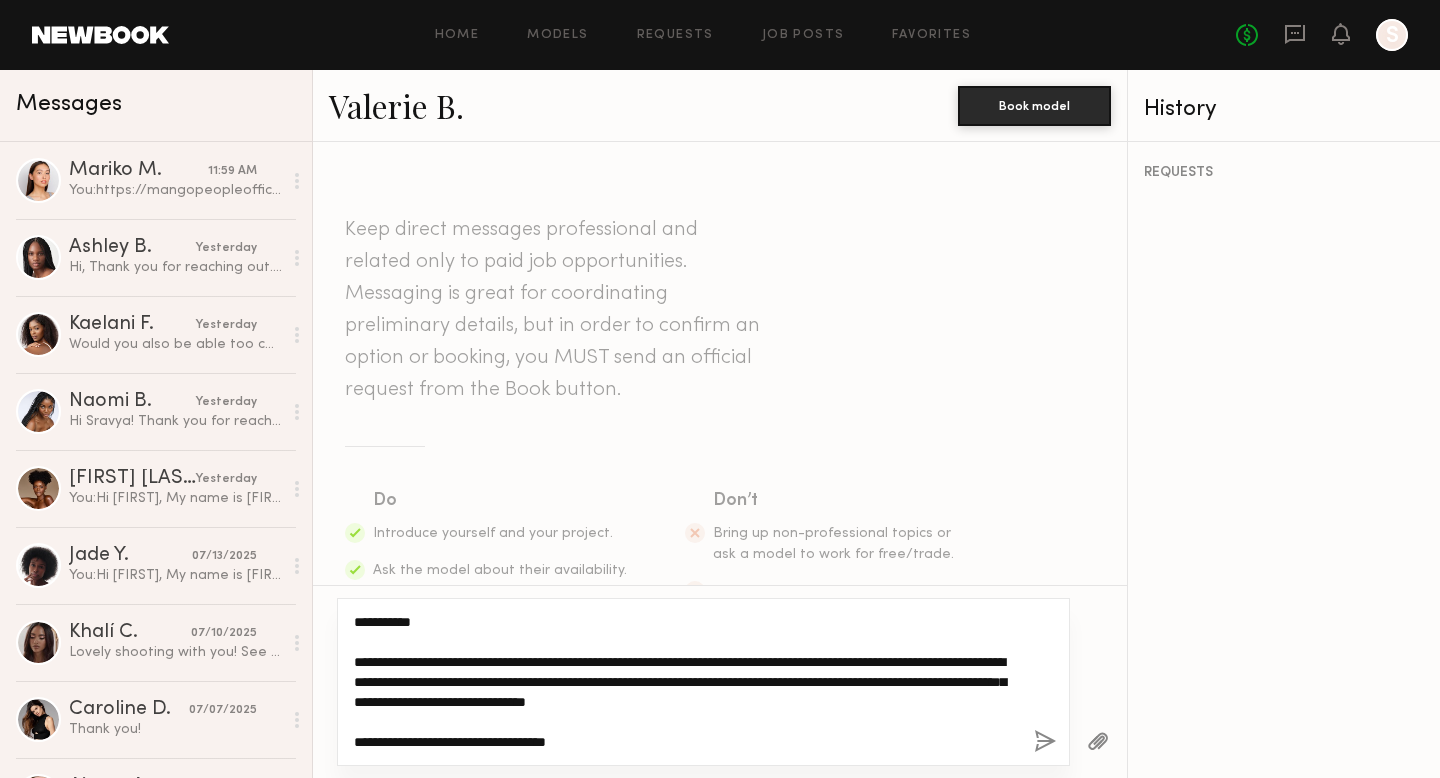 click on "**********" 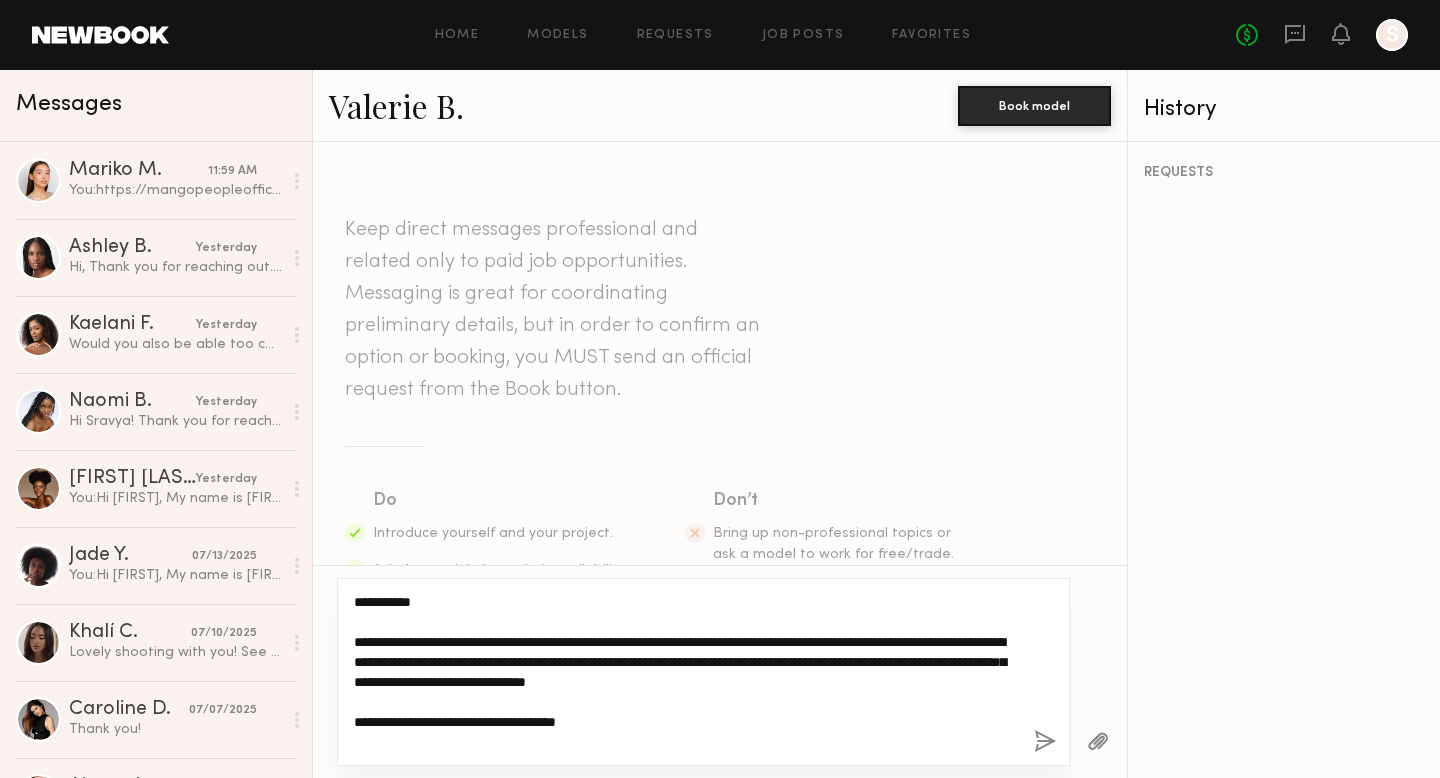 scroll, scrollTop: 17, scrollLeft: 0, axis: vertical 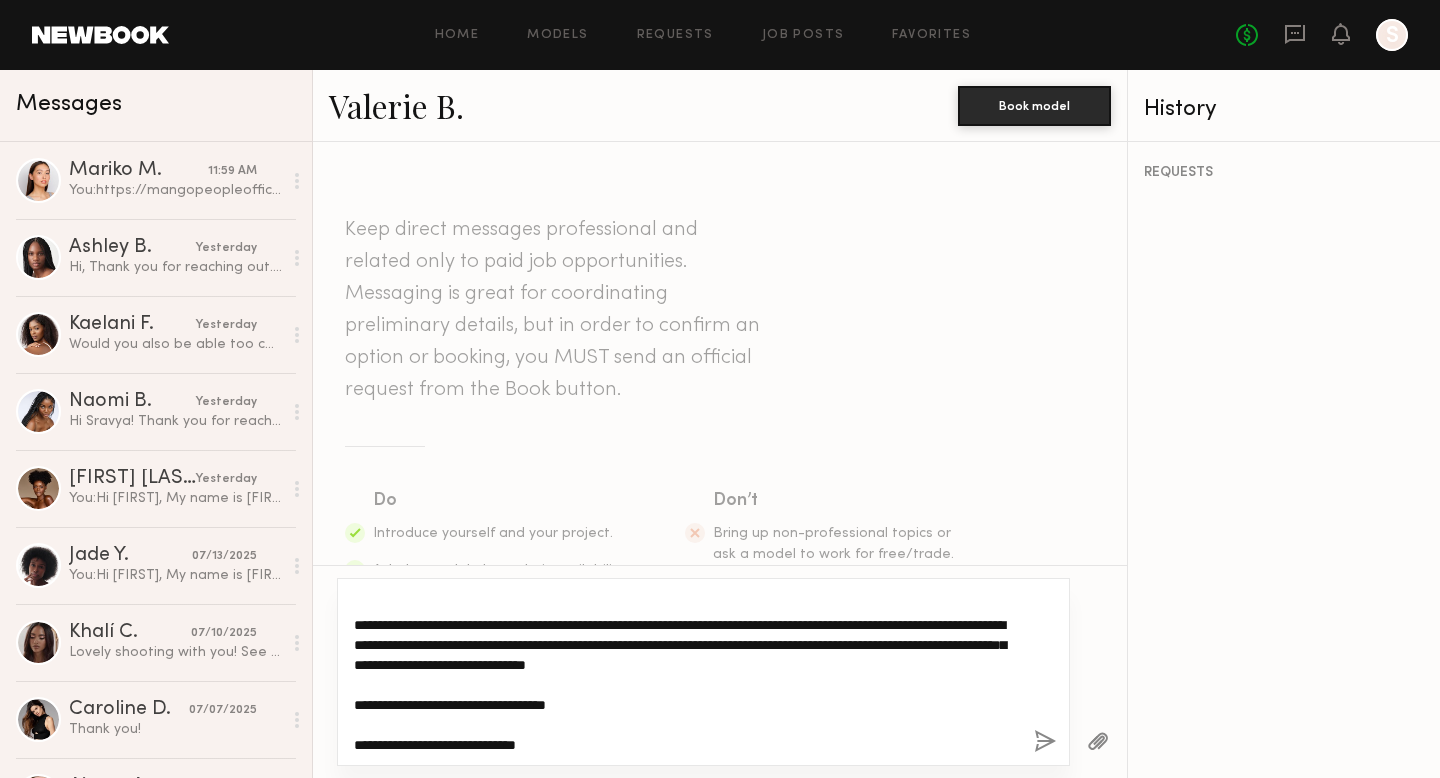 type on "**********" 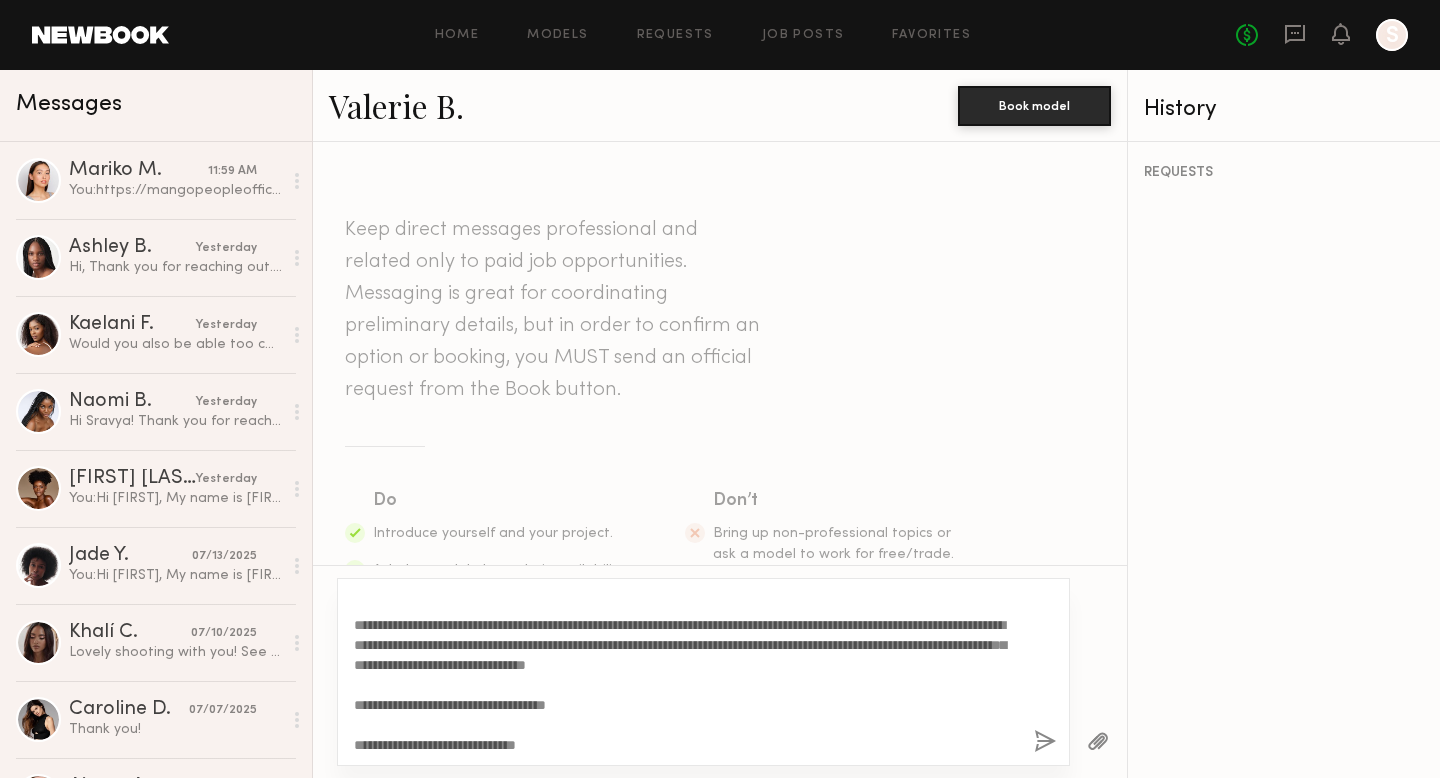 click on "**********" 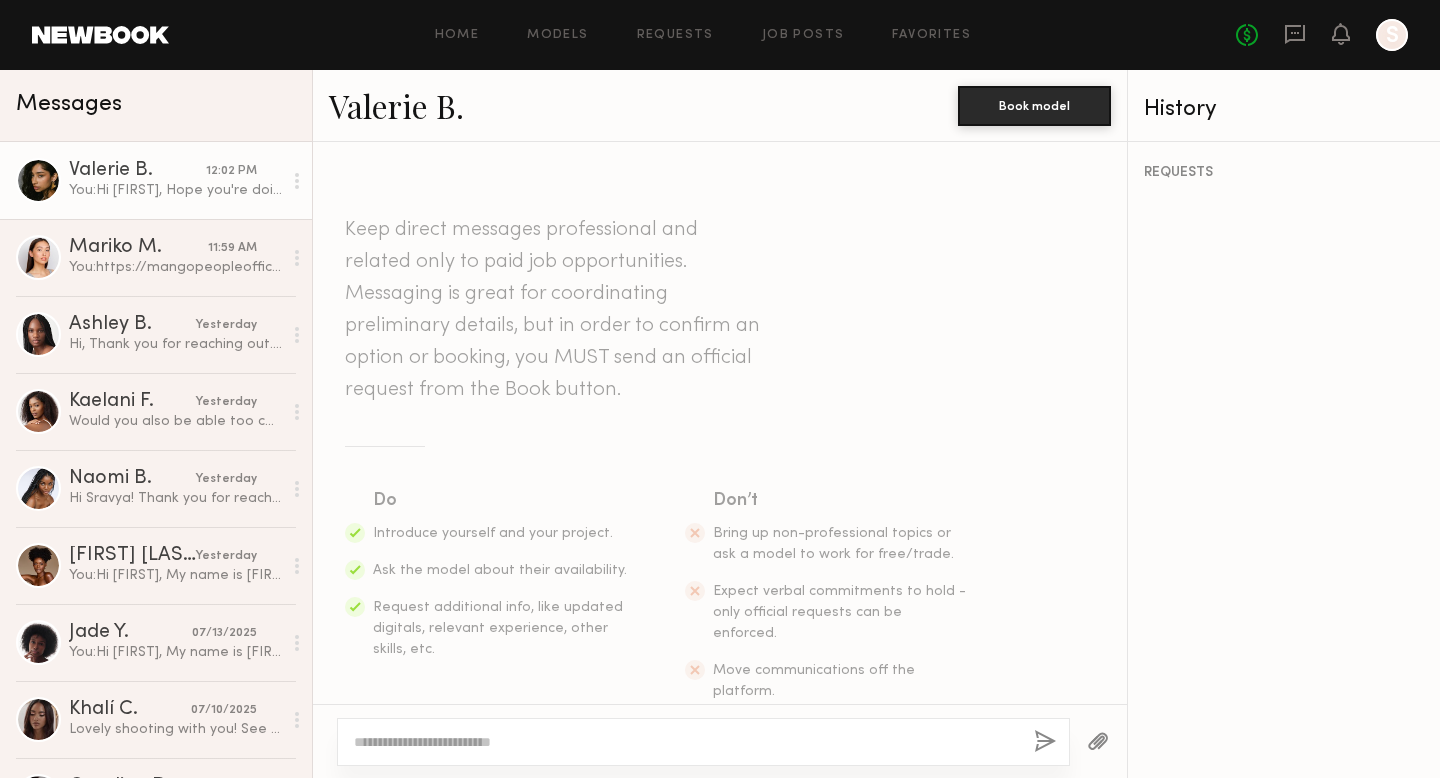 scroll, scrollTop: 531, scrollLeft: 0, axis: vertical 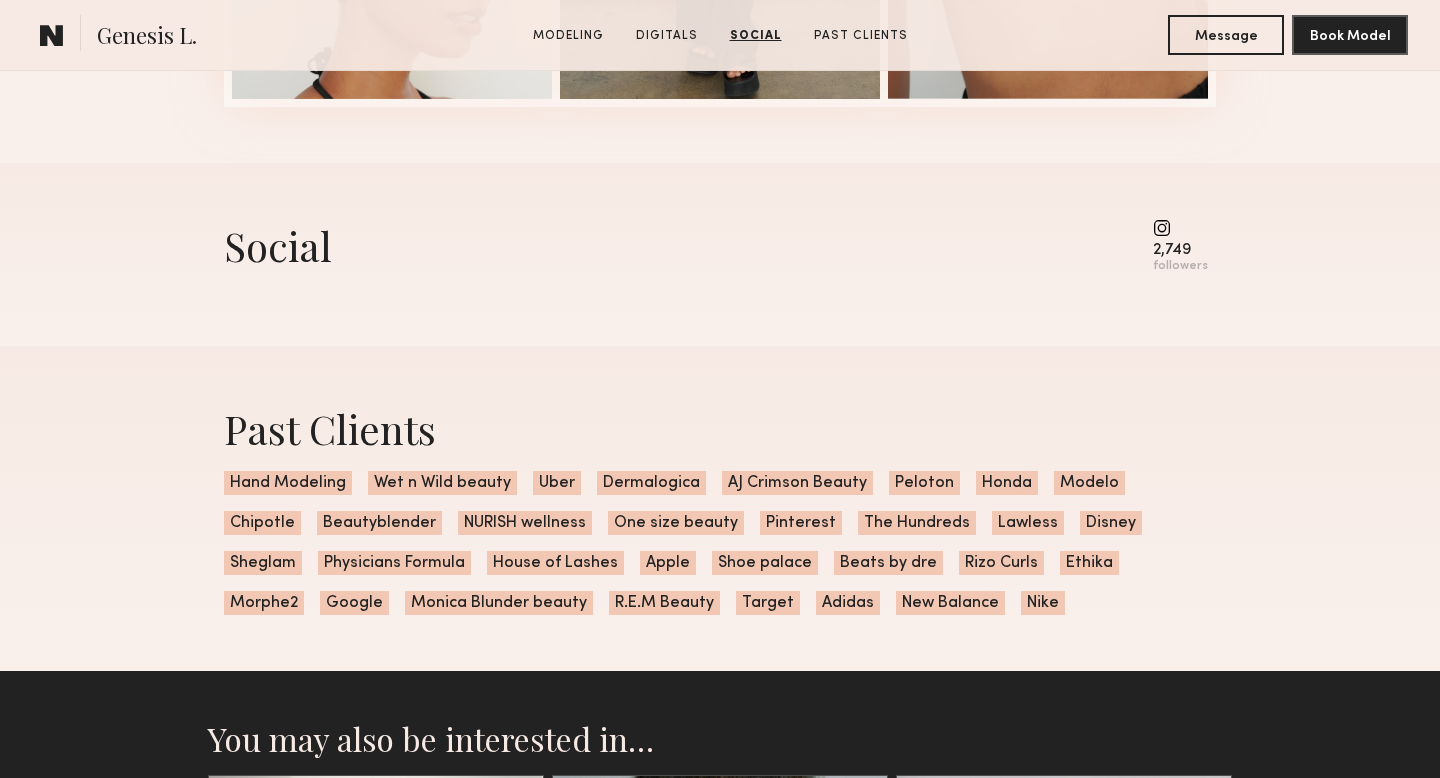 click at bounding box center [1180, 228] 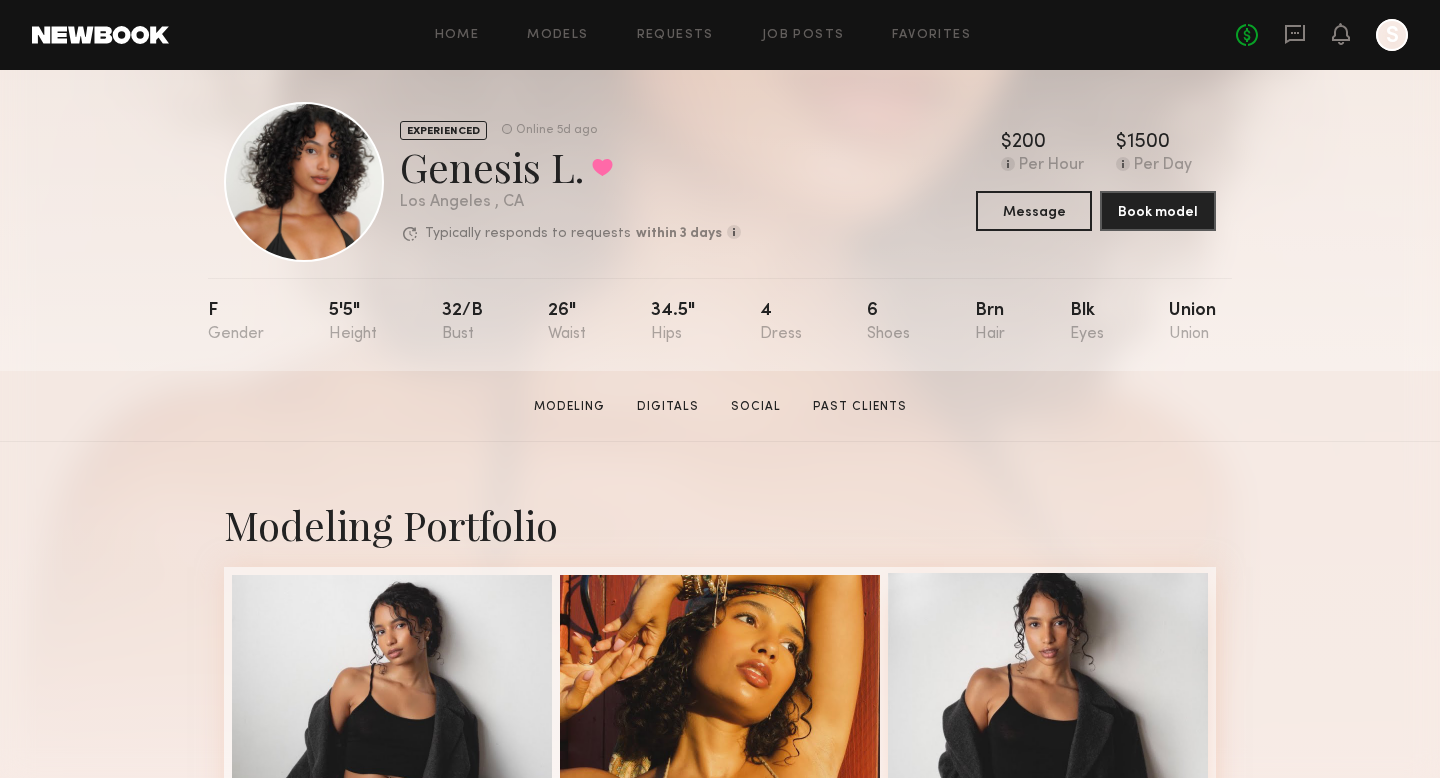scroll, scrollTop: 0, scrollLeft: 0, axis: both 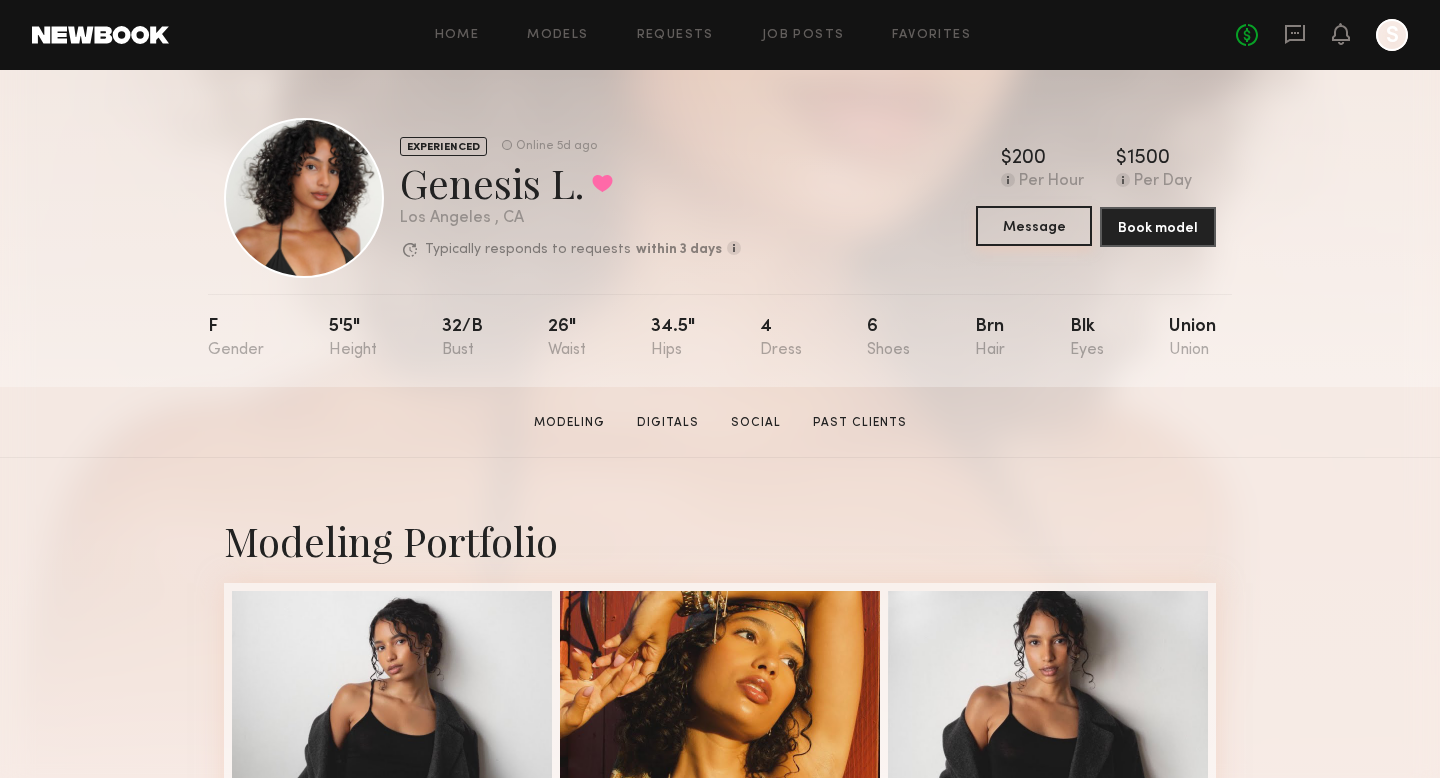 click on "Message" 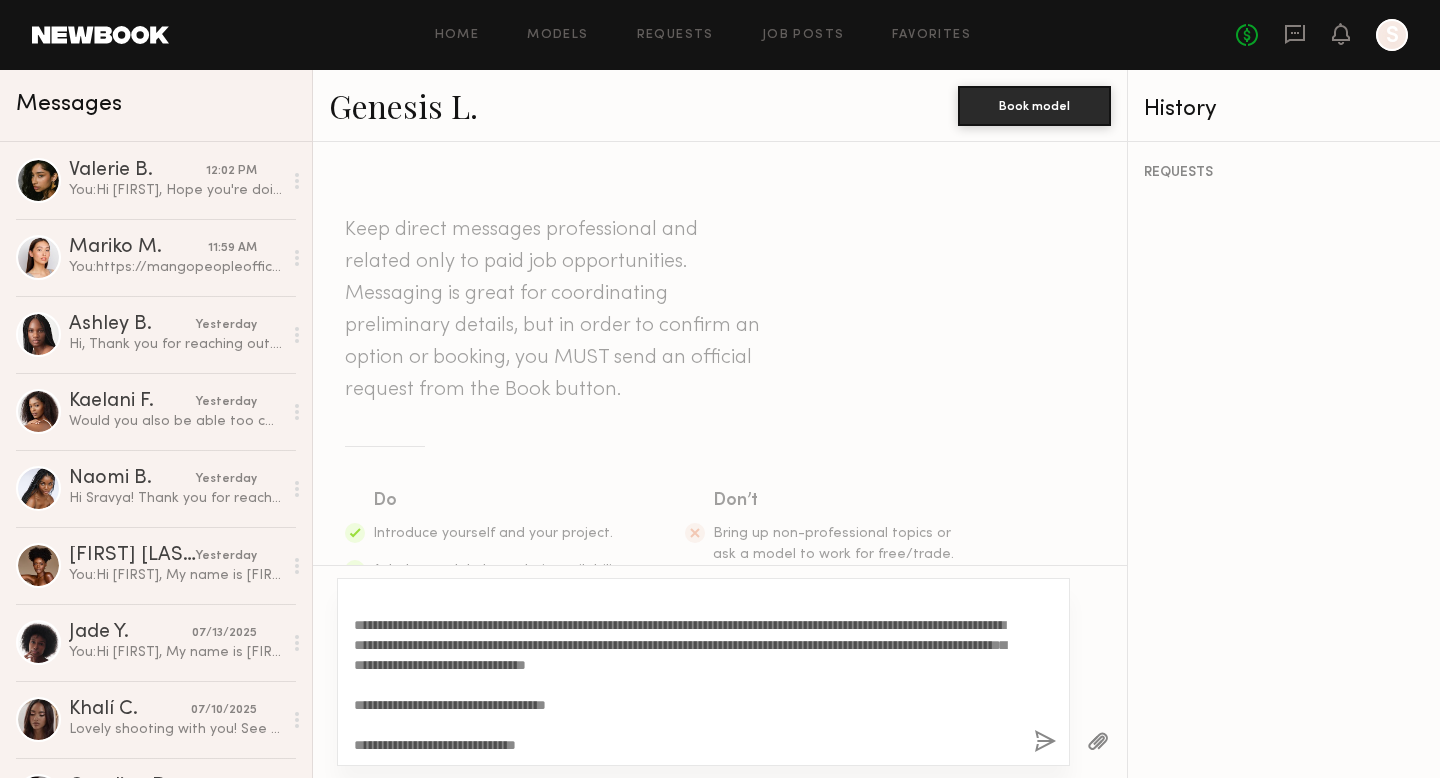 scroll, scrollTop: 0, scrollLeft: 0, axis: both 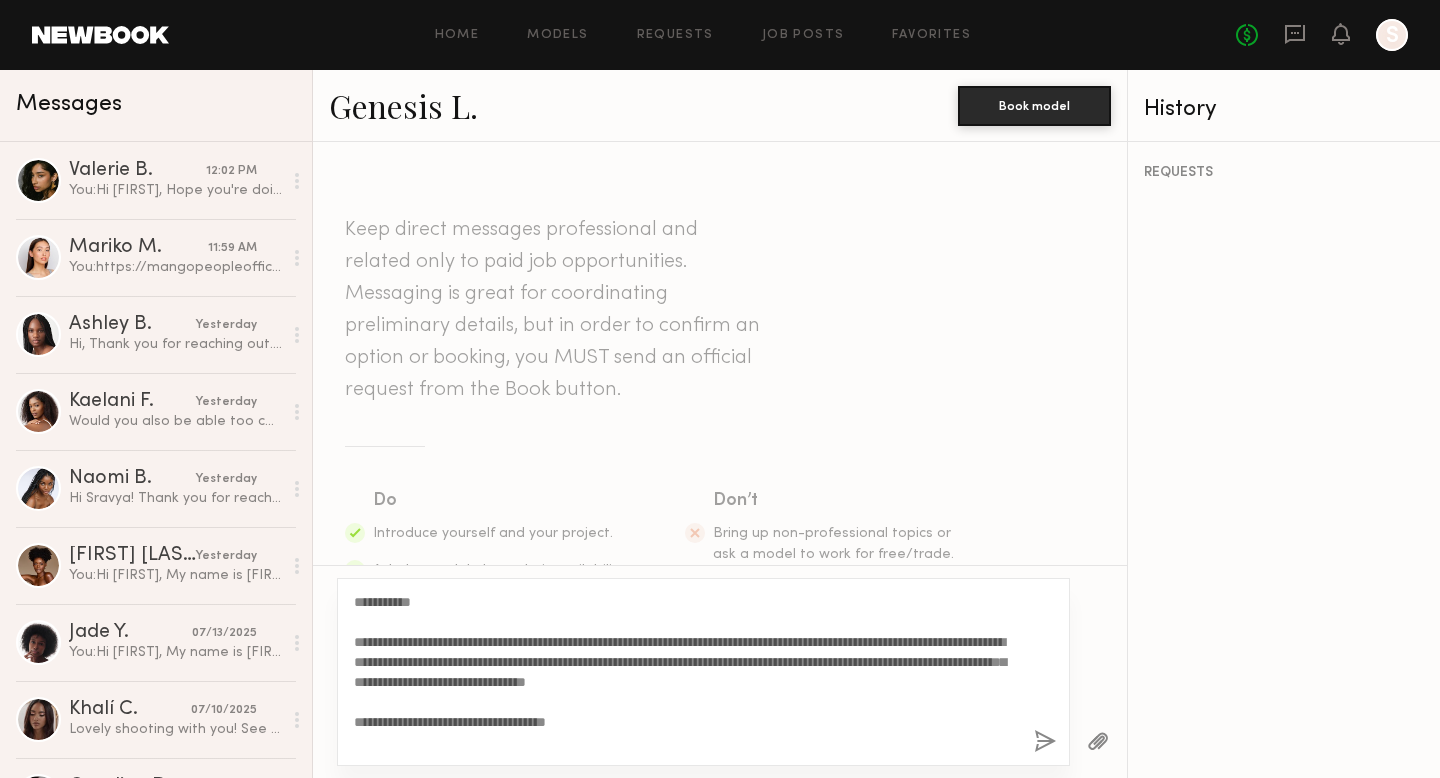 drag, startPoint x: 449, startPoint y: 591, endPoint x: 402, endPoint y: 591, distance: 47 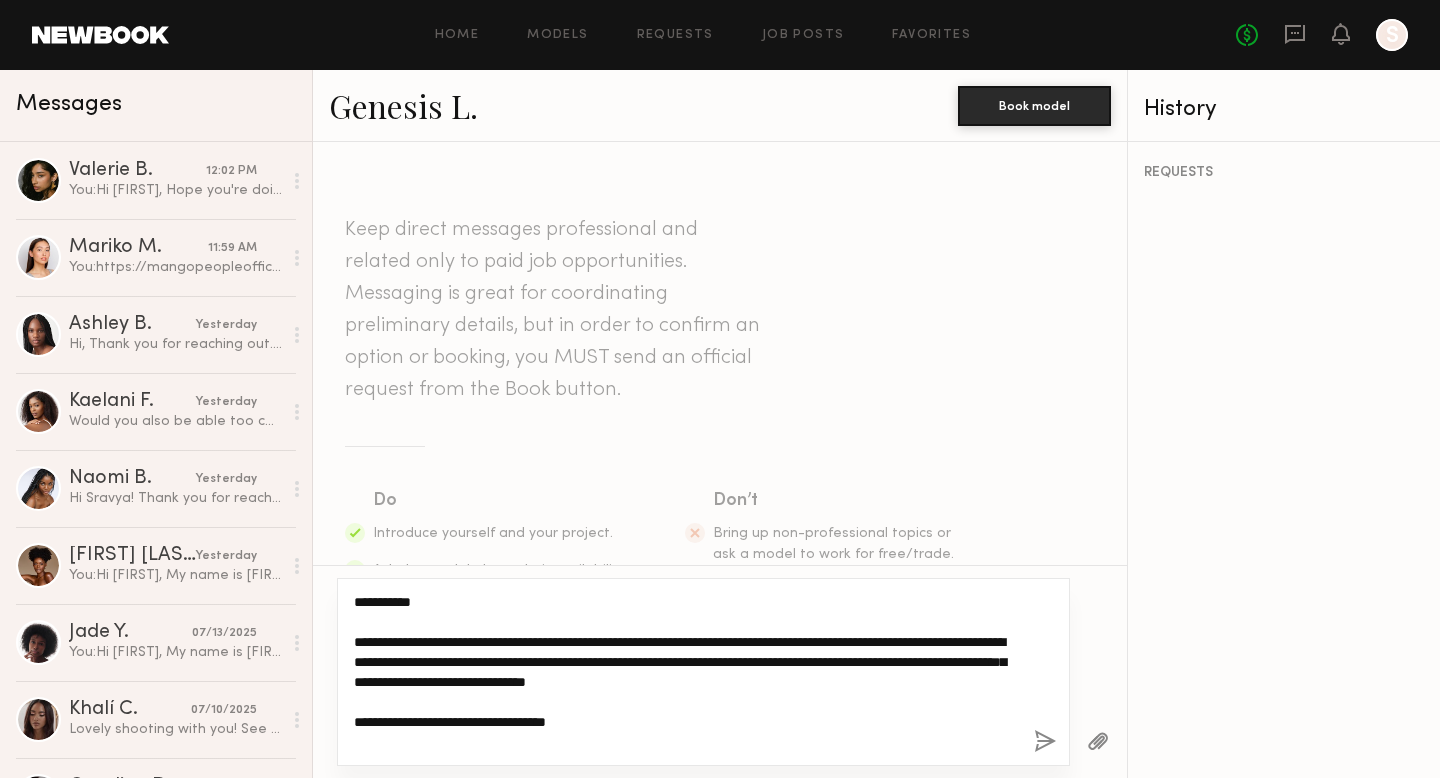 click on "**********" 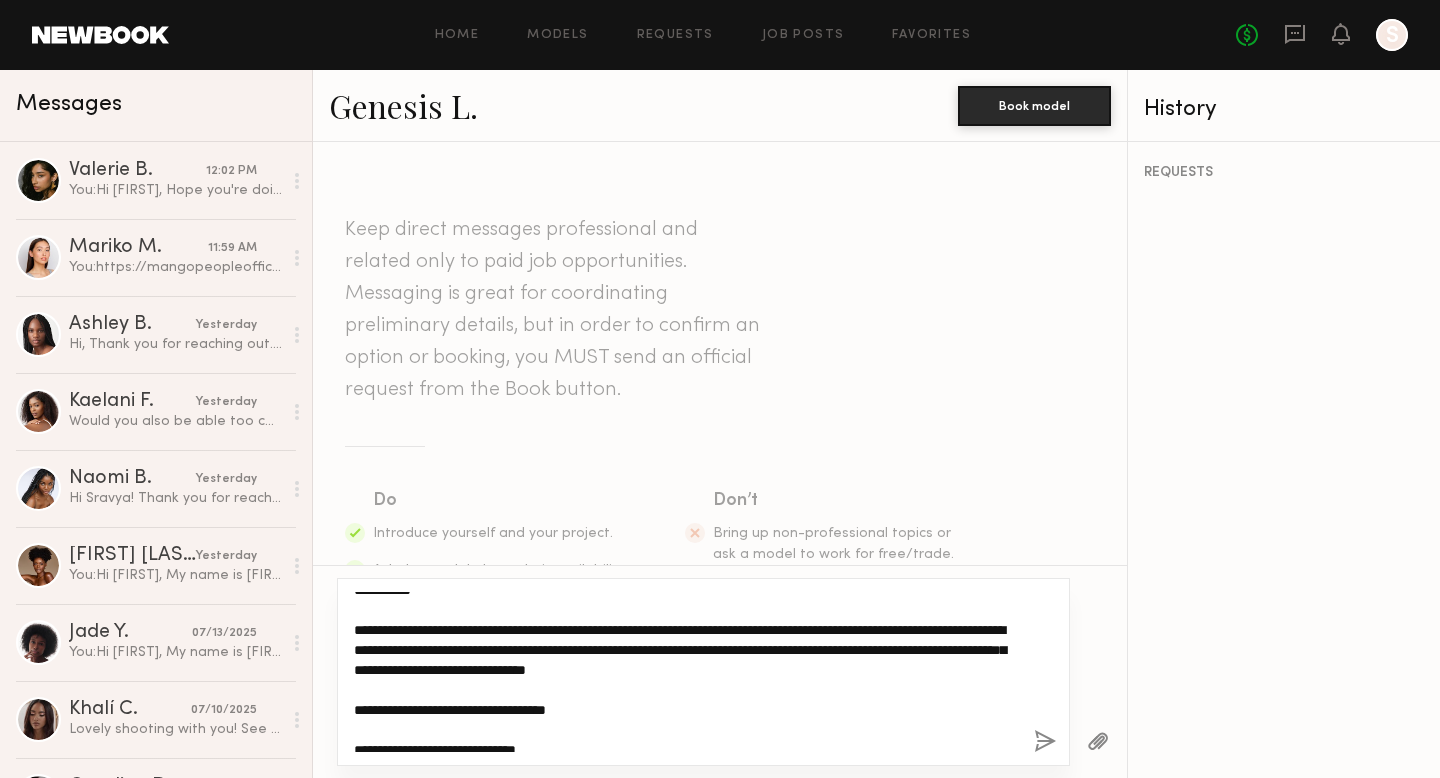 scroll, scrollTop: 20, scrollLeft: 0, axis: vertical 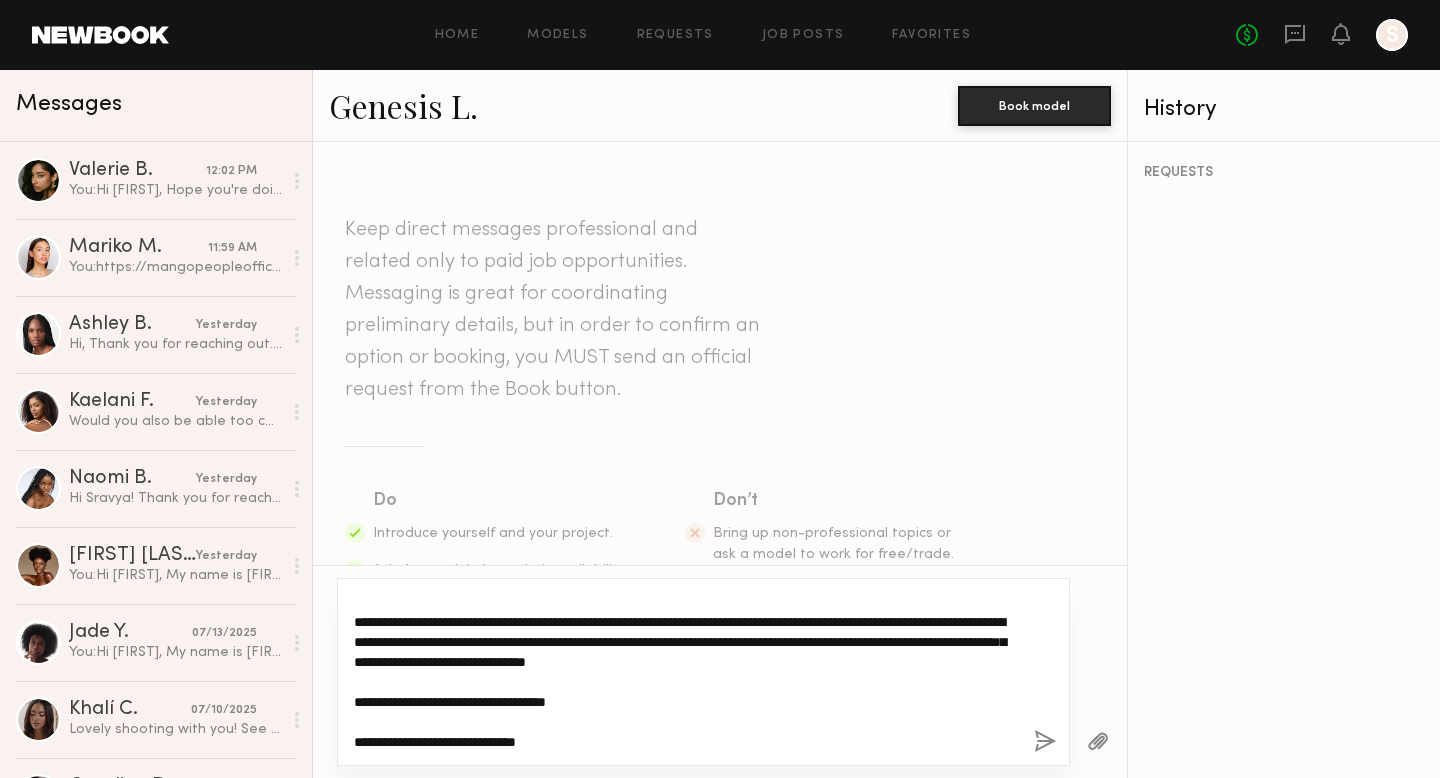 click on "**********" 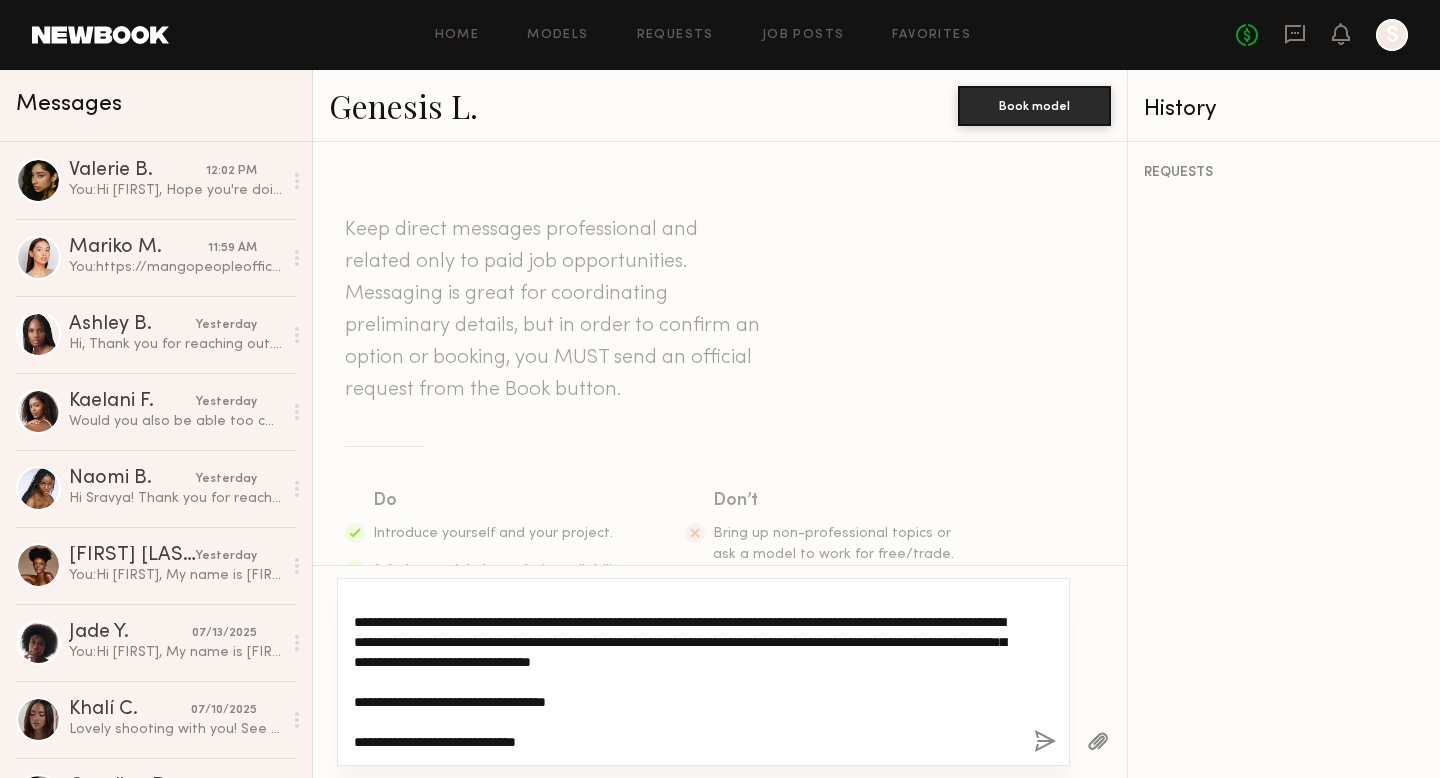 click on "**********" 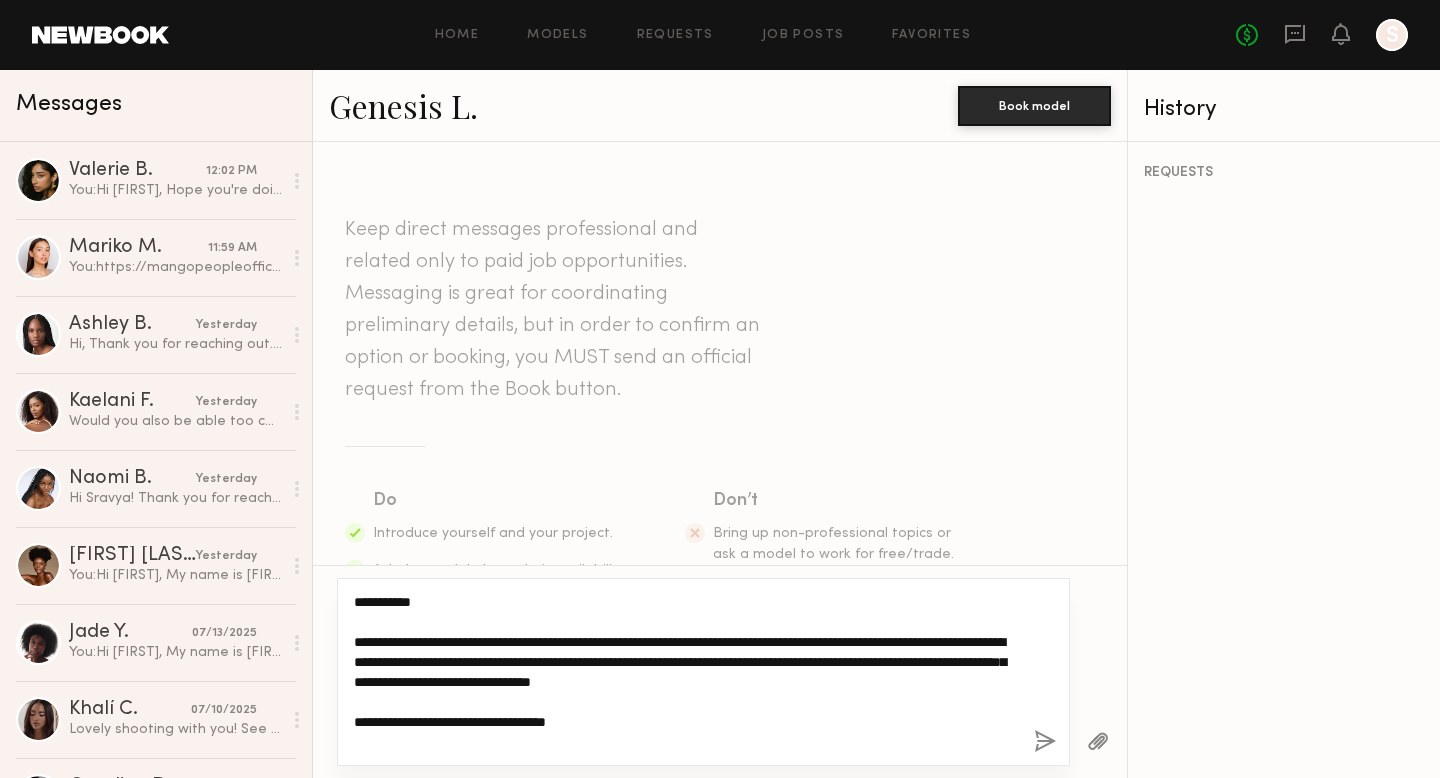 type on "**********" 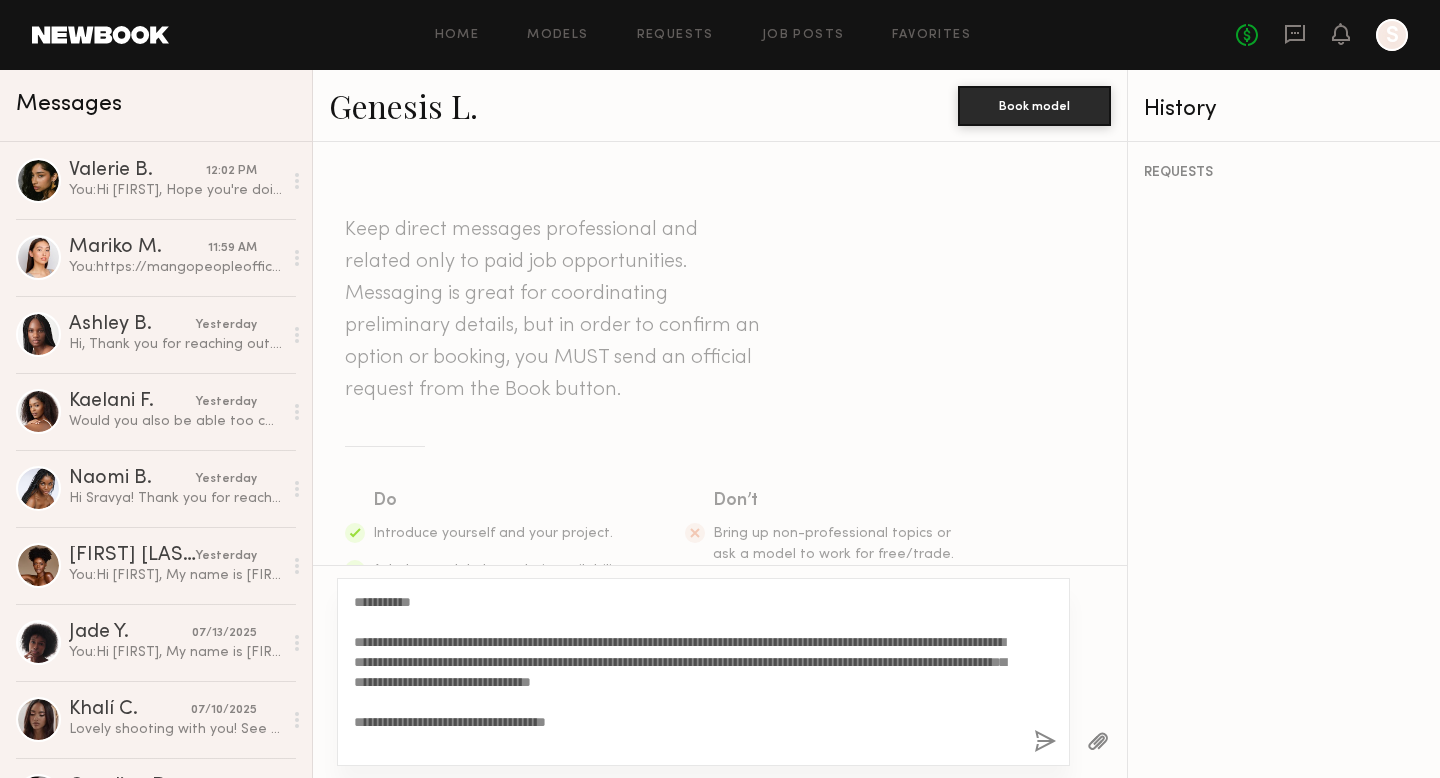 click 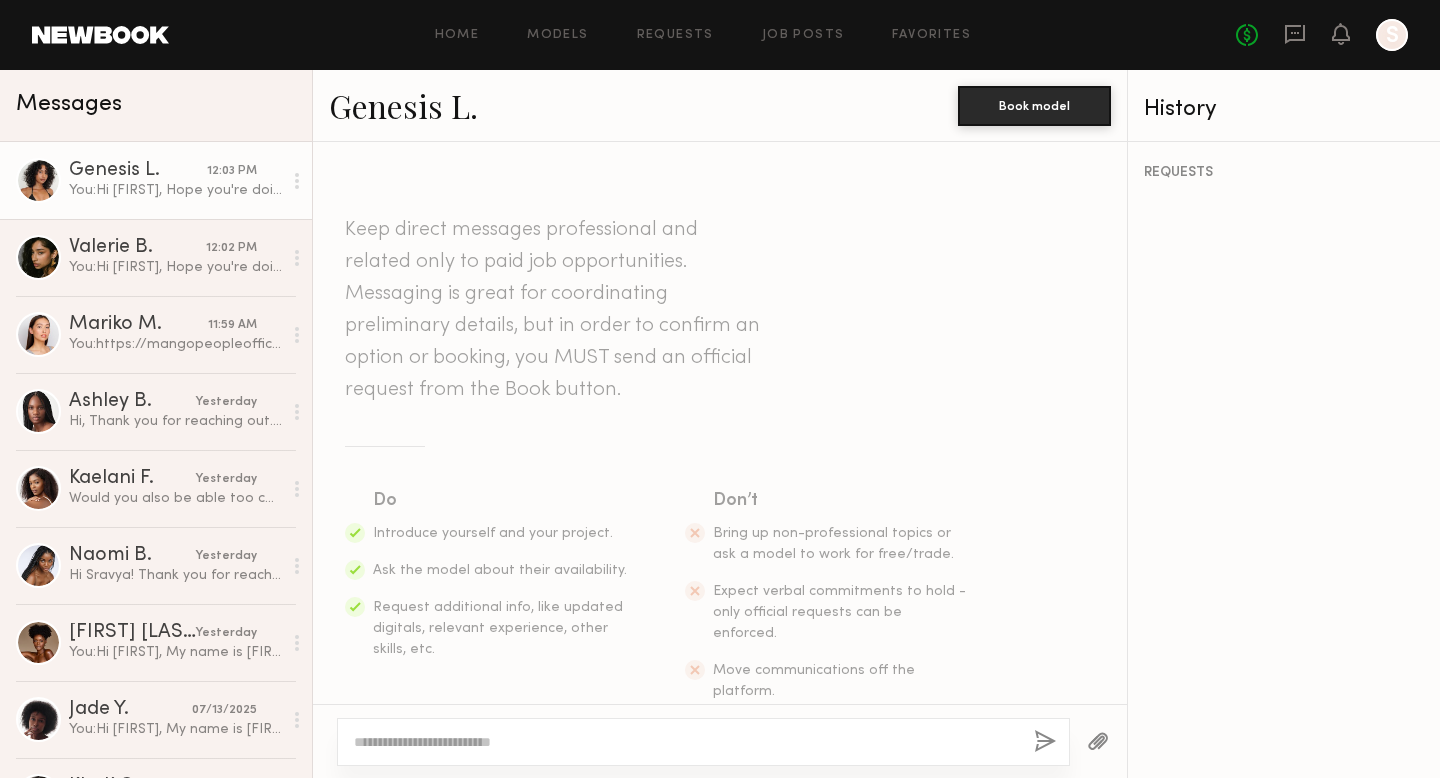 scroll, scrollTop: 531, scrollLeft: 0, axis: vertical 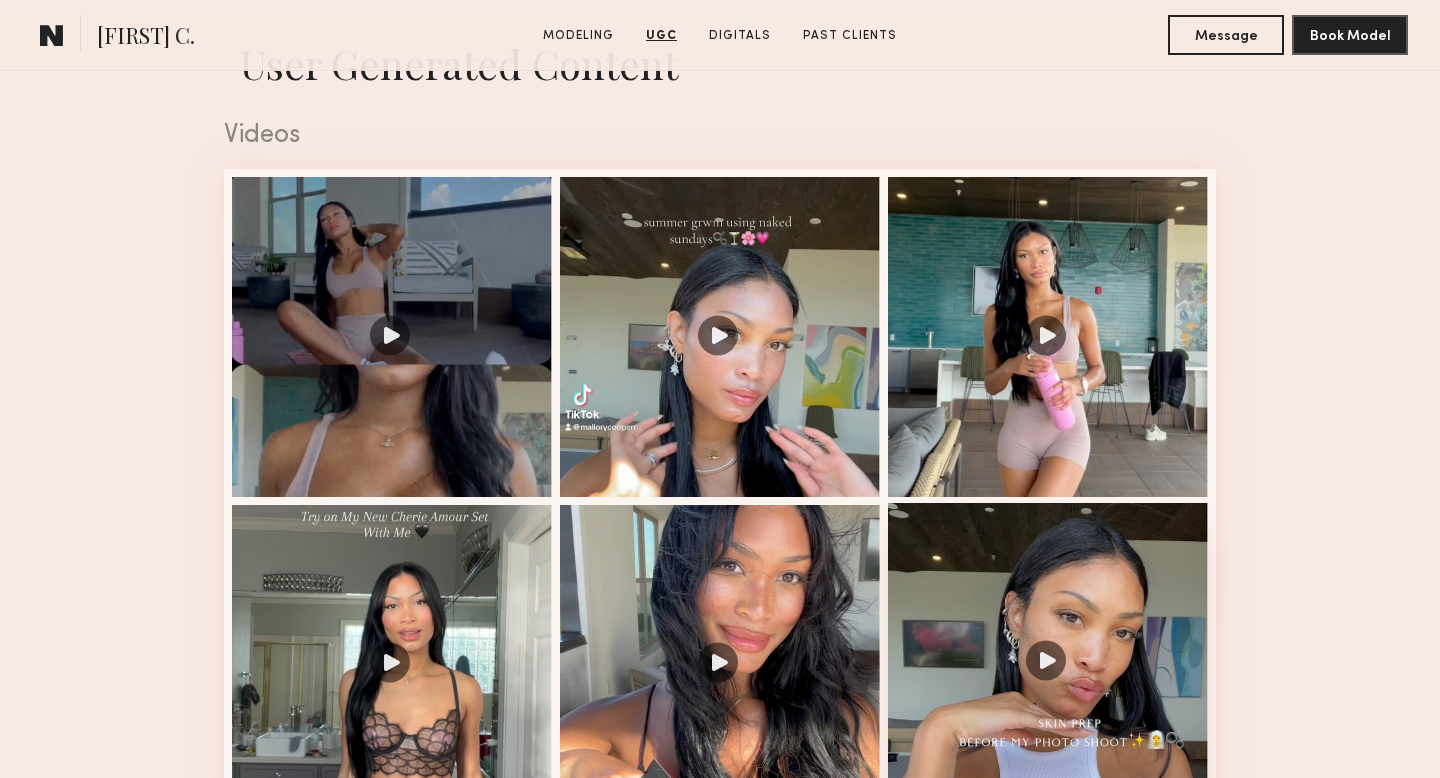 click at bounding box center (1048, 663) 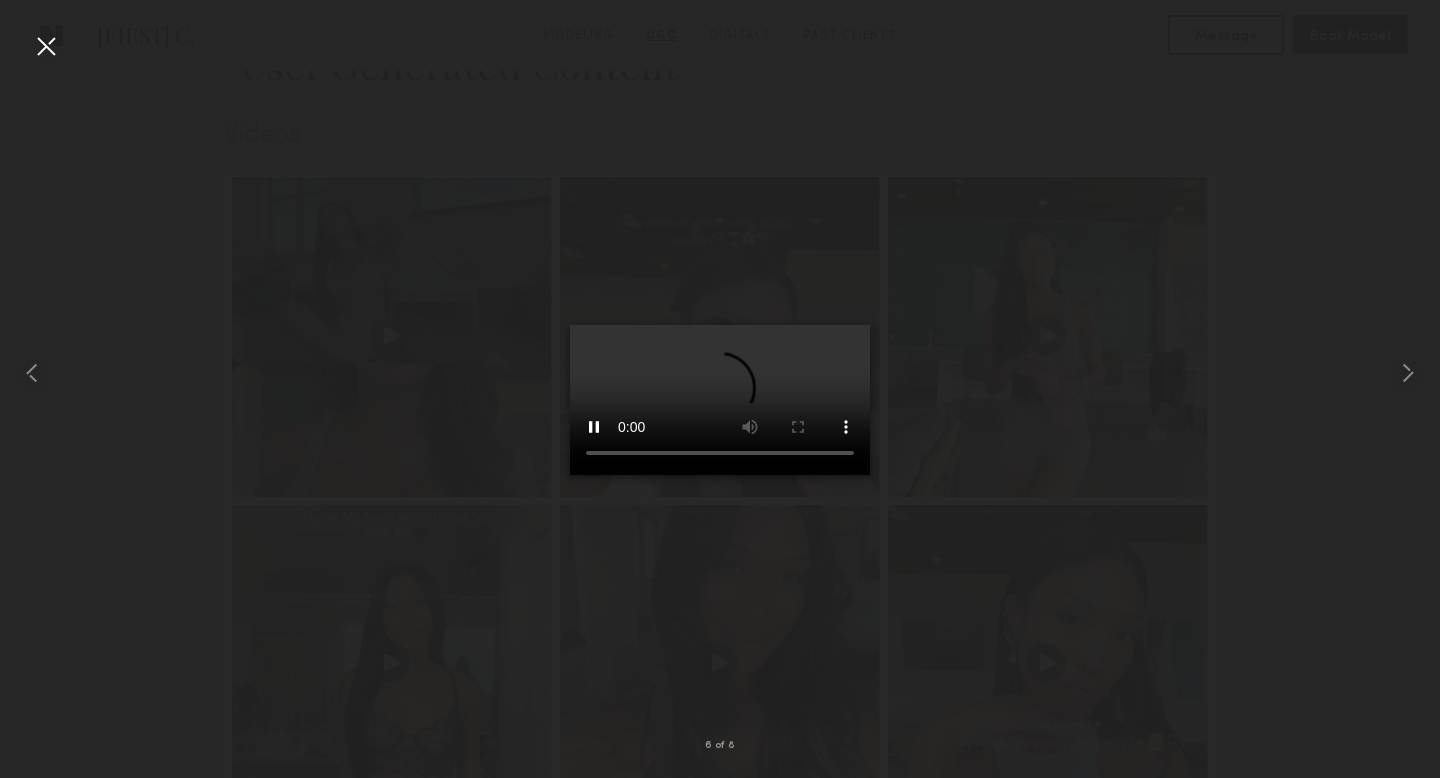 type 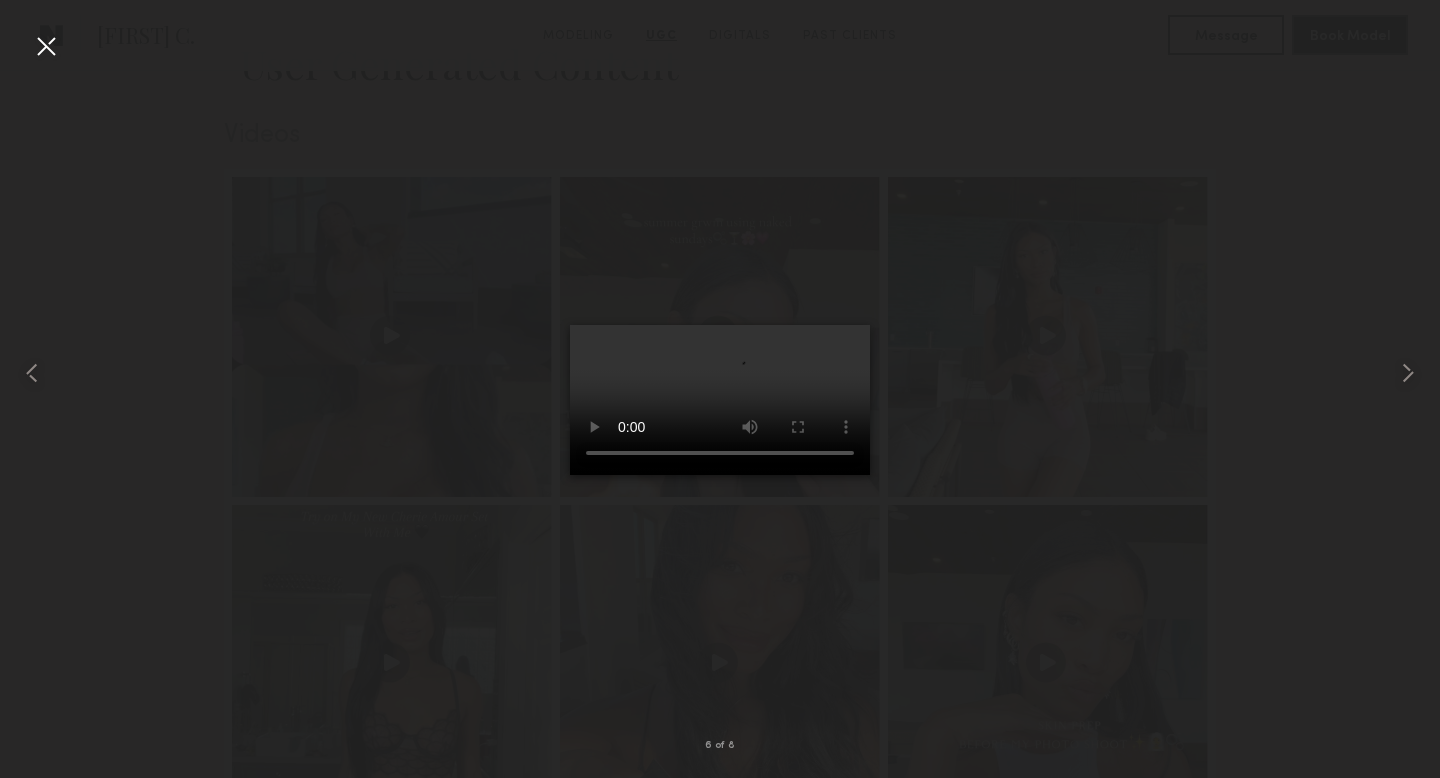 click at bounding box center [46, 46] 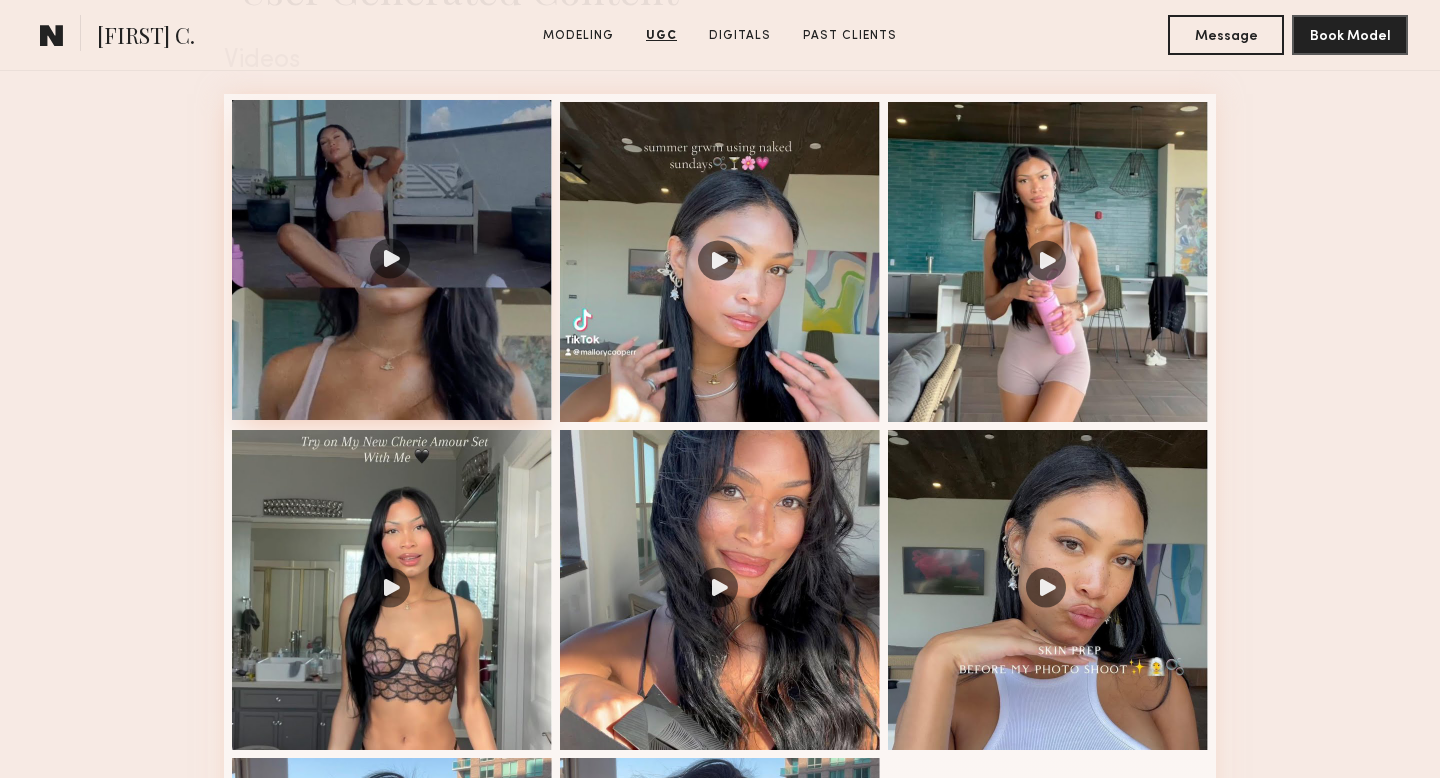 scroll, scrollTop: 2079, scrollLeft: 0, axis: vertical 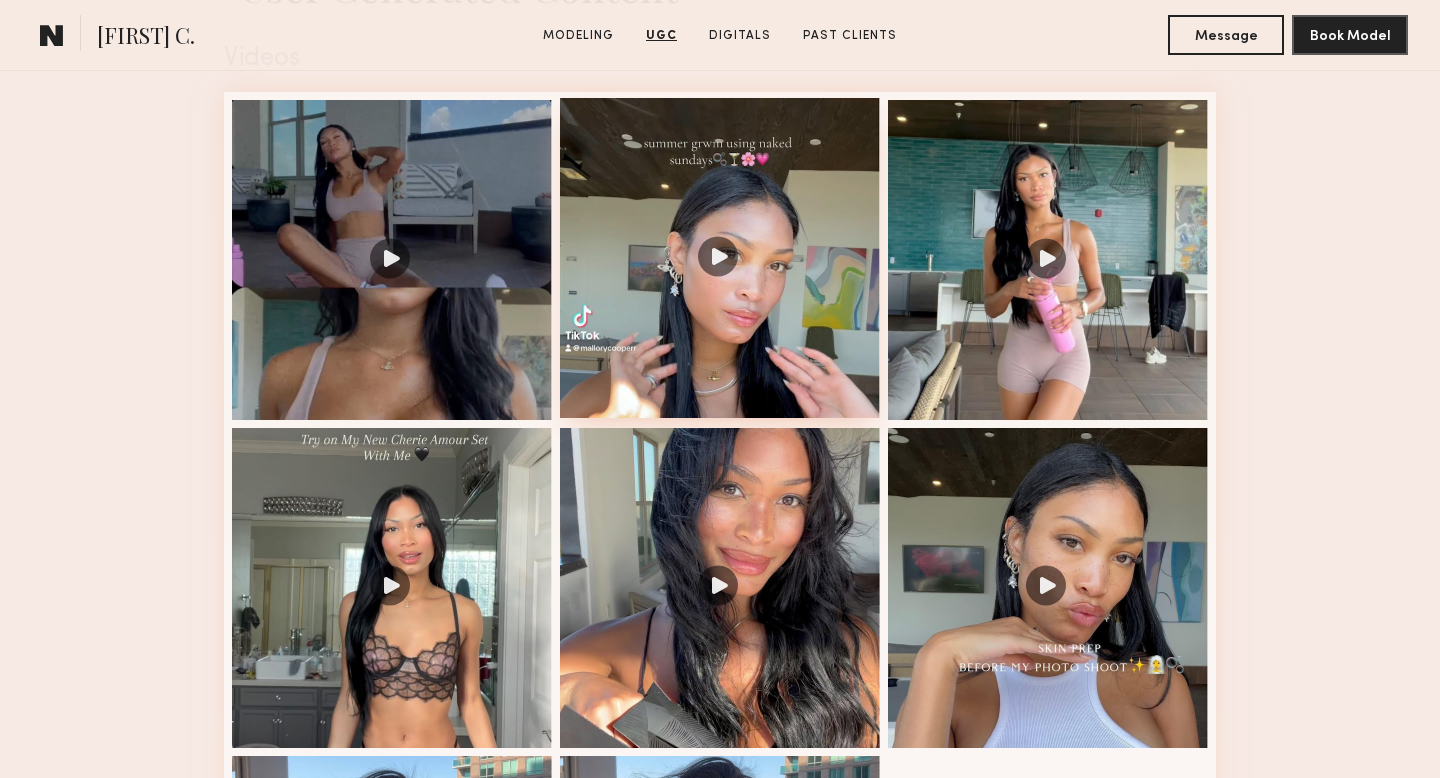 click at bounding box center (720, 258) 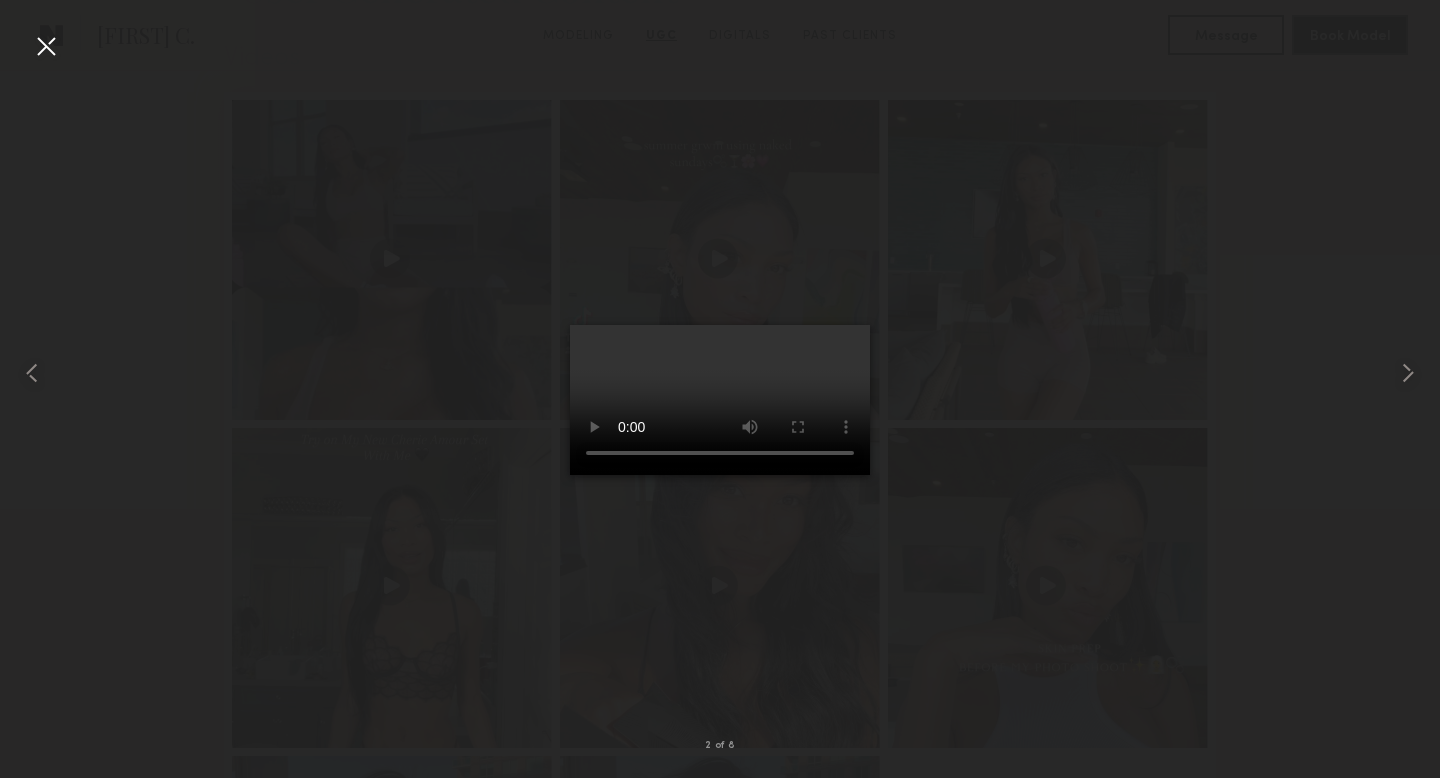 click on "2 of 8" at bounding box center [720, 389] 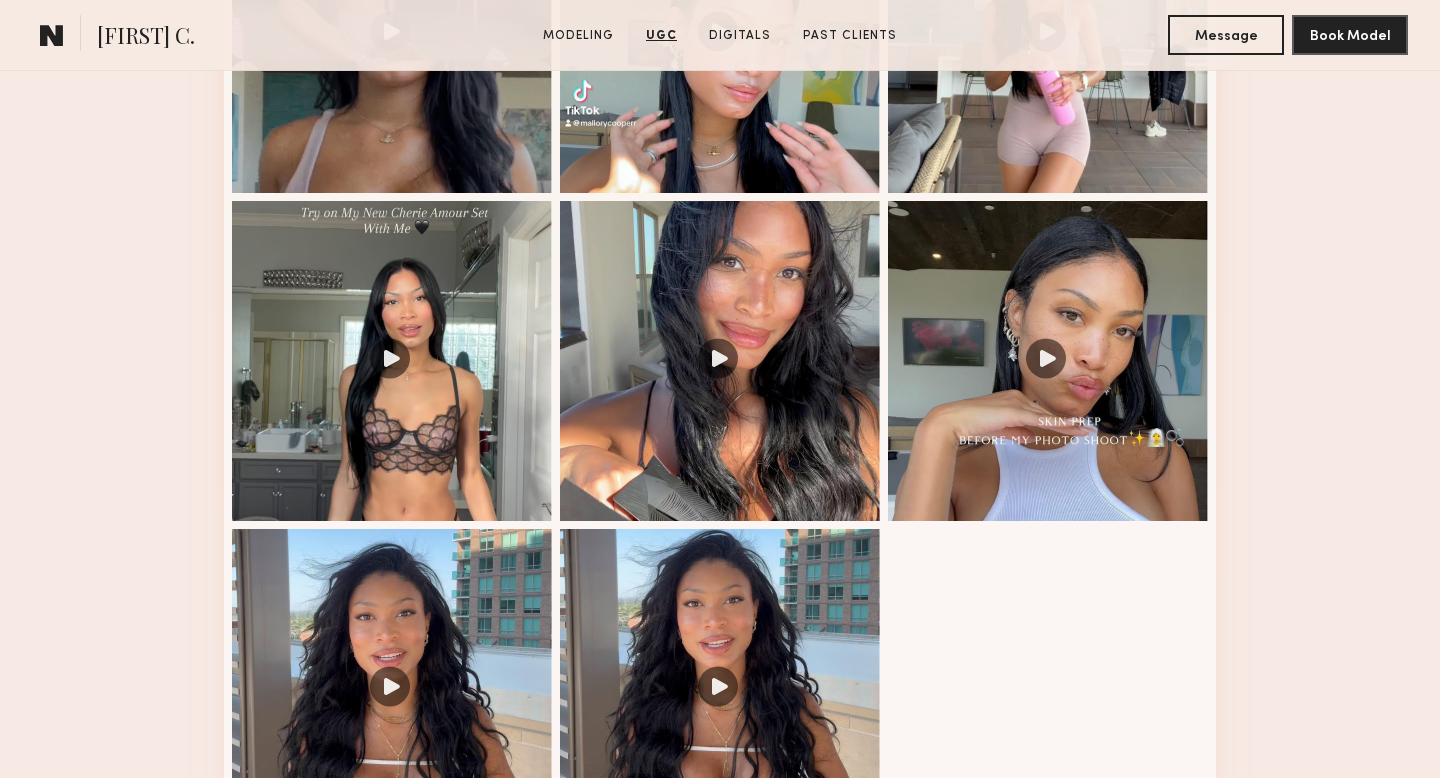 scroll, scrollTop: 2446, scrollLeft: 0, axis: vertical 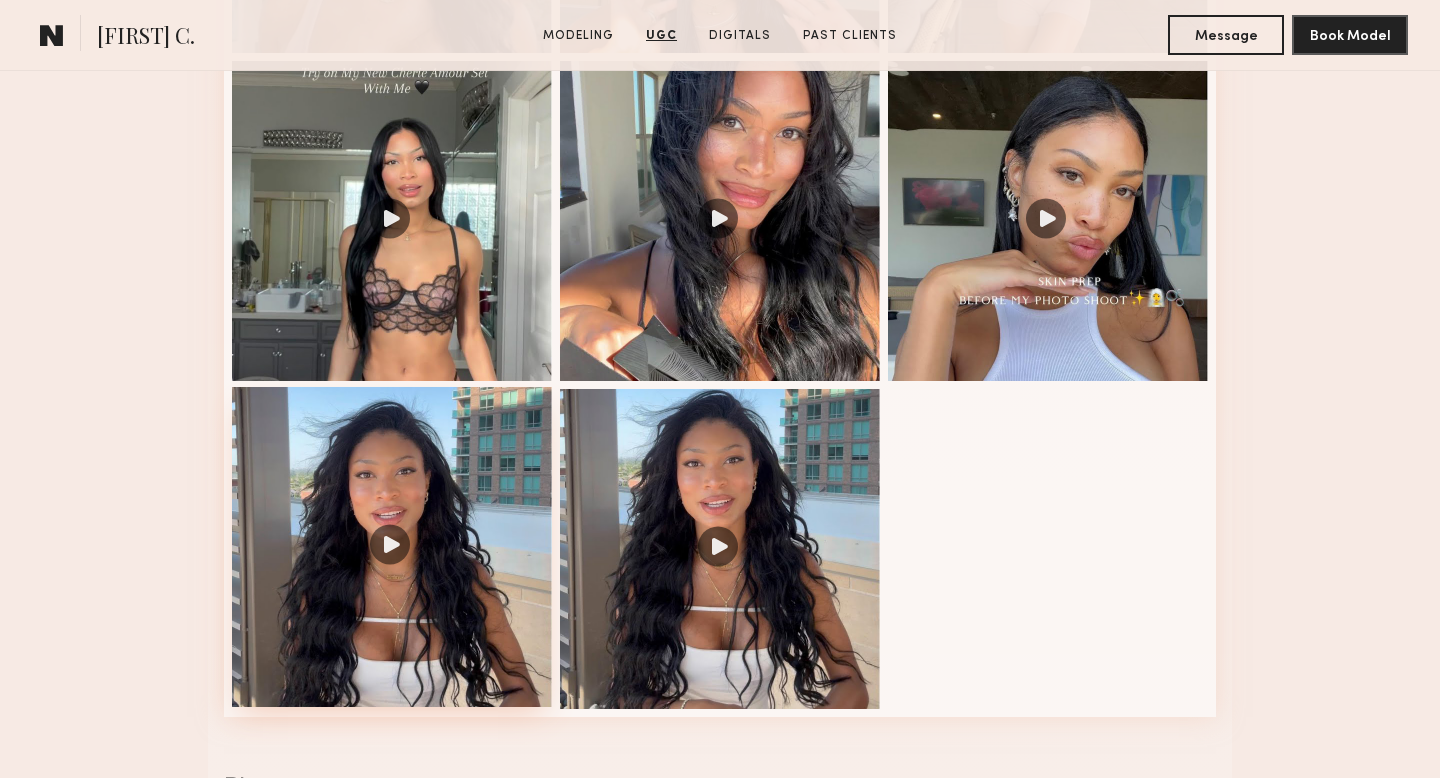 click at bounding box center (392, 547) 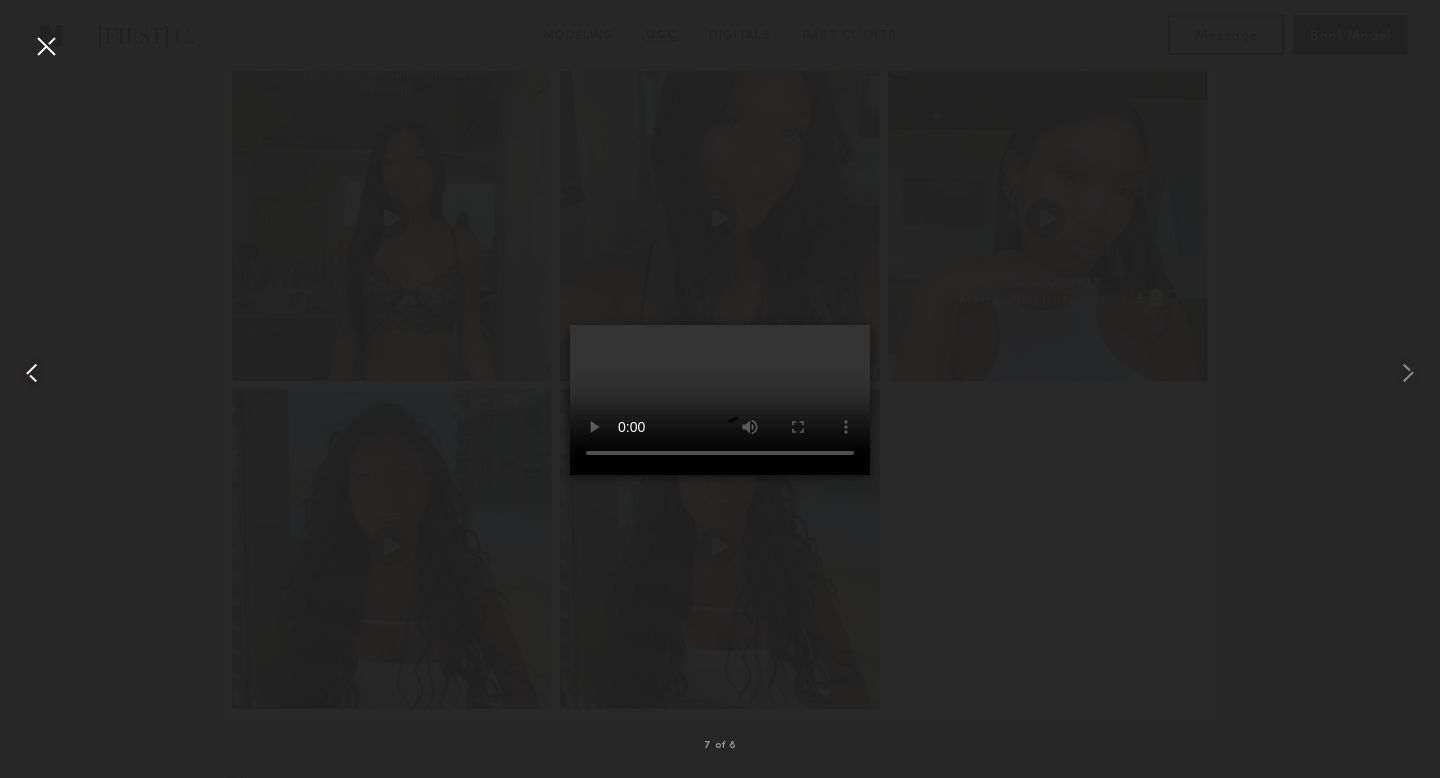 click at bounding box center (32, 373) 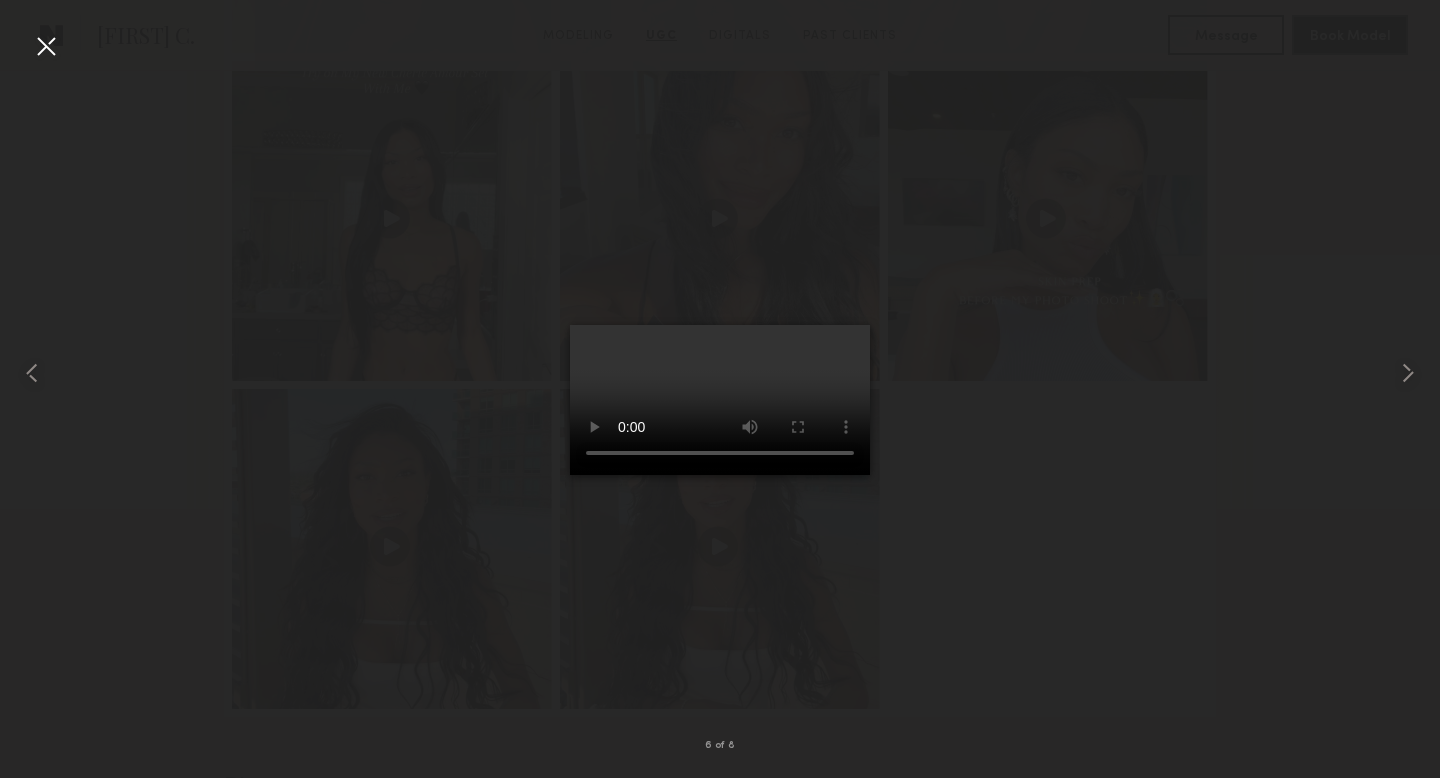 click at bounding box center [46, 46] 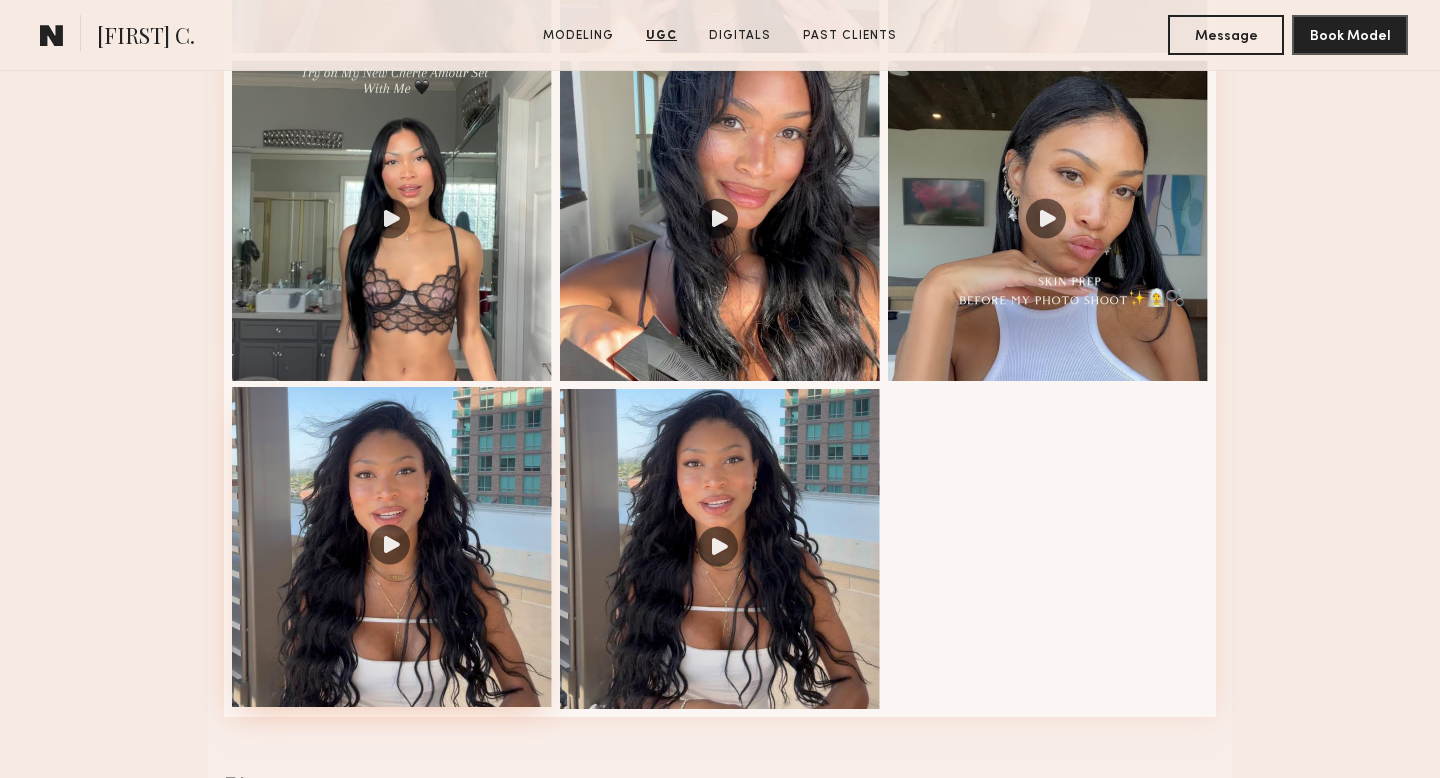scroll, scrollTop: 2436, scrollLeft: 0, axis: vertical 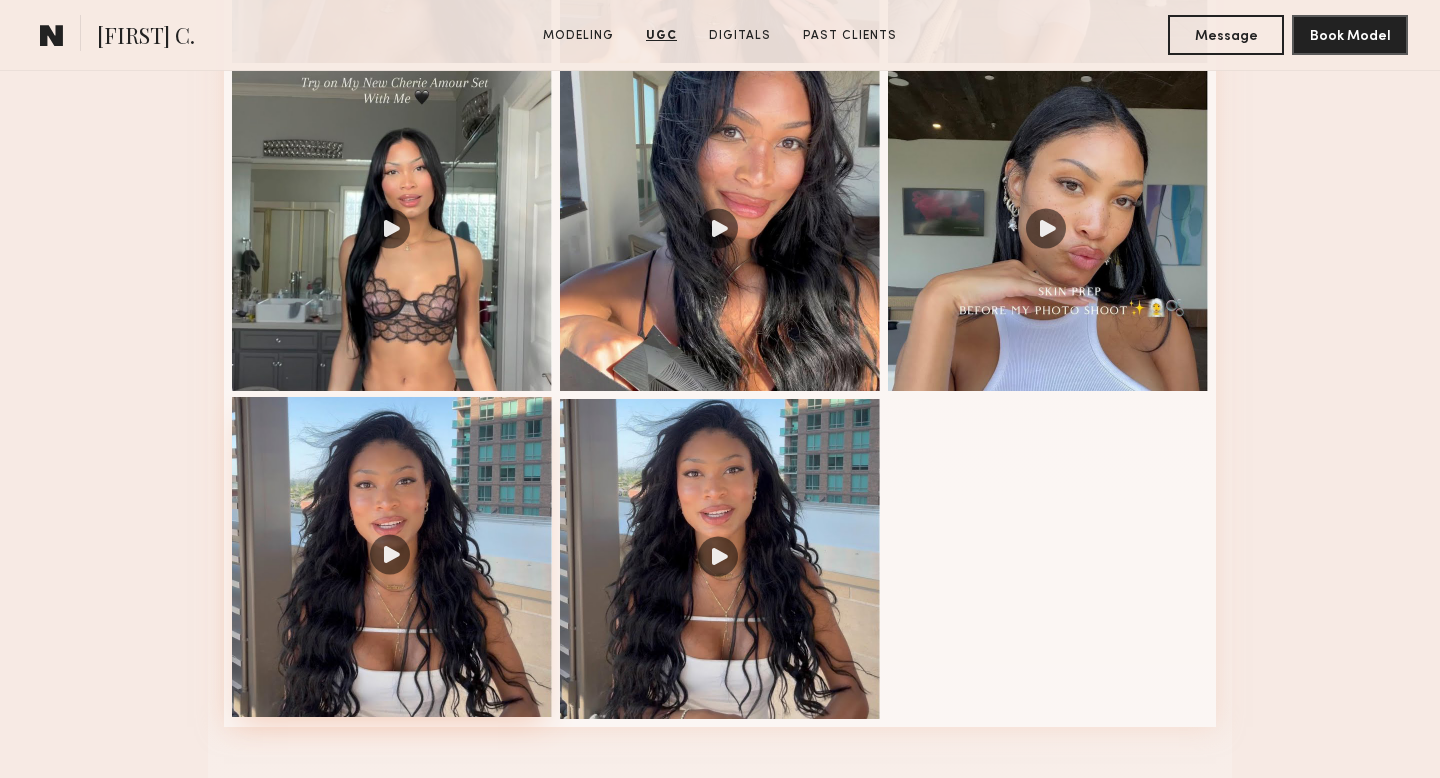 click at bounding box center [392, 557] 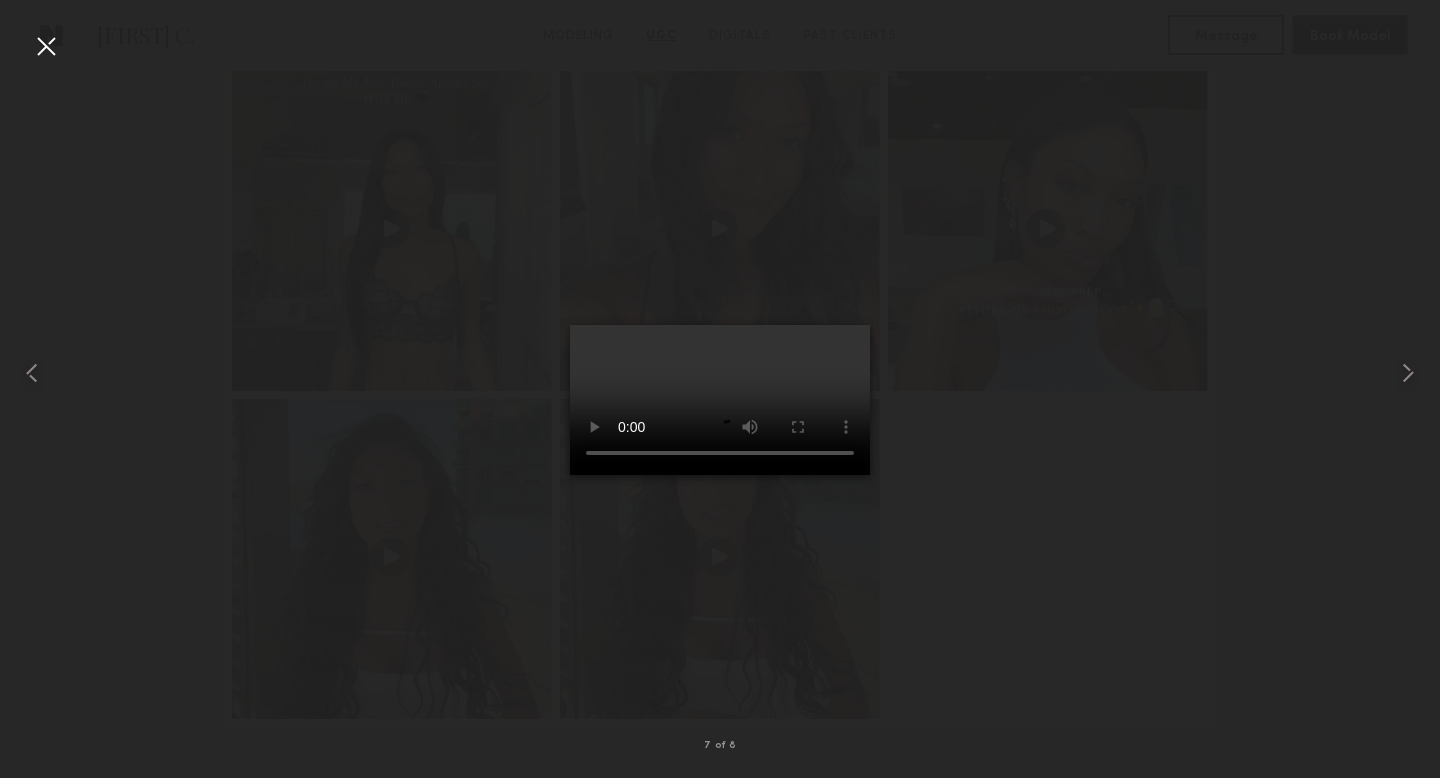 click at bounding box center (46, 46) 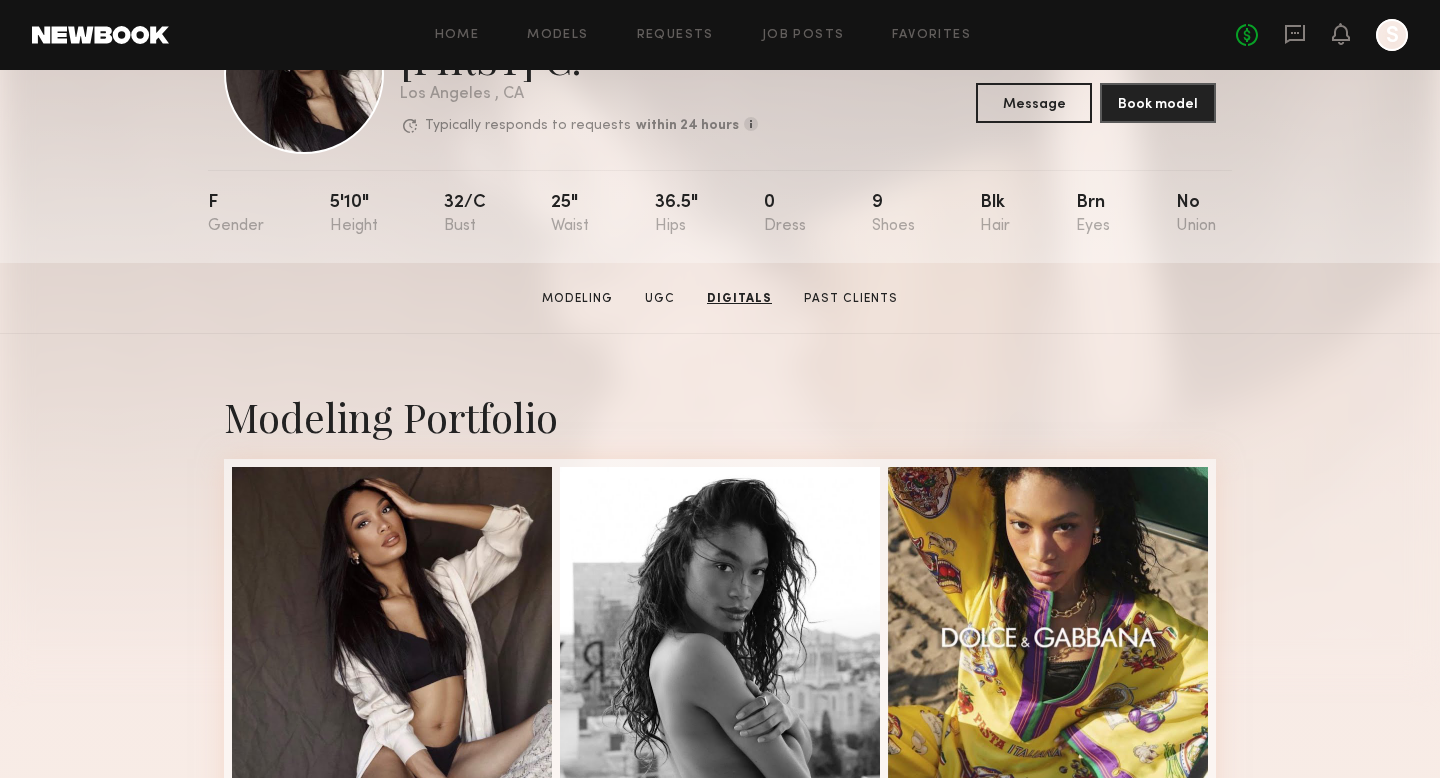scroll, scrollTop: 0, scrollLeft: 0, axis: both 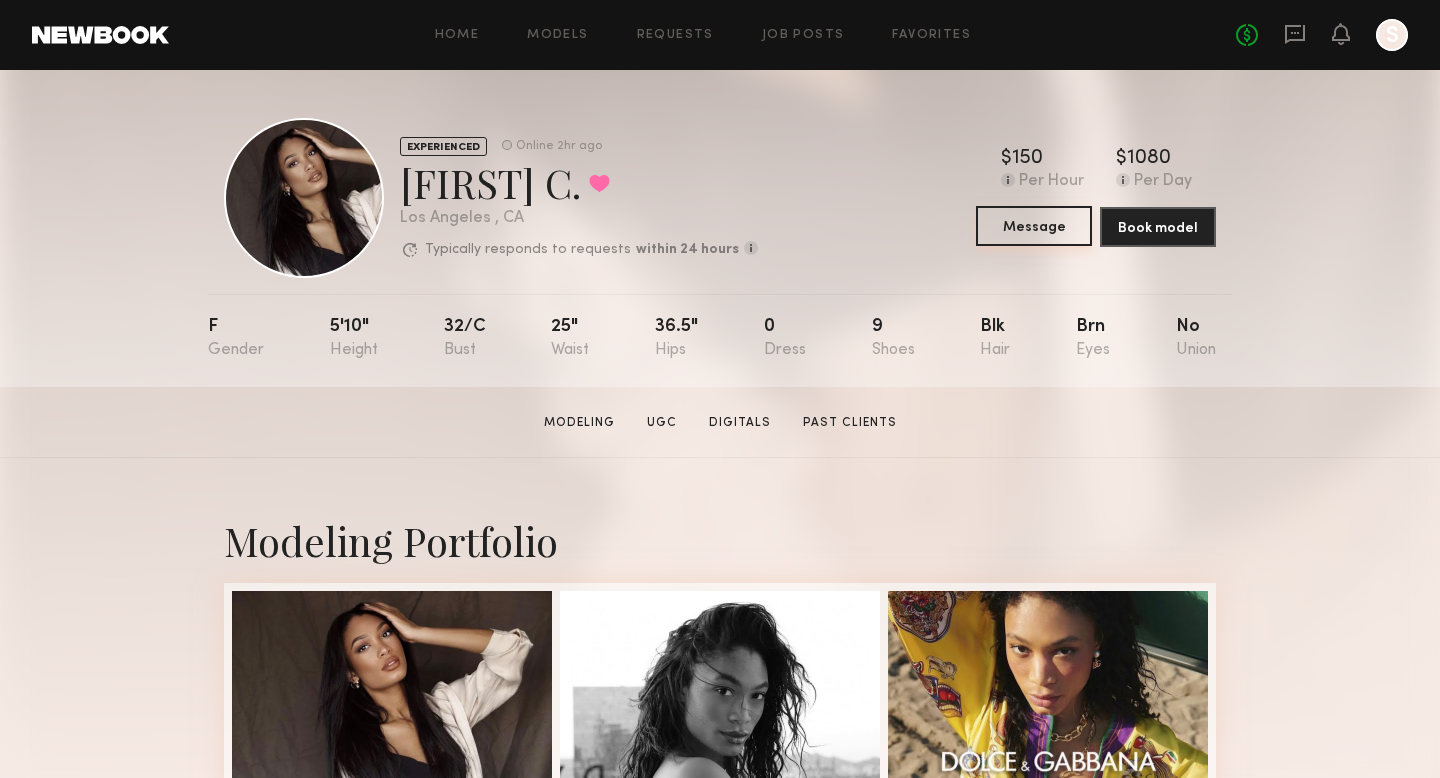 click on "Message" 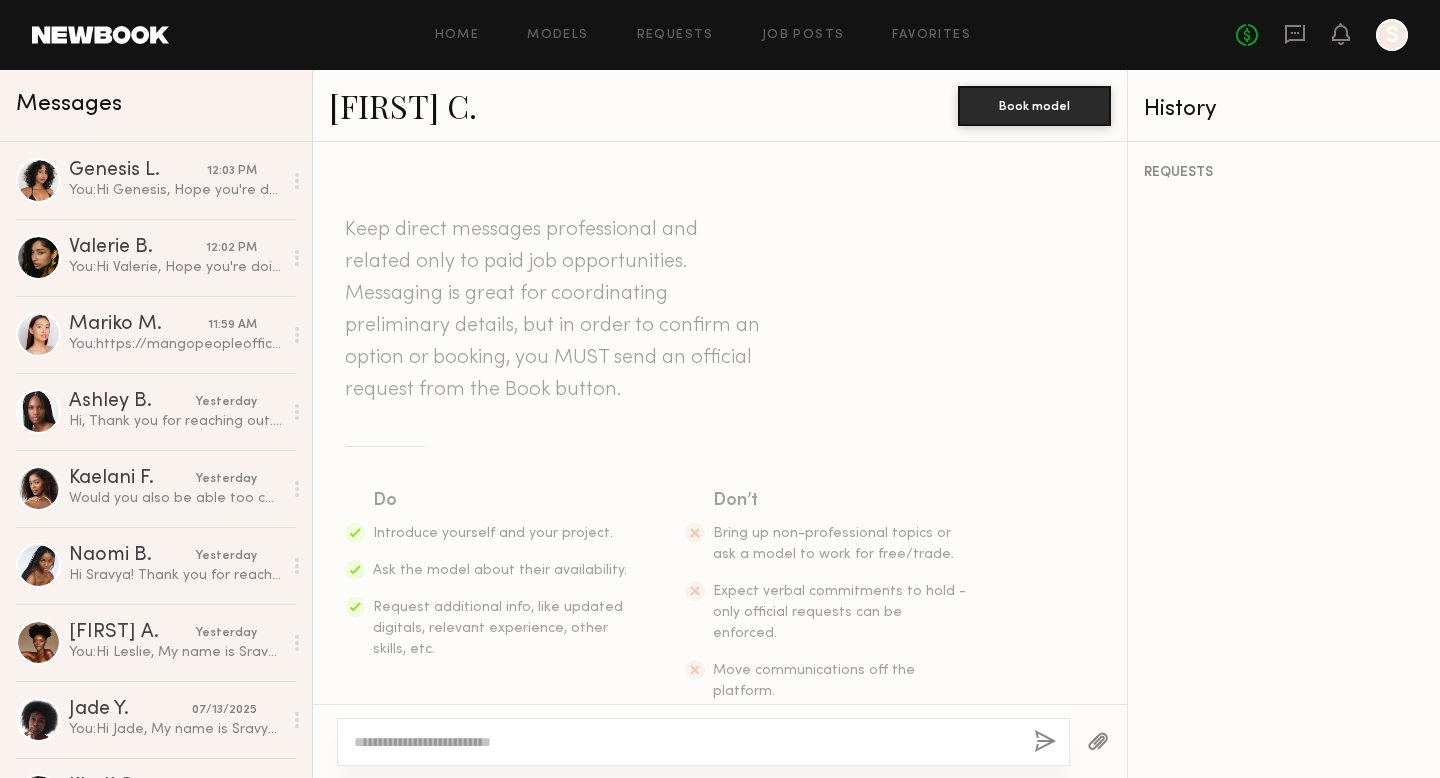 click 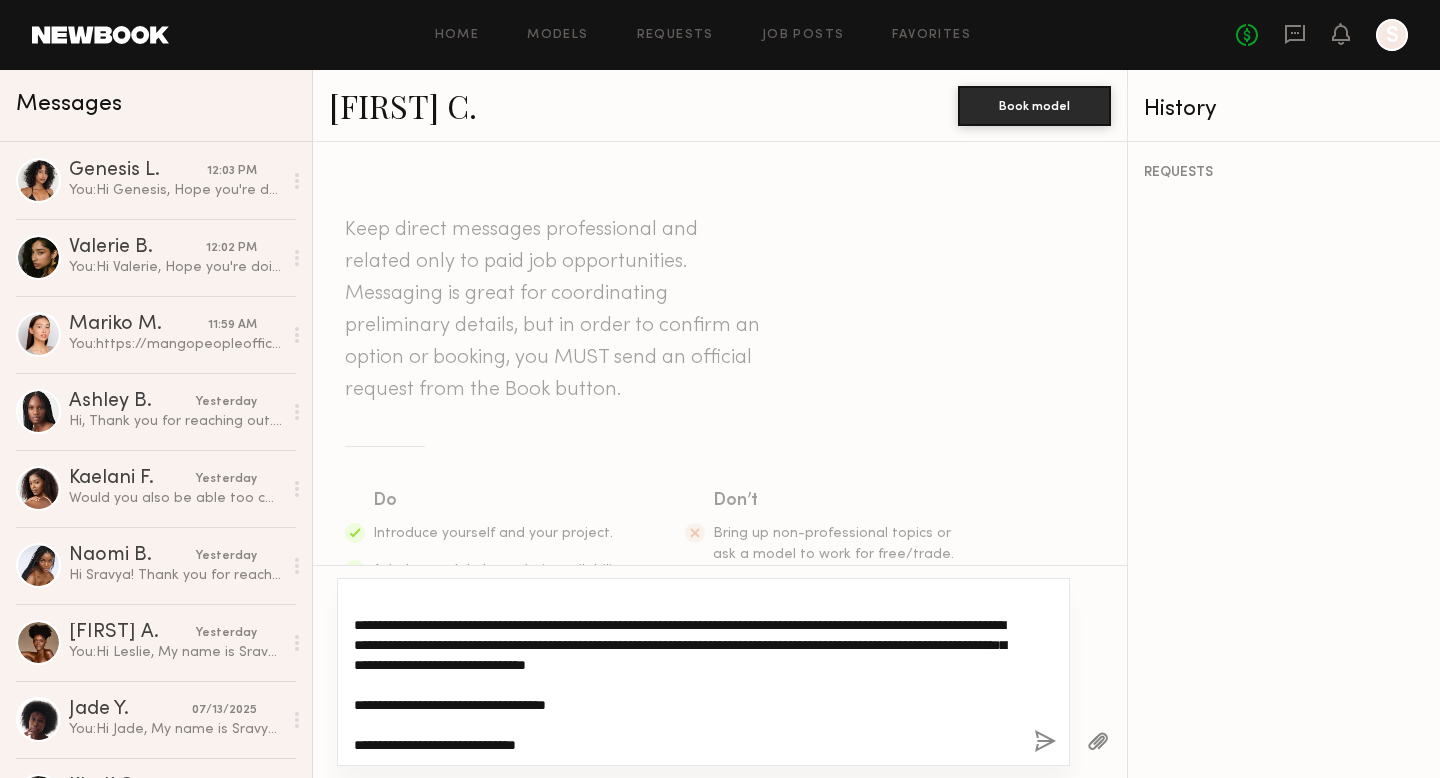 scroll, scrollTop: 0, scrollLeft: 0, axis: both 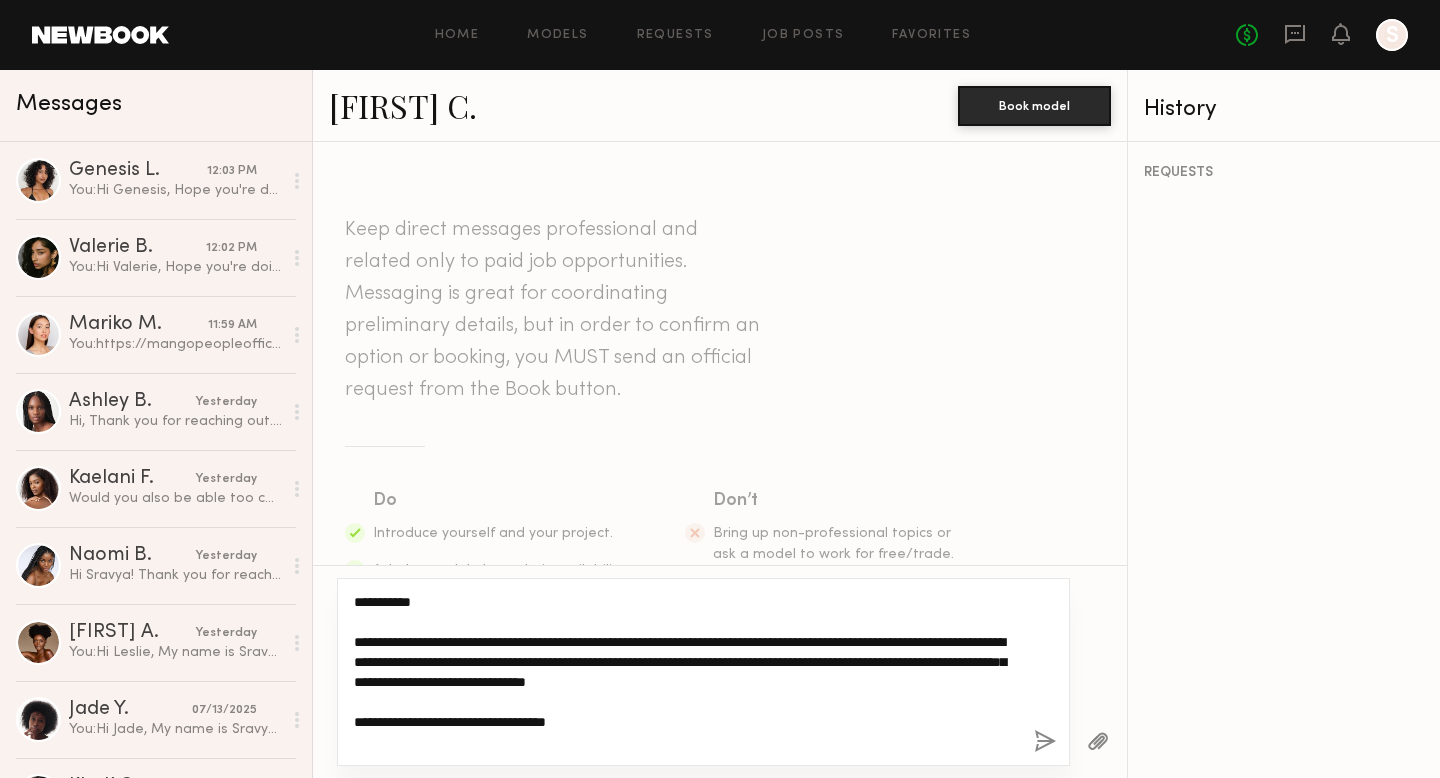 drag, startPoint x: 428, startPoint y: 600, endPoint x: 373, endPoint y: 598, distance: 55.03635 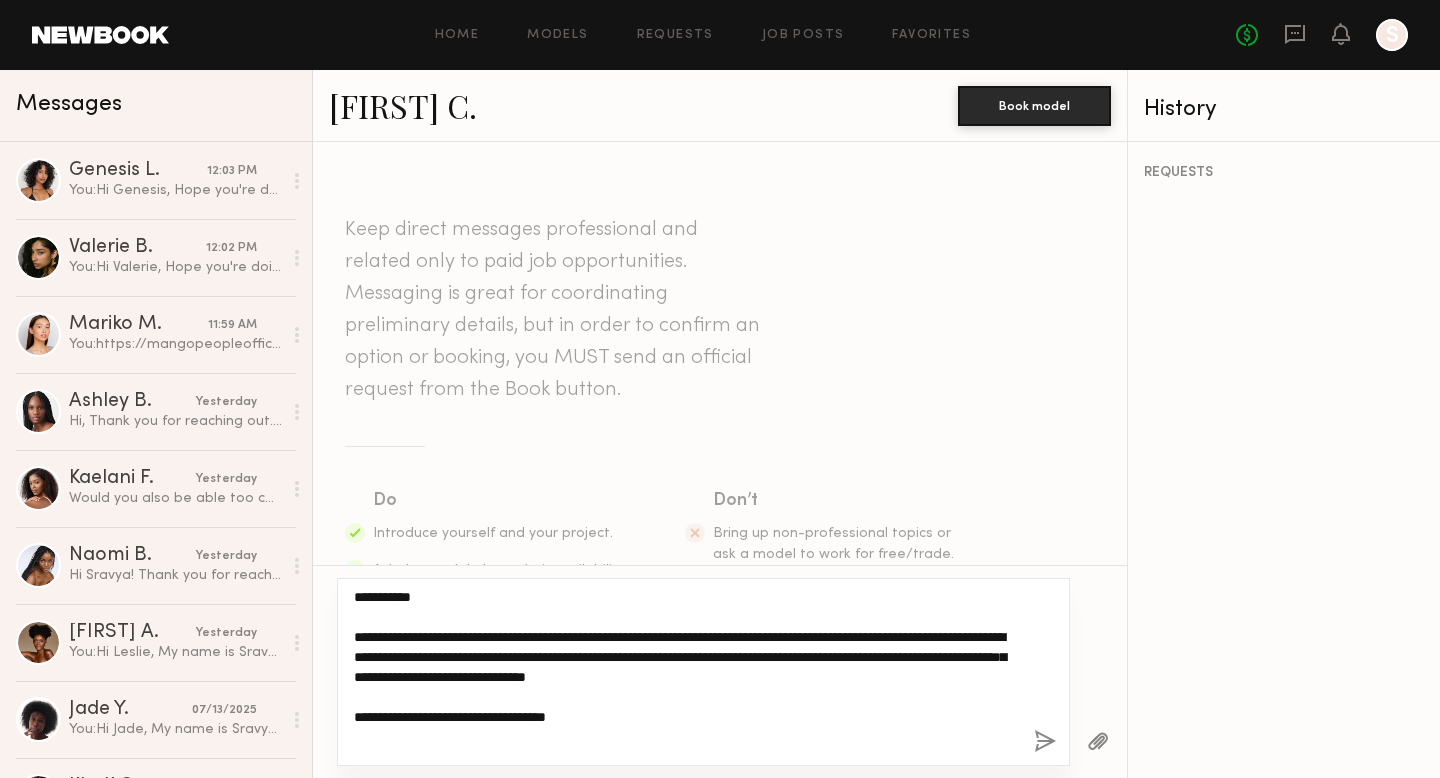 scroll, scrollTop: 6, scrollLeft: 0, axis: vertical 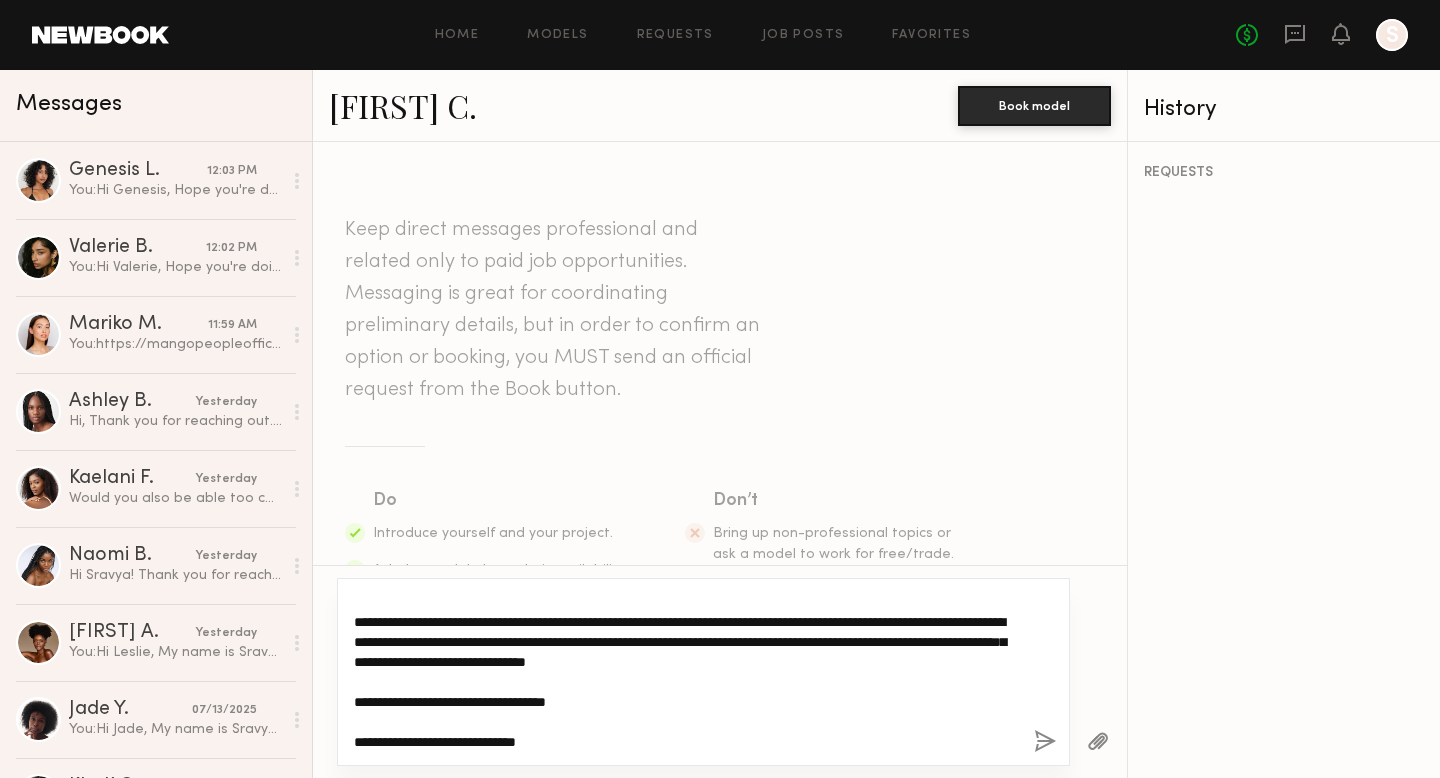 click on "**********" 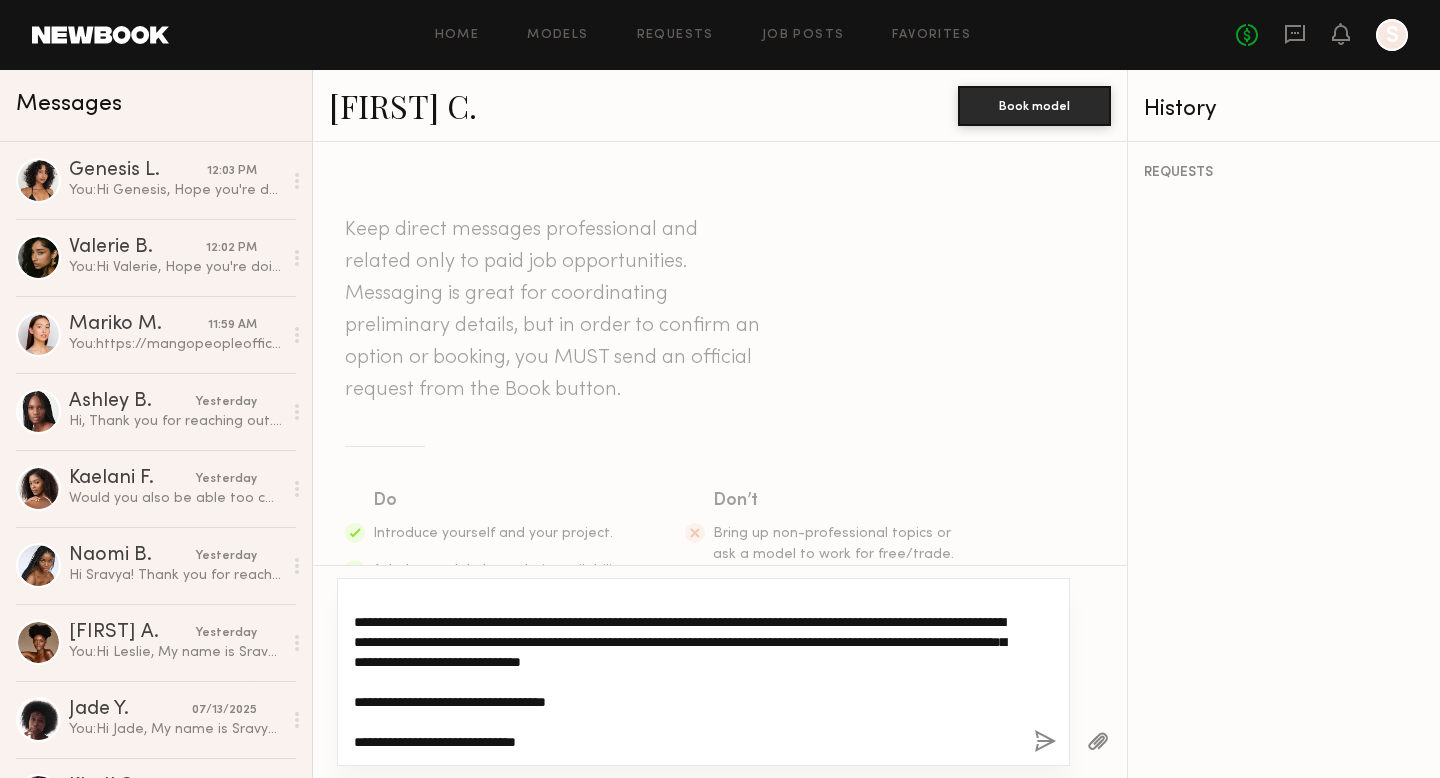 click on "**********" 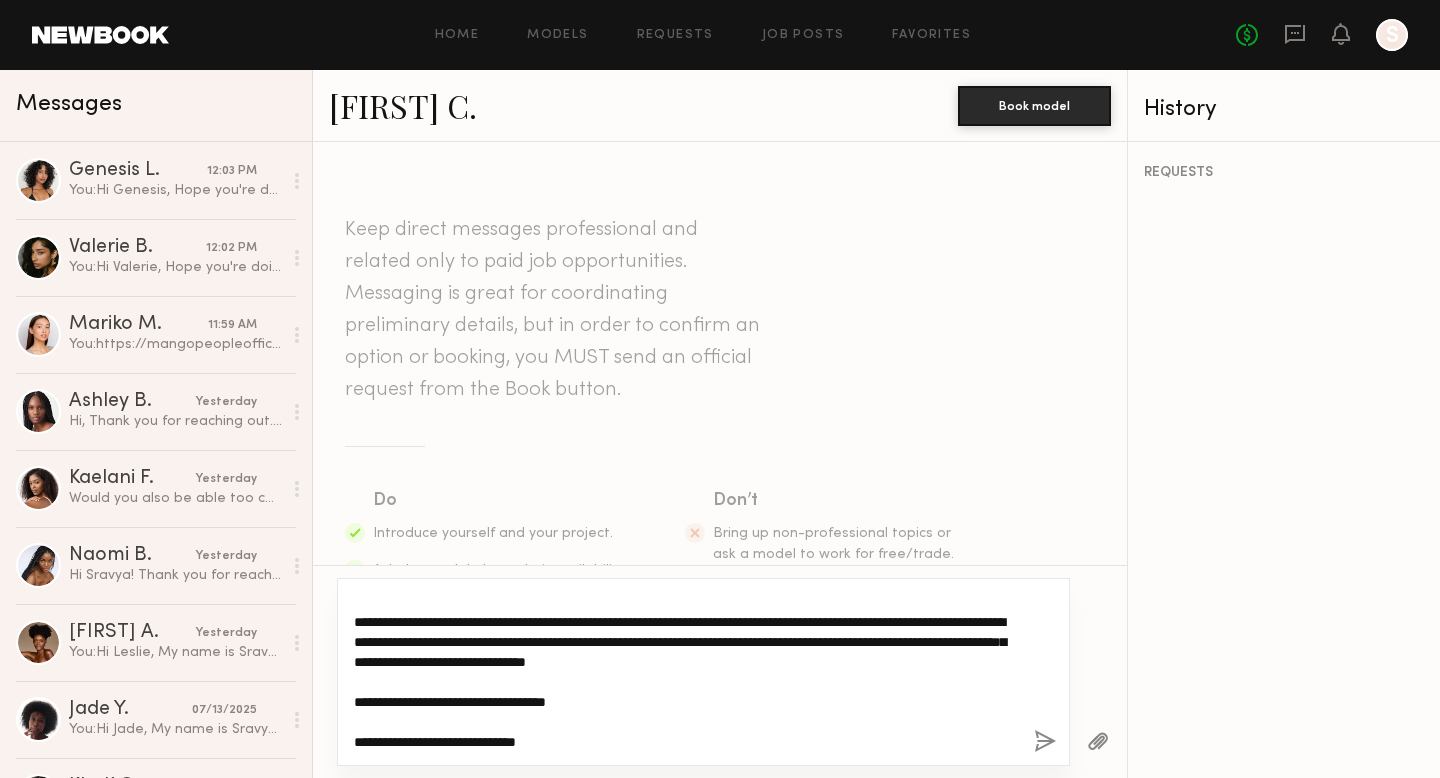 click on "**********" 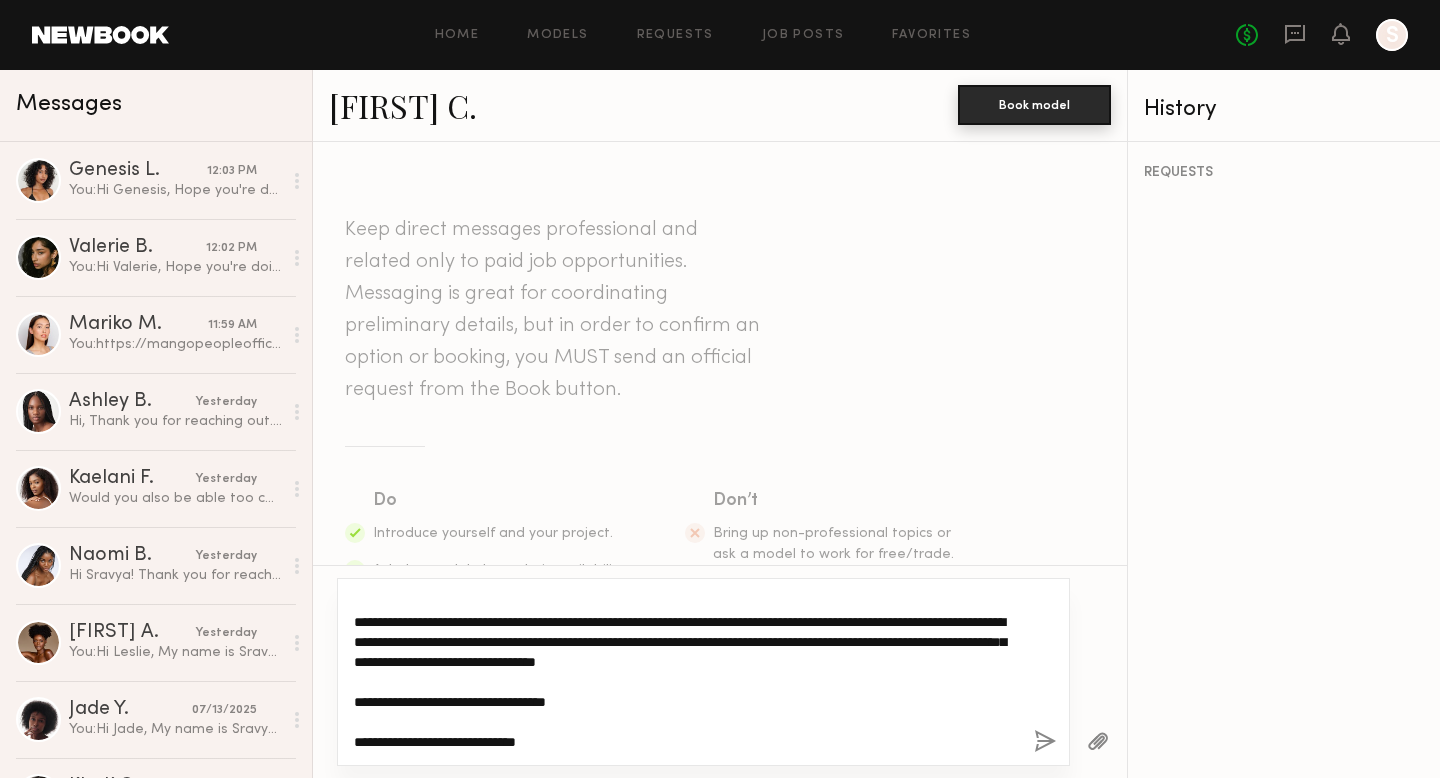 type on "**********" 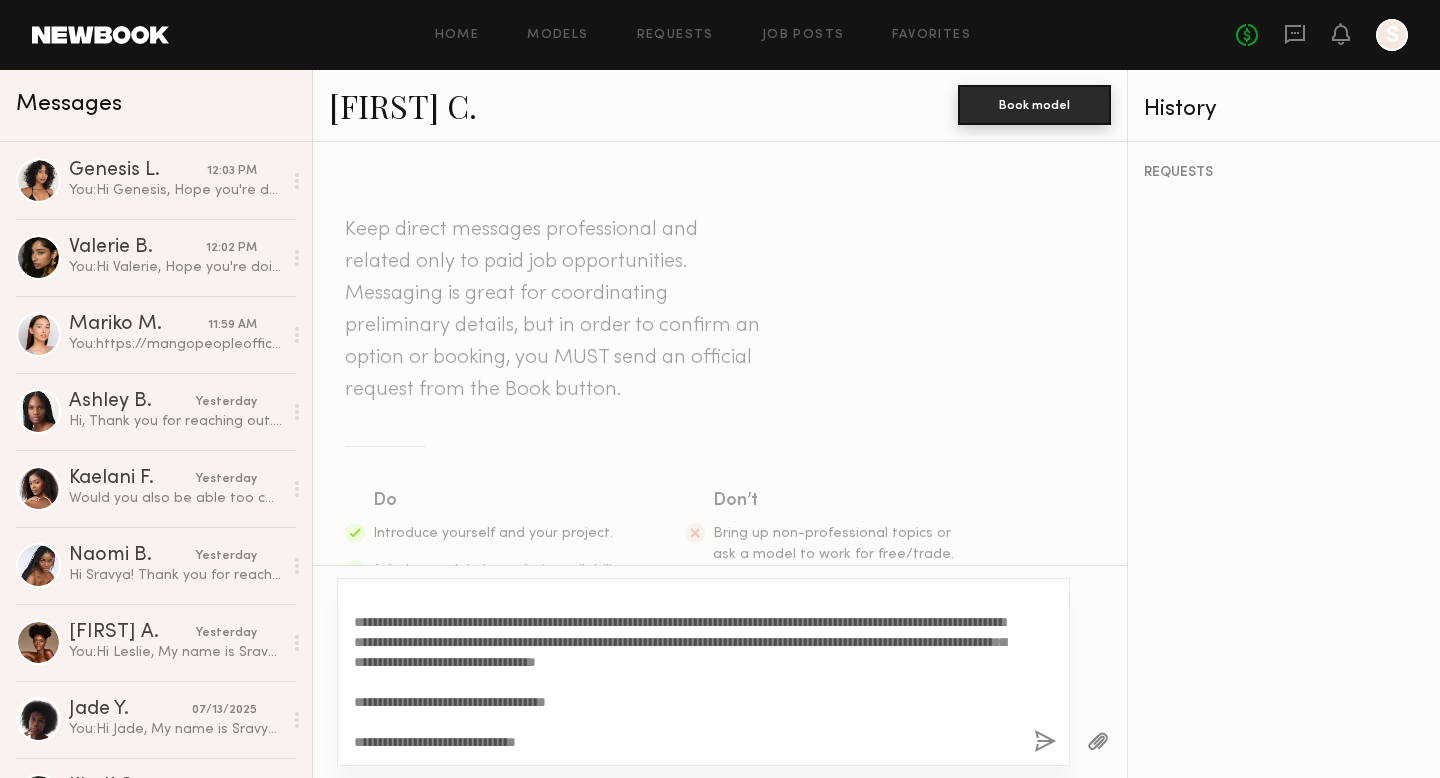 click on "Book model" 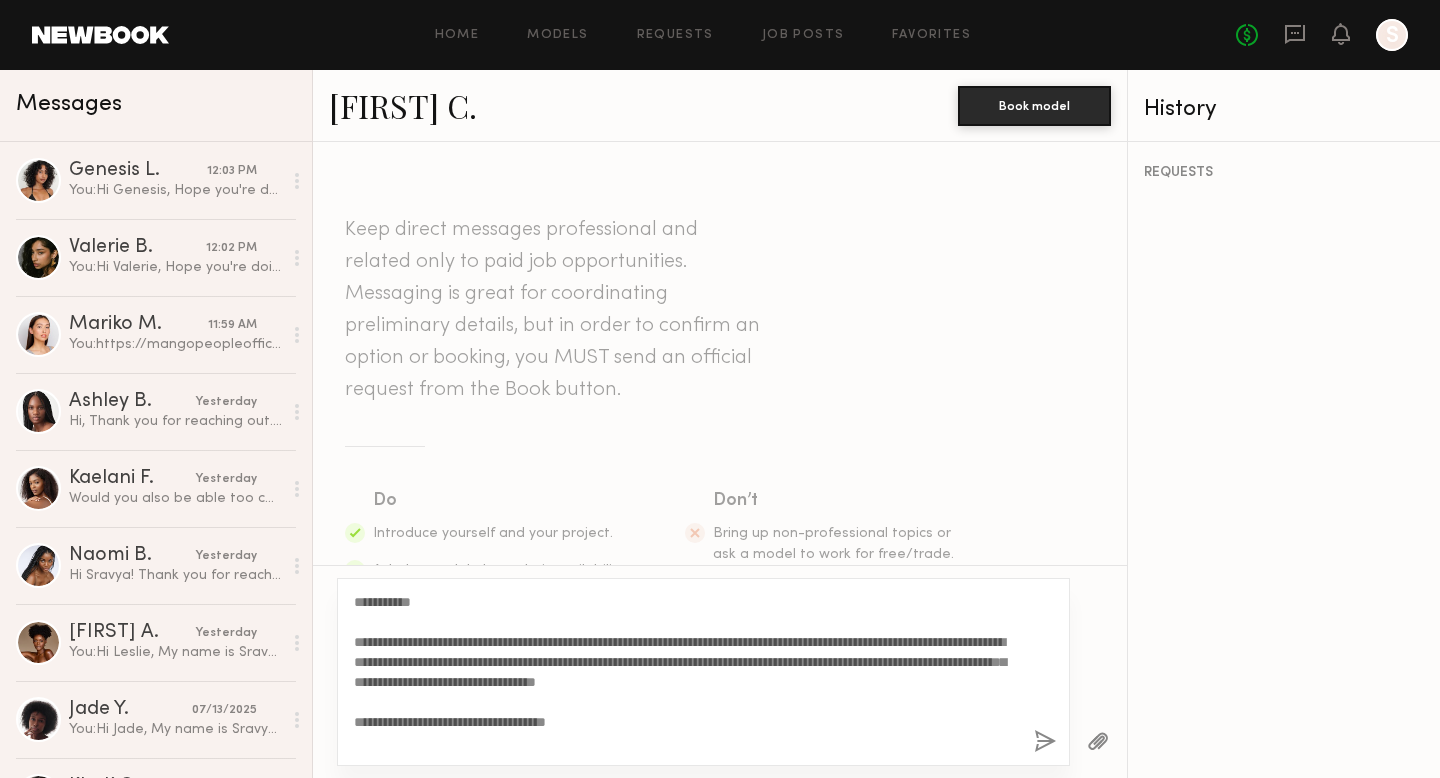 scroll, scrollTop: 20, scrollLeft: 0, axis: vertical 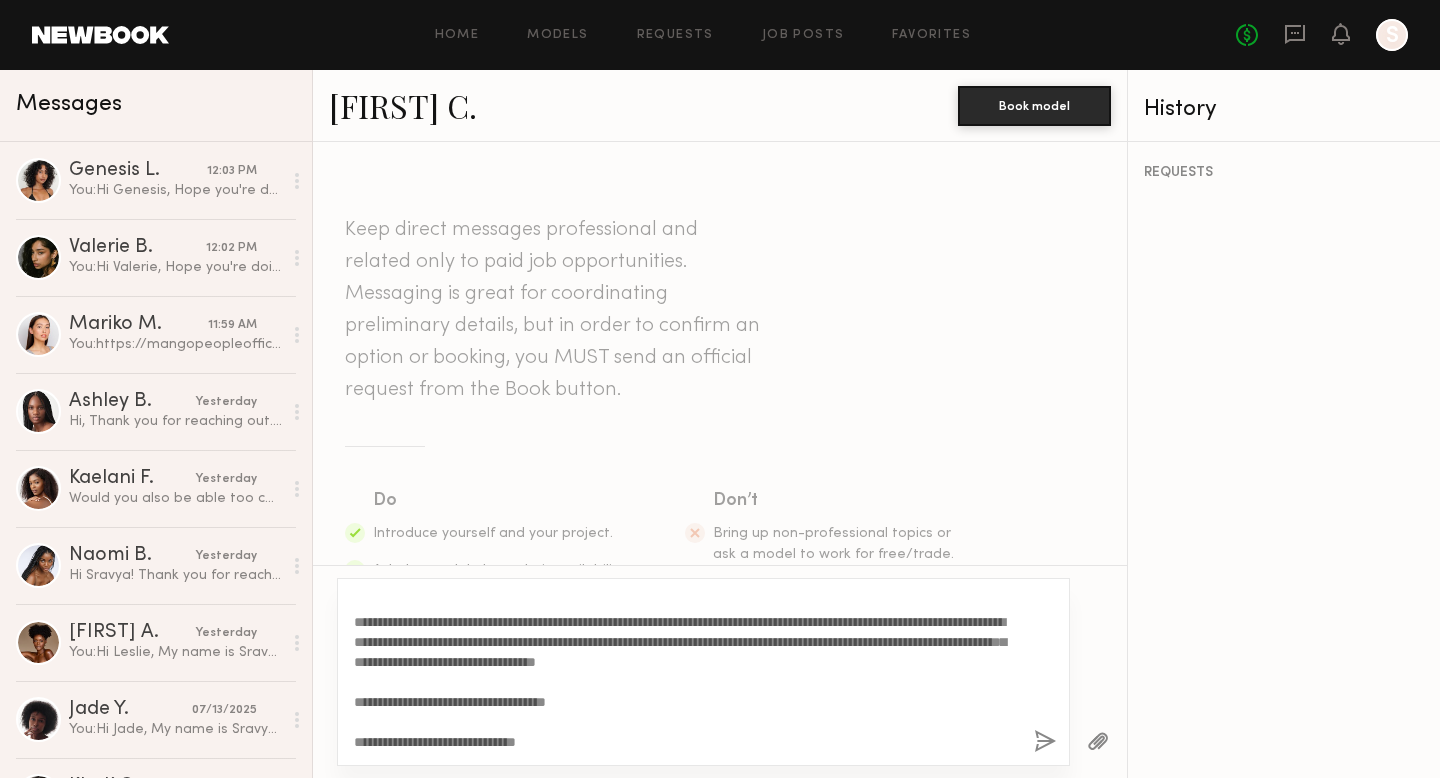 click 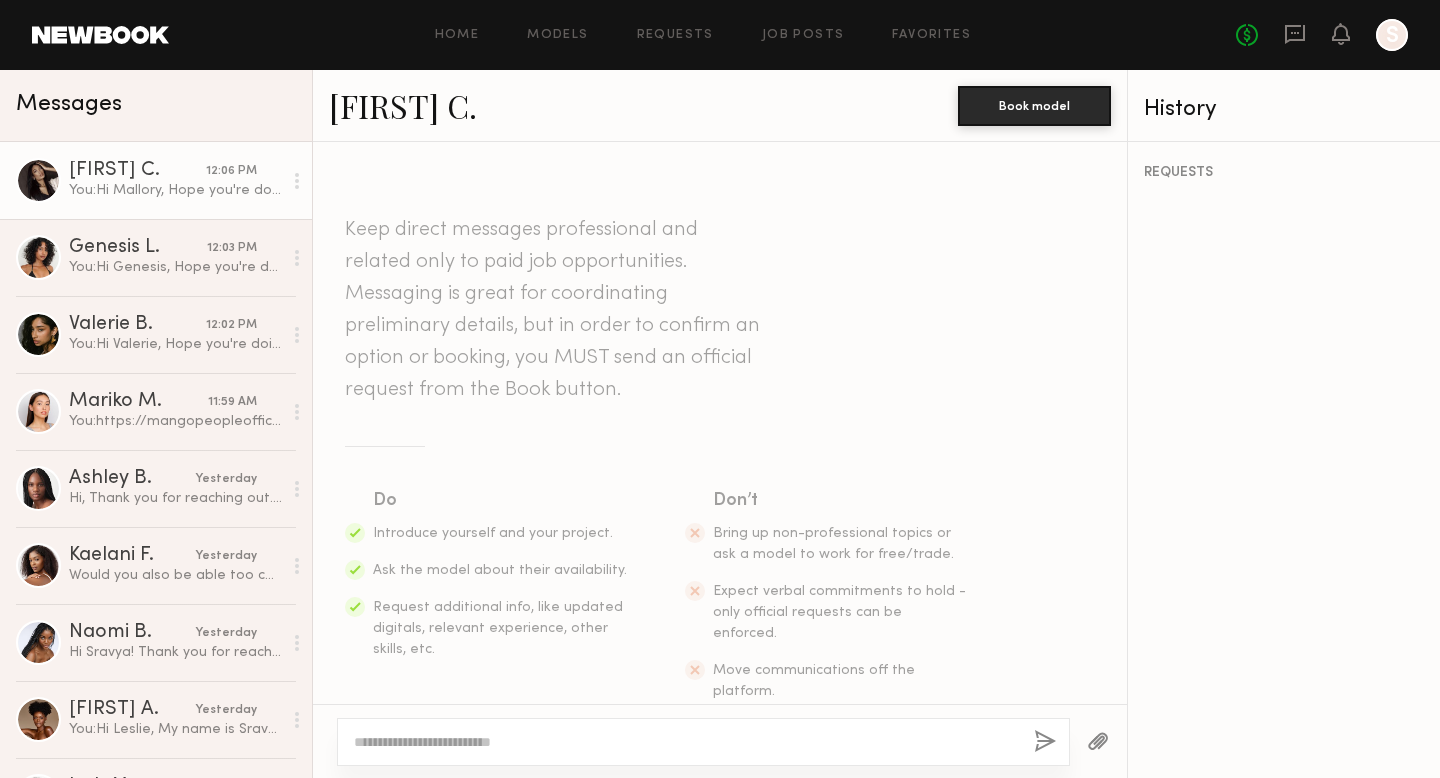 scroll, scrollTop: 531, scrollLeft: 0, axis: vertical 